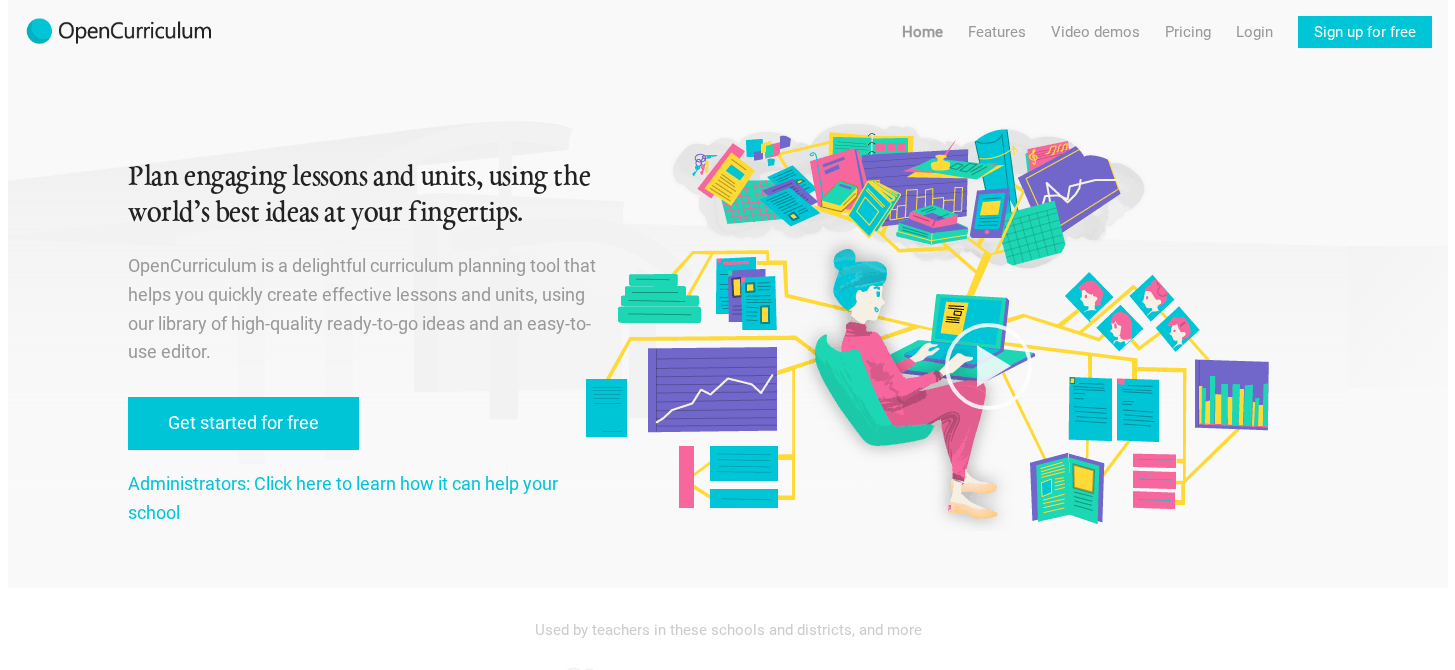 scroll, scrollTop: 0, scrollLeft: 0, axis: both 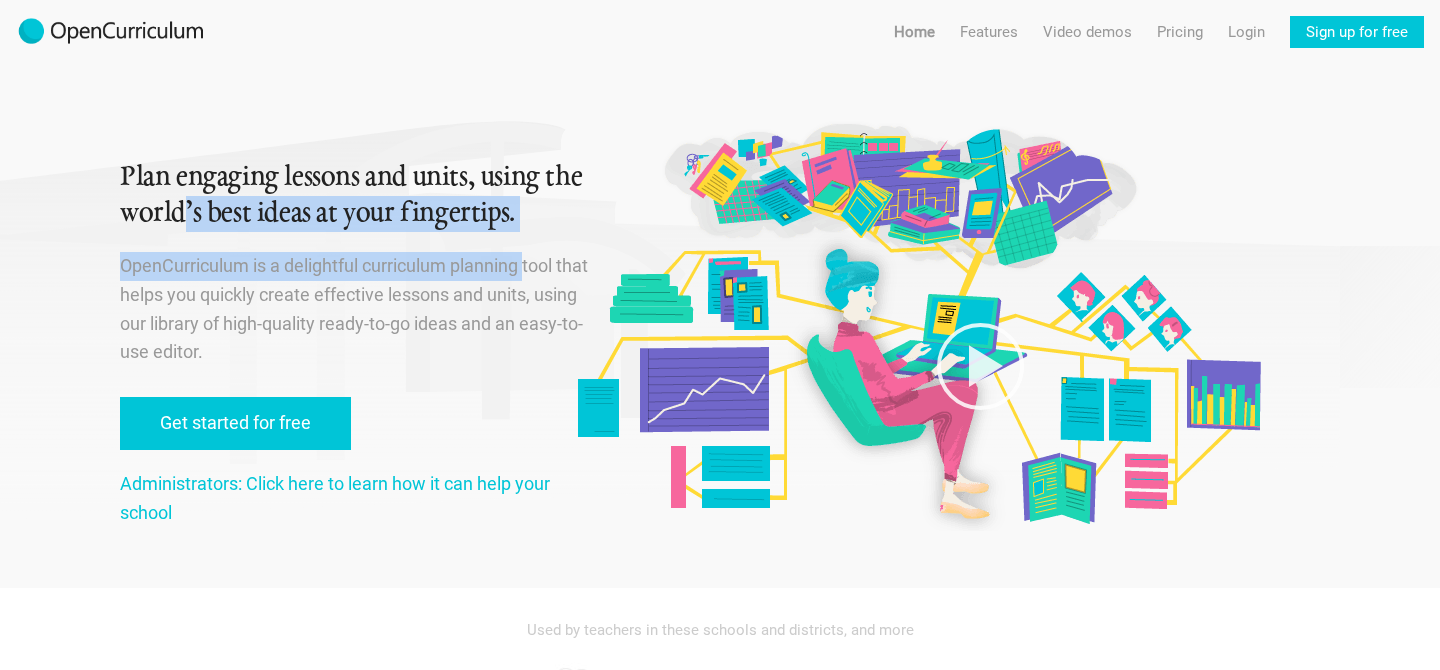 drag, startPoint x: 185, startPoint y: 202, endPoint x: 283, endPoint y: 246, distance: 107.42439 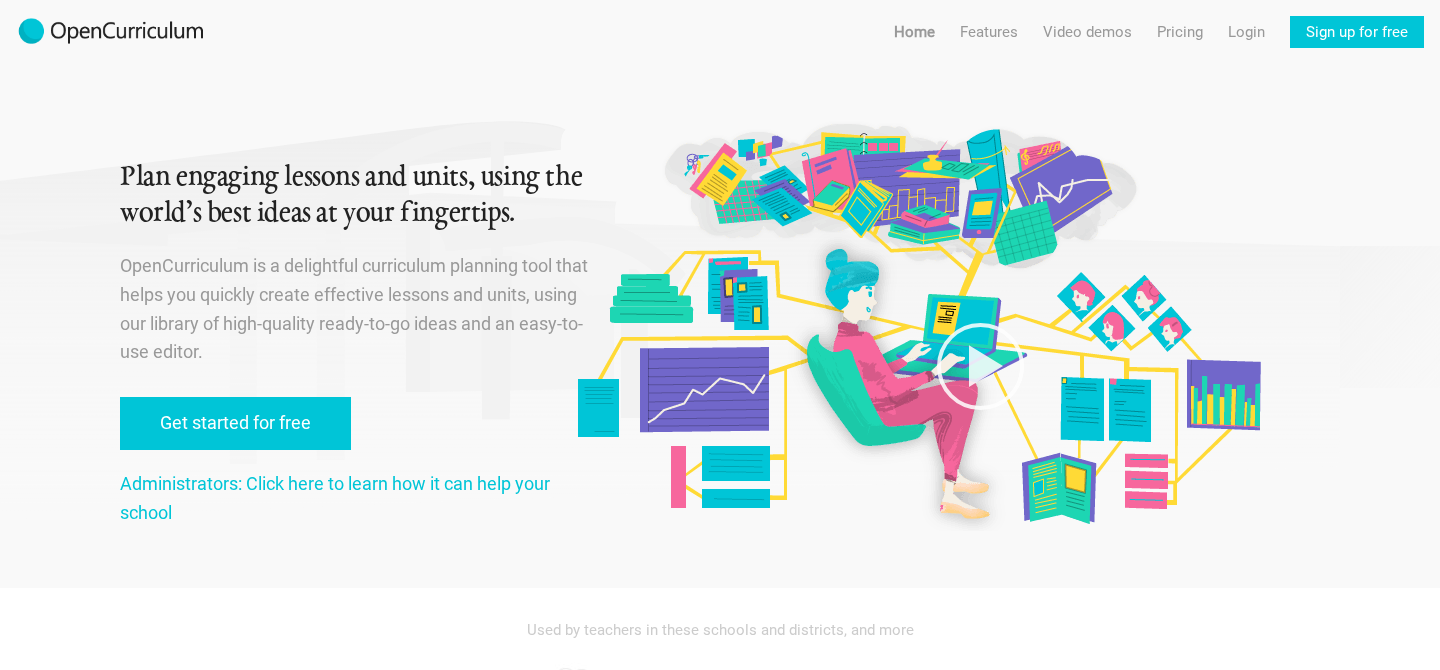 drag, startPoint x: 283, startPoint y: 246, endPoint x: 358, endPoint y: 278, distance: 81.5414 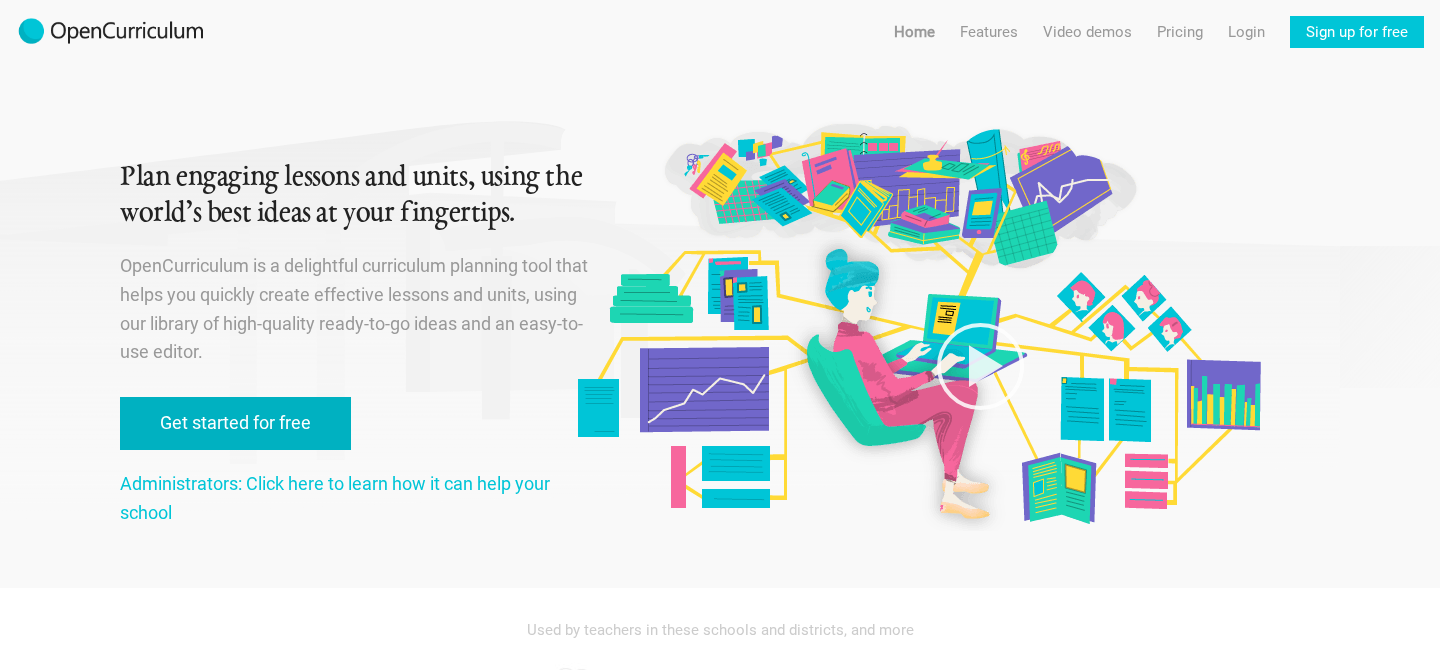click on "Get started for free" at bounding box center (235, 423) 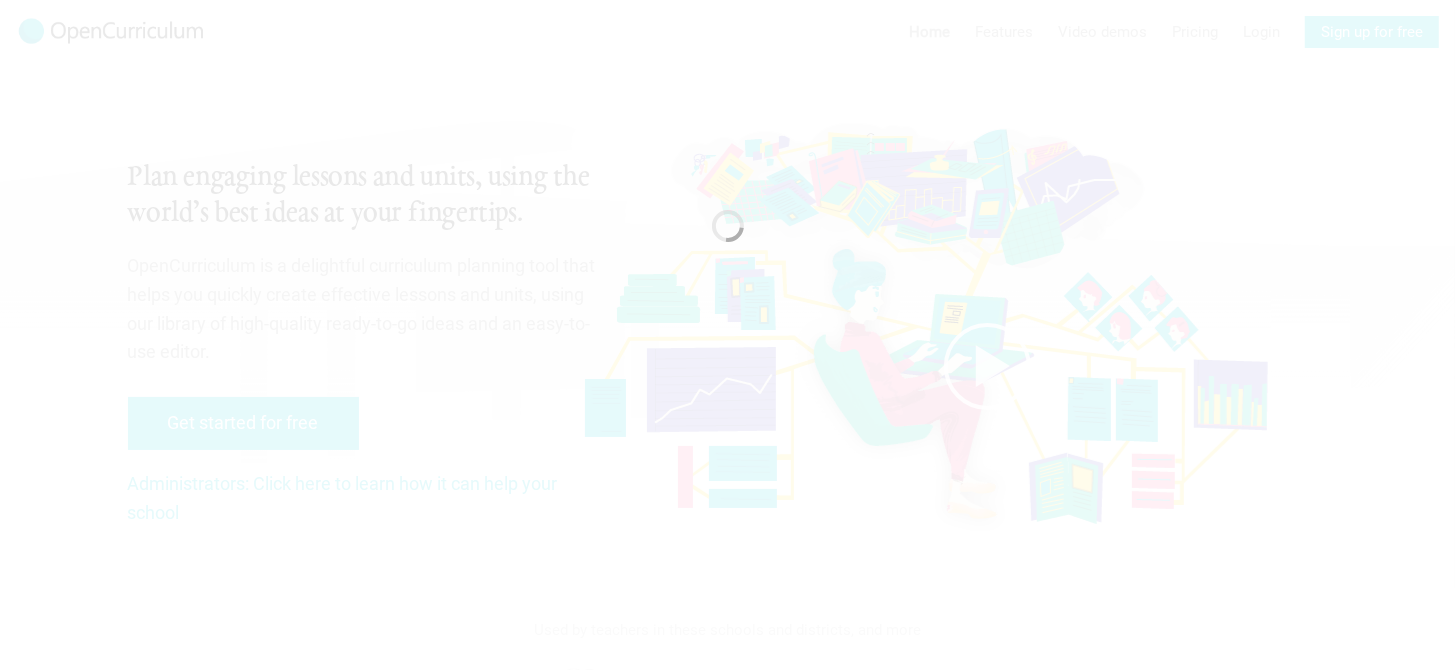 scroll, scrollTop: 0, scrollLeft: 0, axis: both 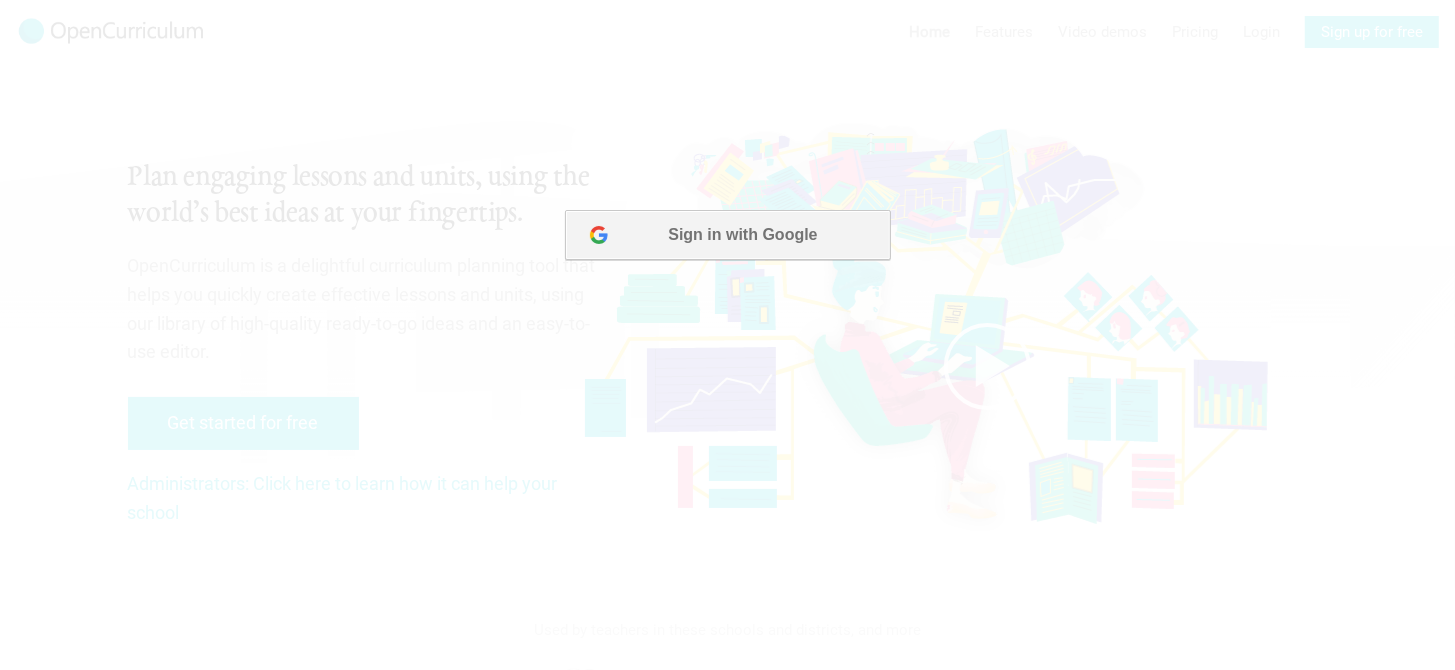 click on "Sign in with Google" at bounding box center [726, 234] 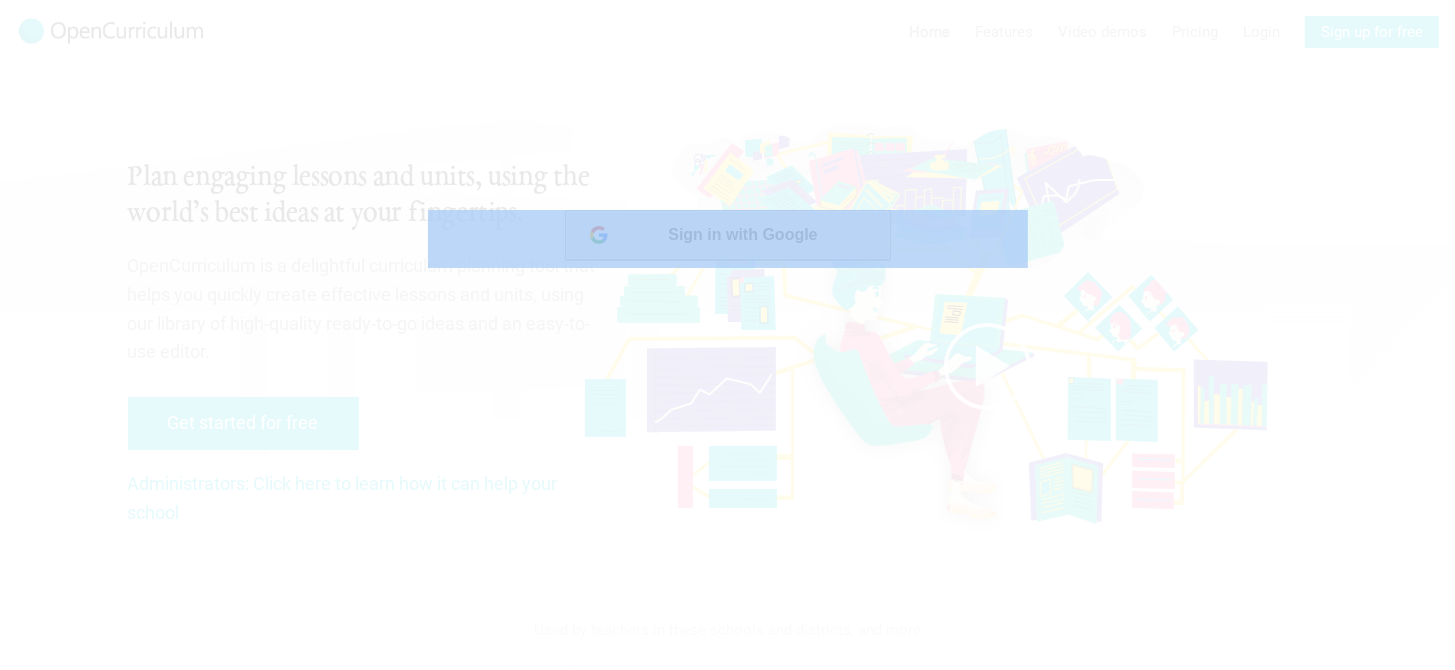 drag, startPoint x: 1276, startPoint y: 414, endPoint x: 838, endPoint y: 244, distance: 469.834 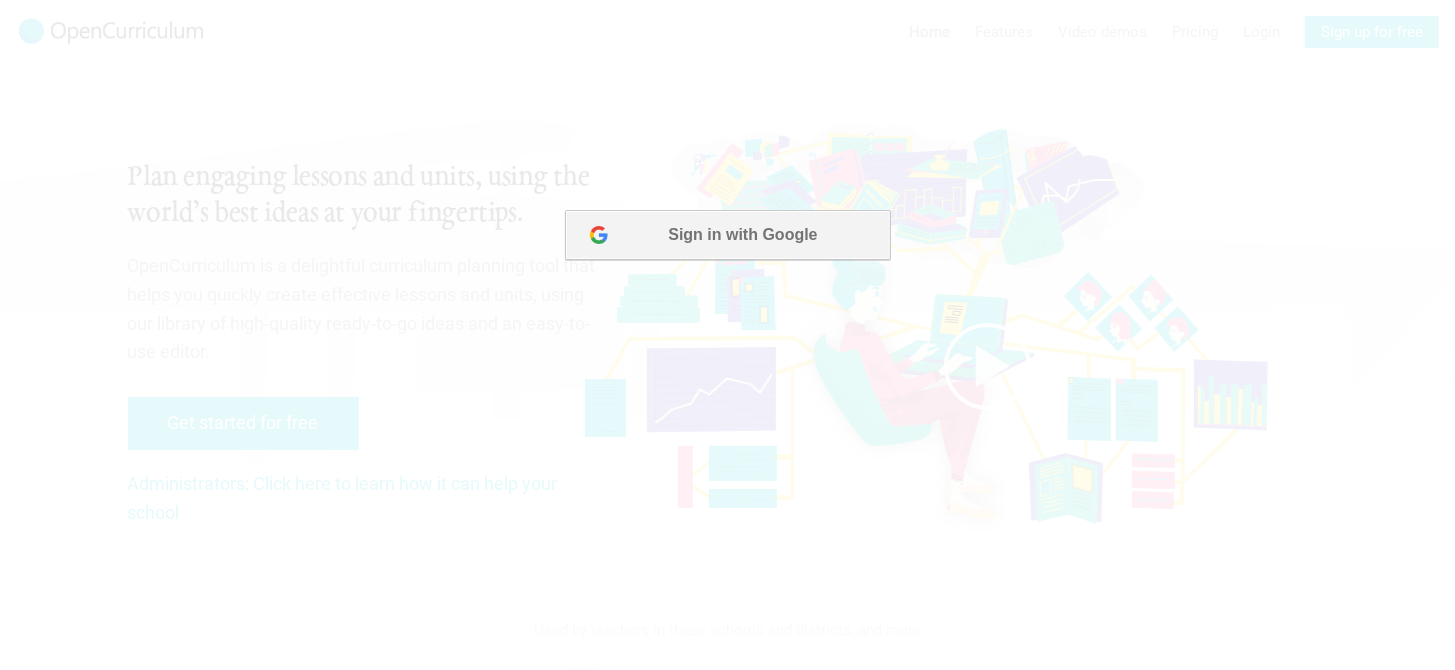 click on "Sign in with Google" at bounding box center [726, 234] 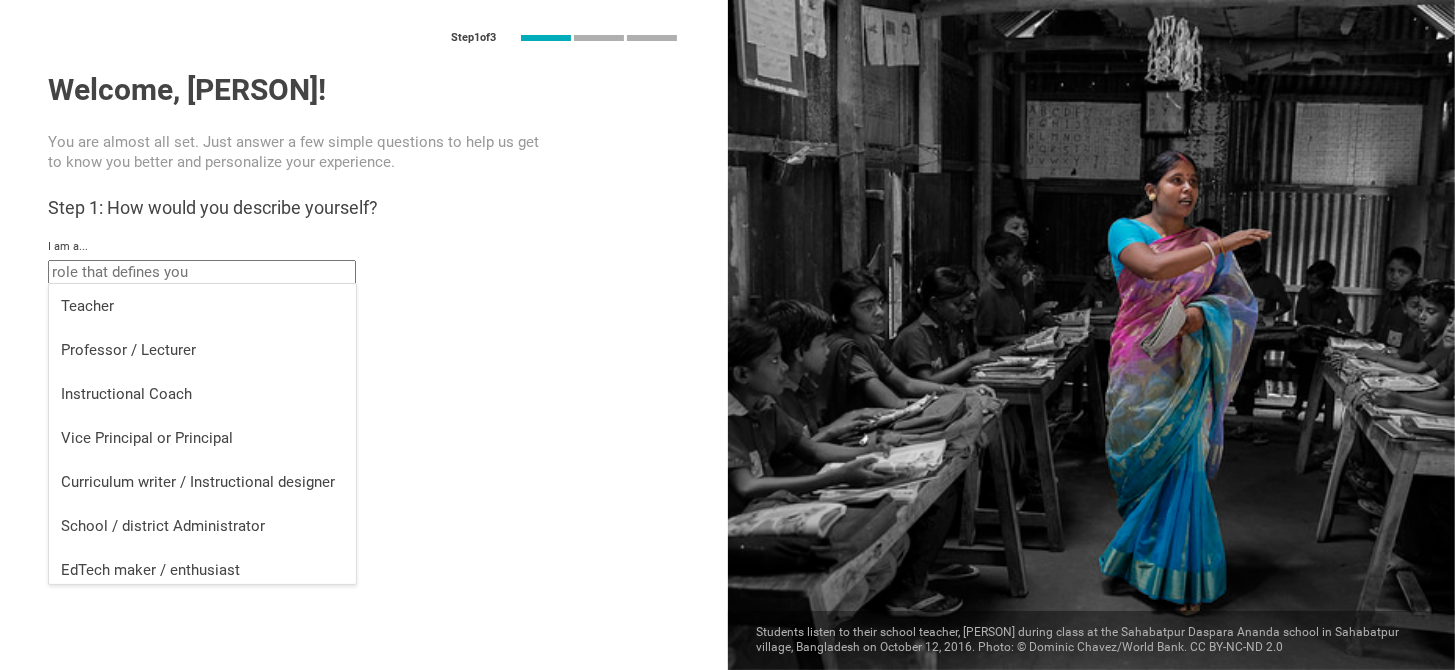 click at bounding box center [202, 272] 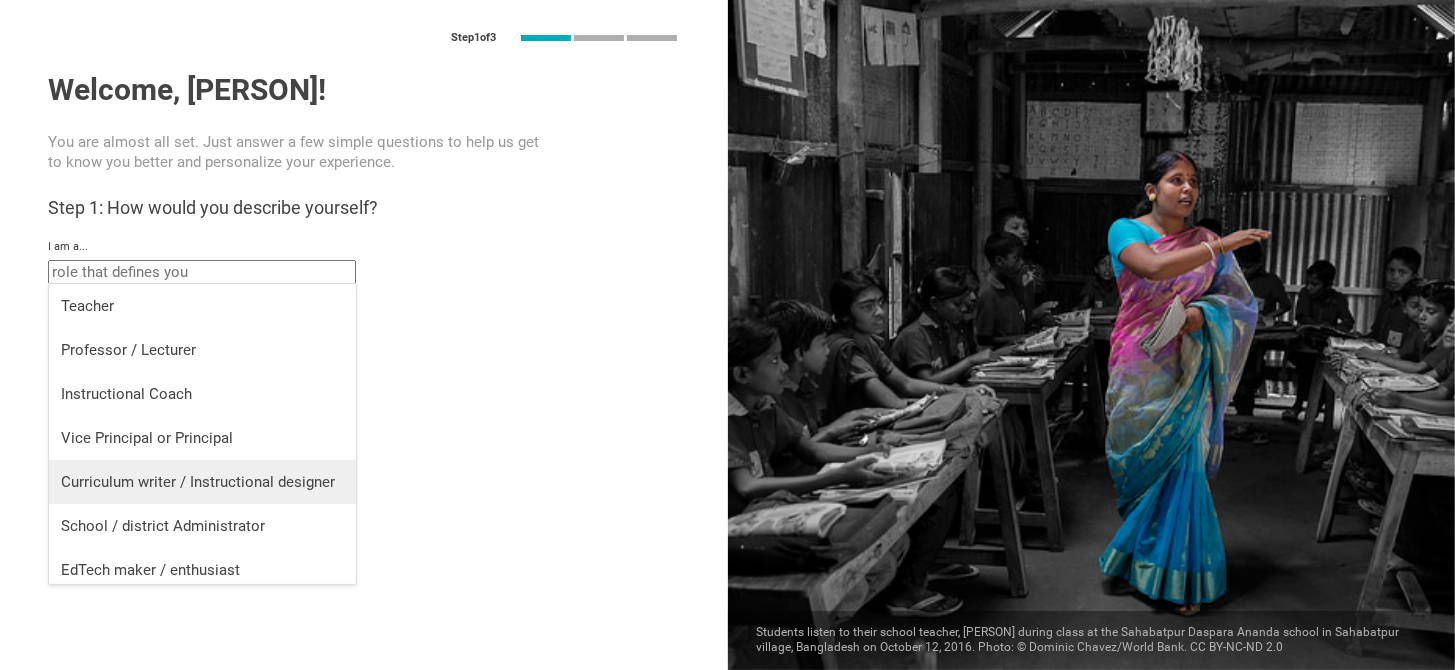 click on "Curriculum writer / Instructional designer" at bounding box center [202, 482] 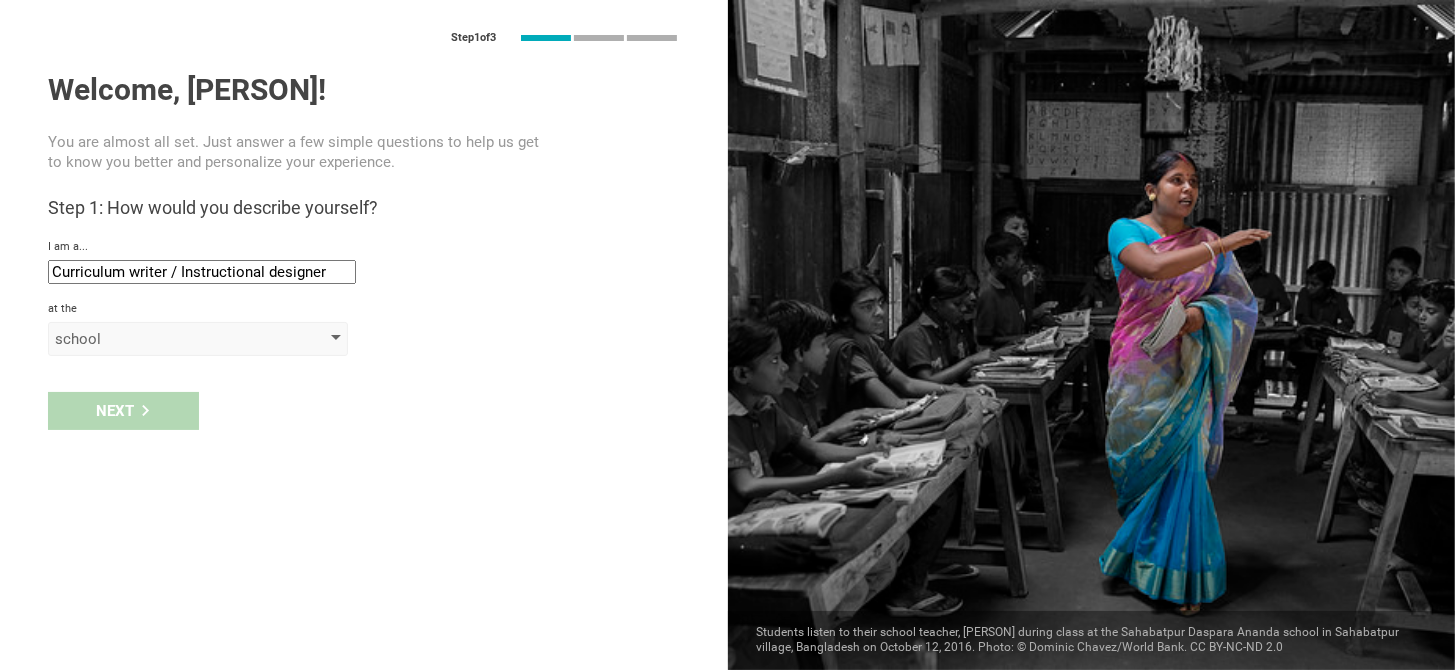 click on "school" at bounding box center [198, 339] 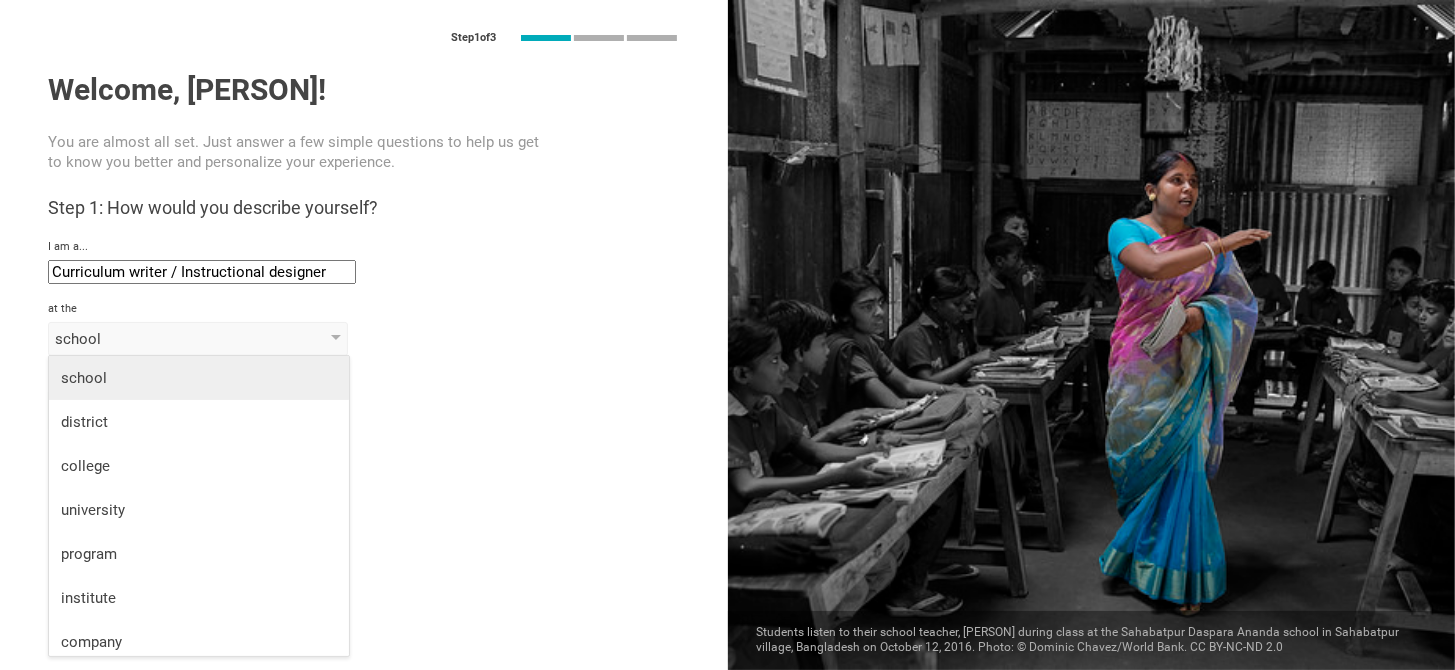 click on "school" at bounding box center (199, 378) 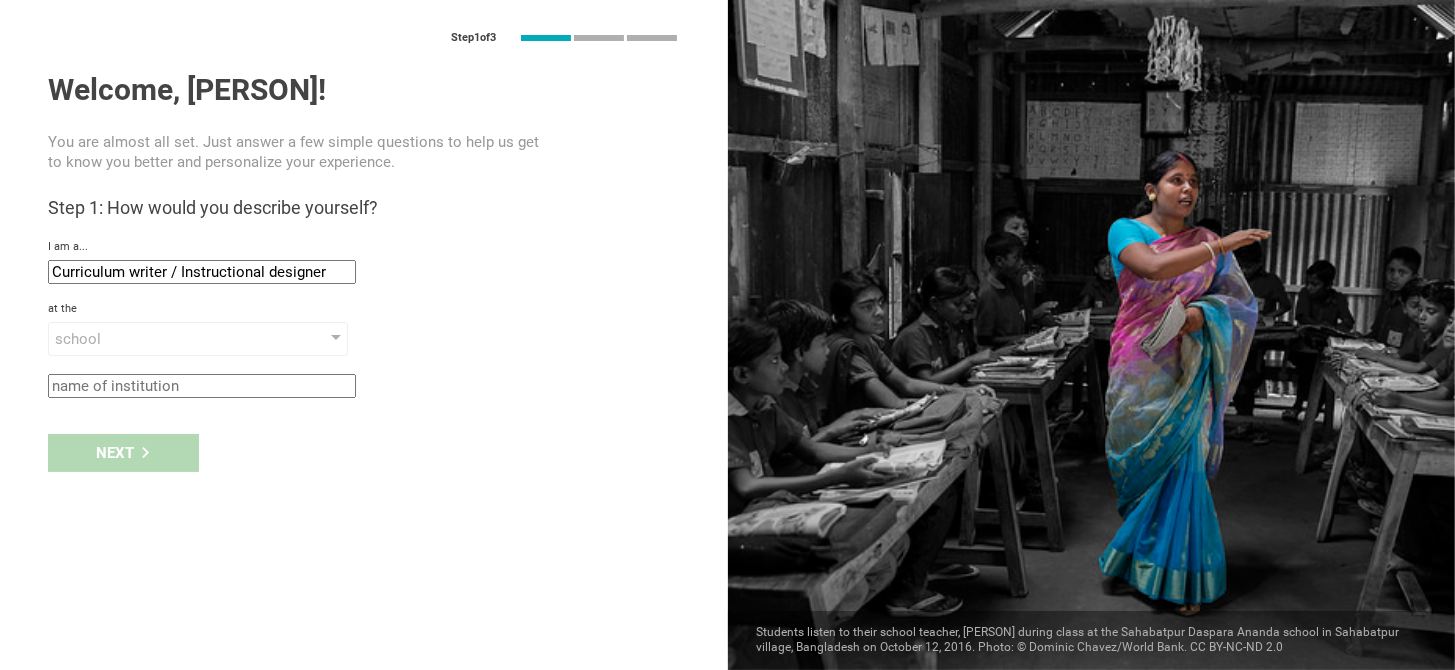 click 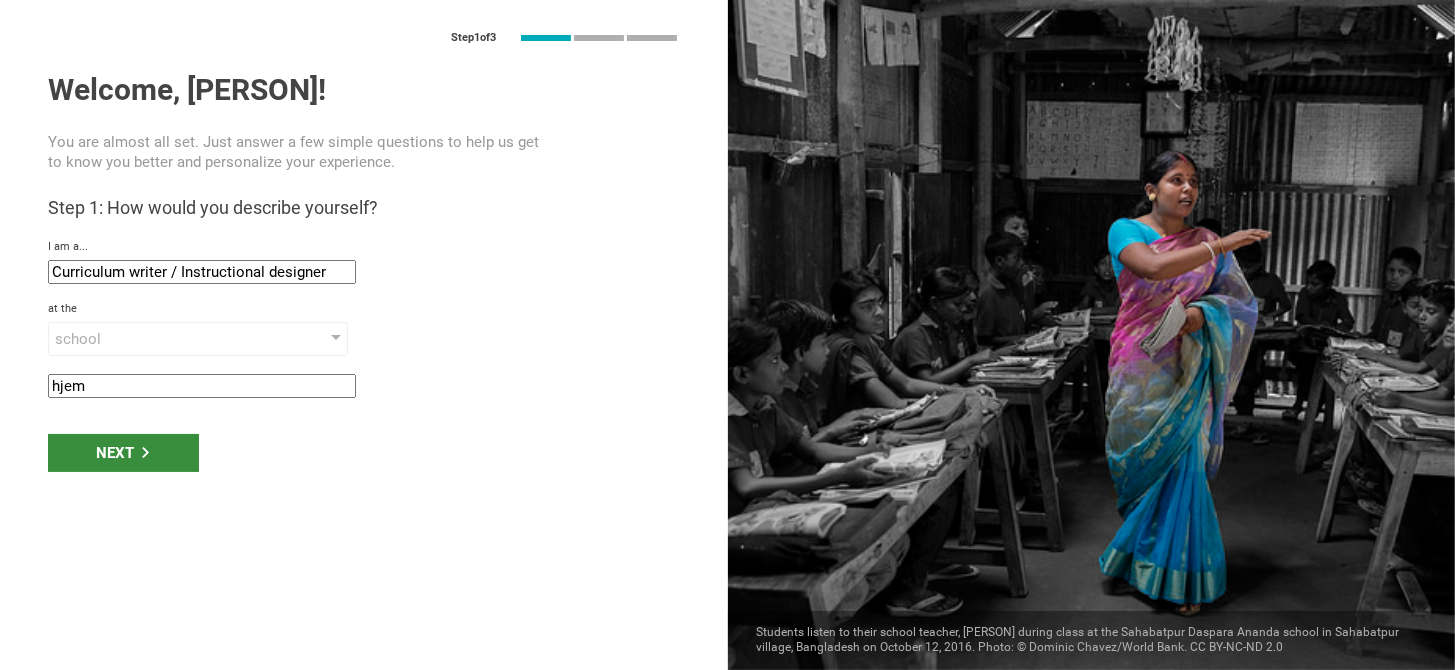 type on "hjem" 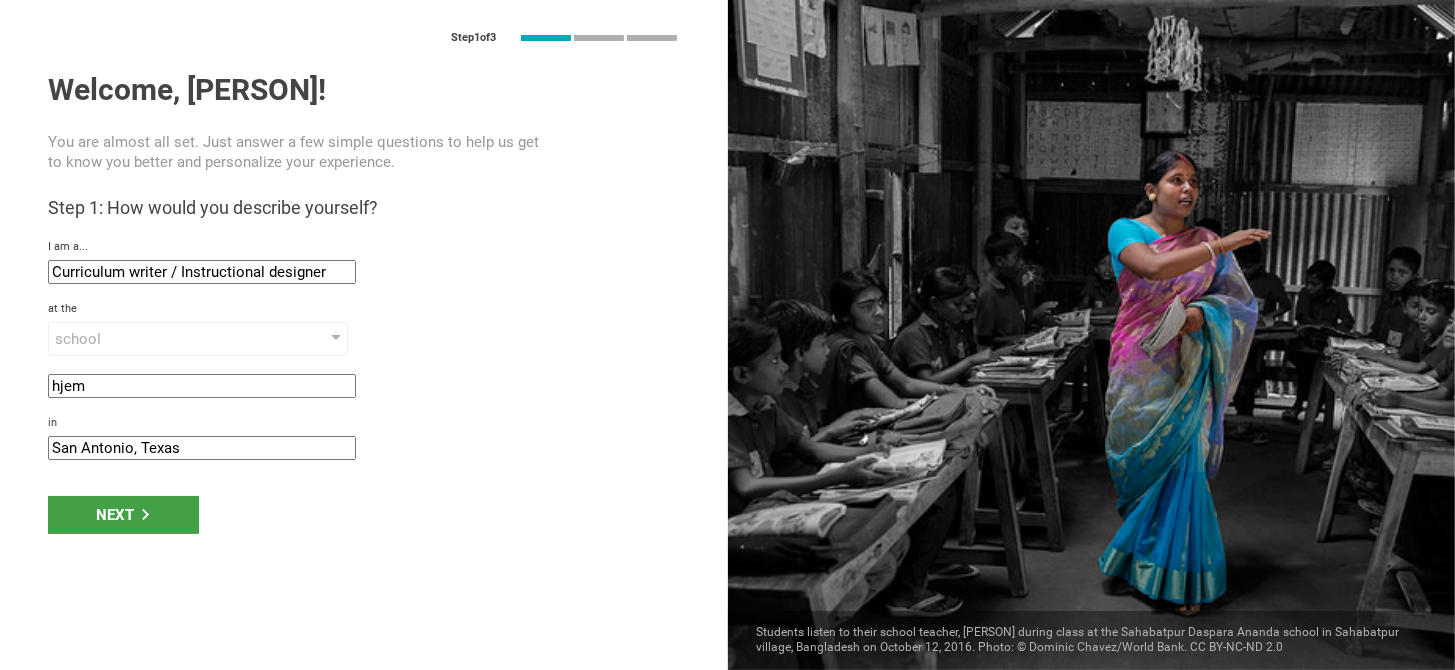 drag, startPoint x: 197, startPoint y: 452, endPoint x: 0, endPoint y: 439, distance: 197.42847 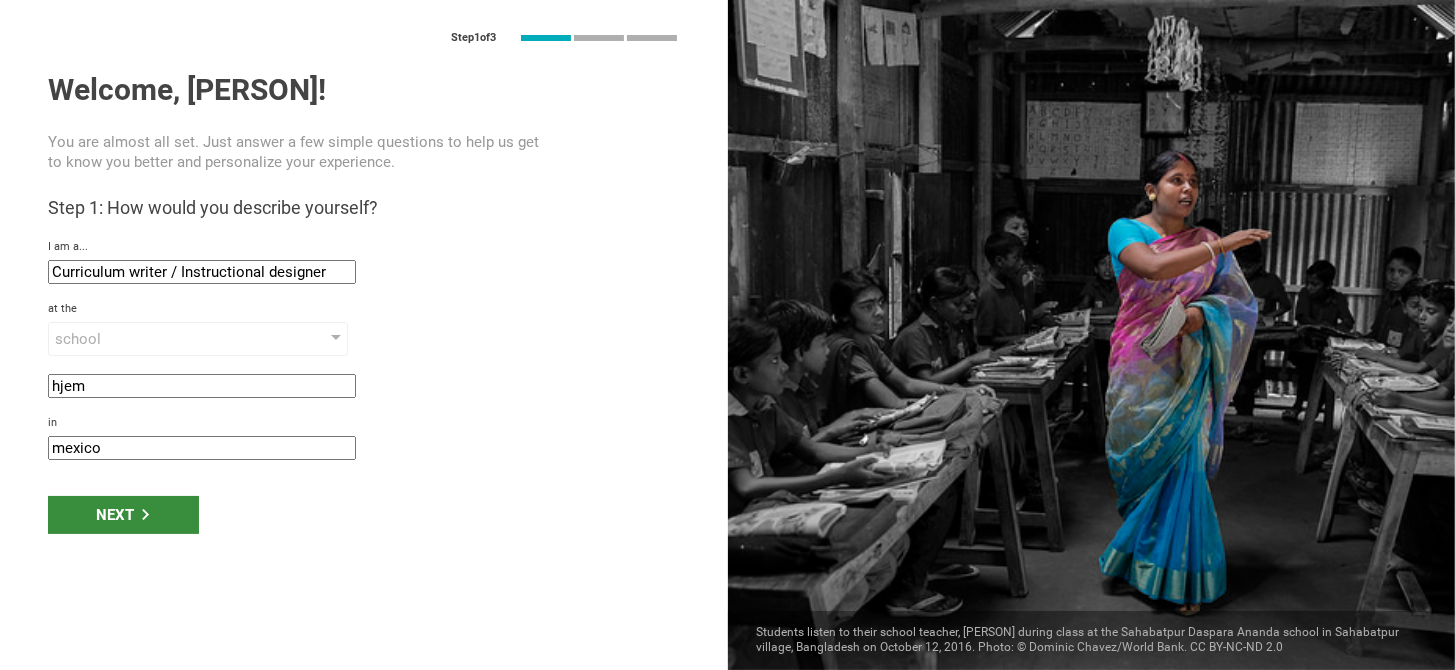 type on "mexico" 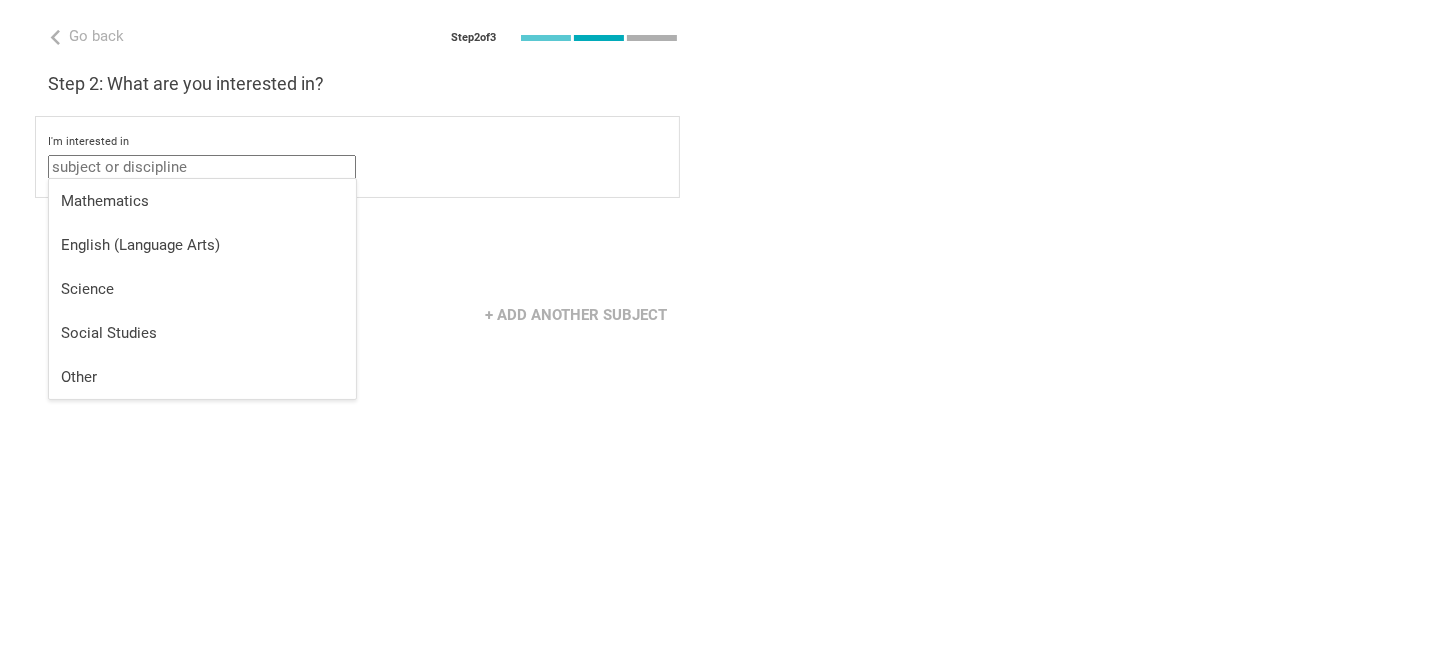 click at bounding box center (202, 167) 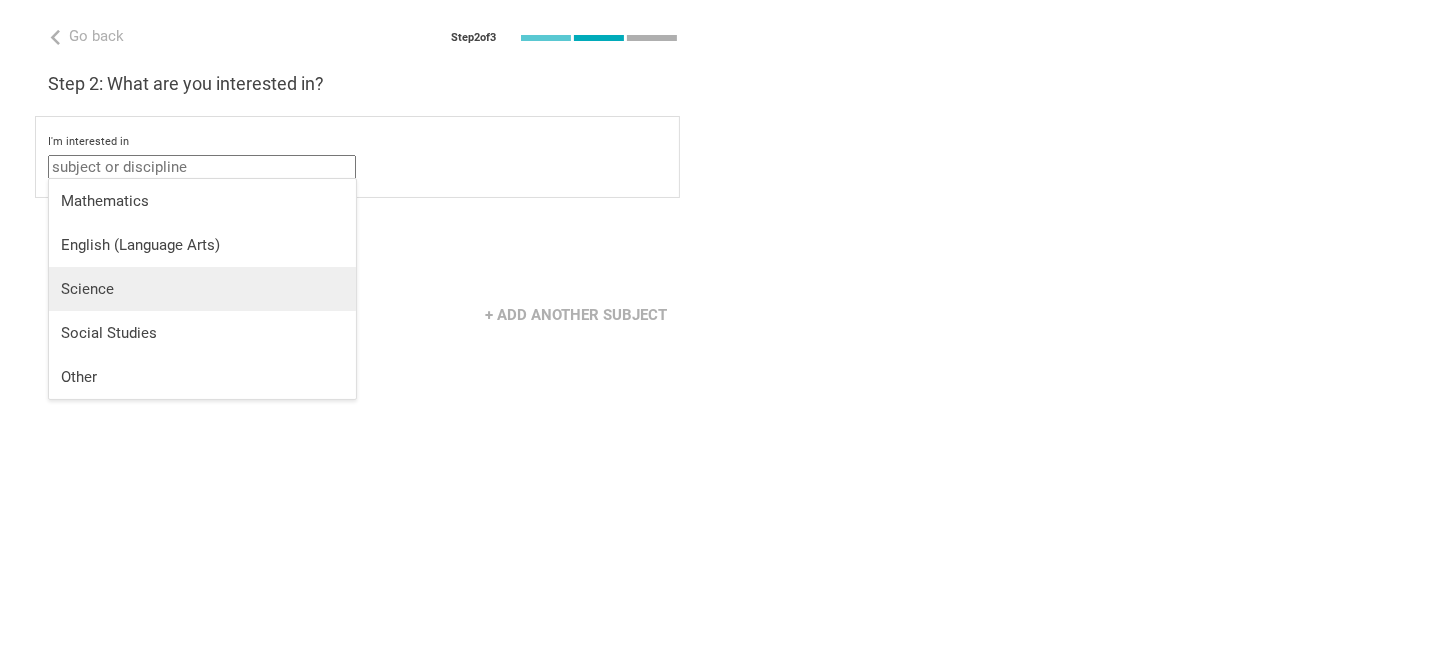 click on "Science" at bounding box center (202, 289) 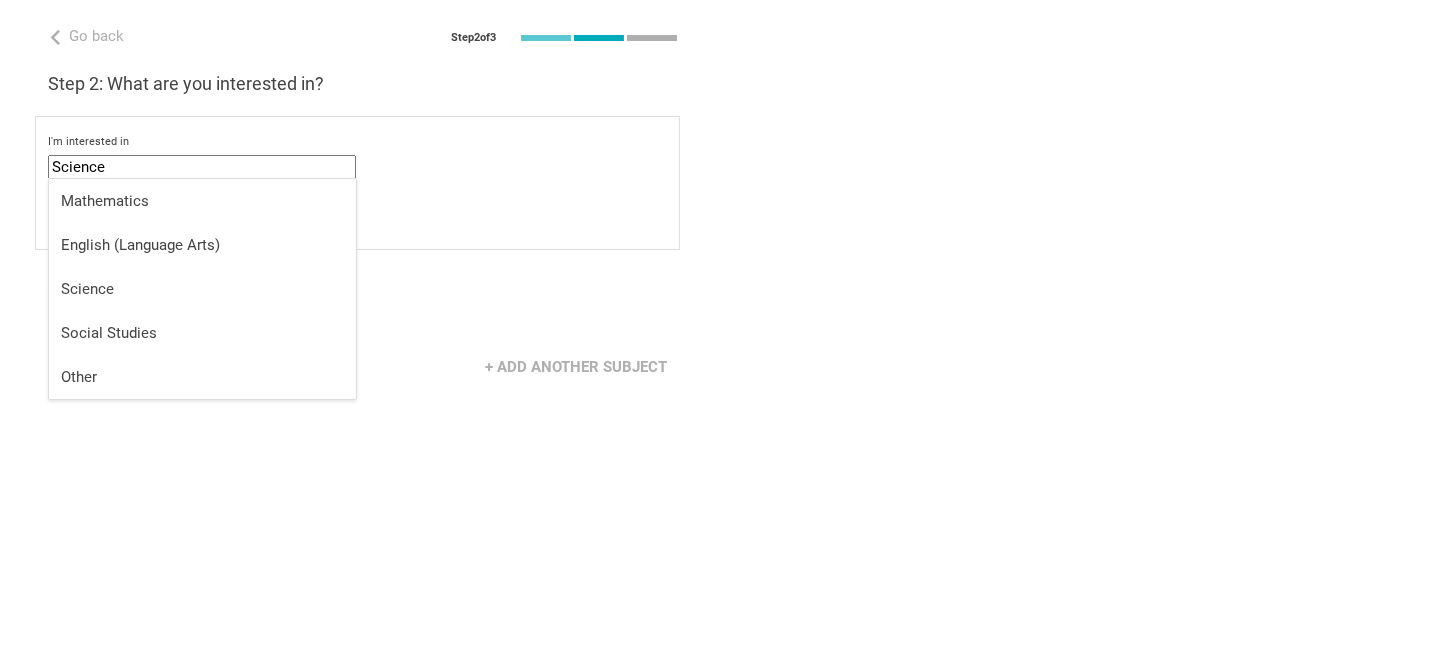 click on "Science" at bounding box center [202, 167] 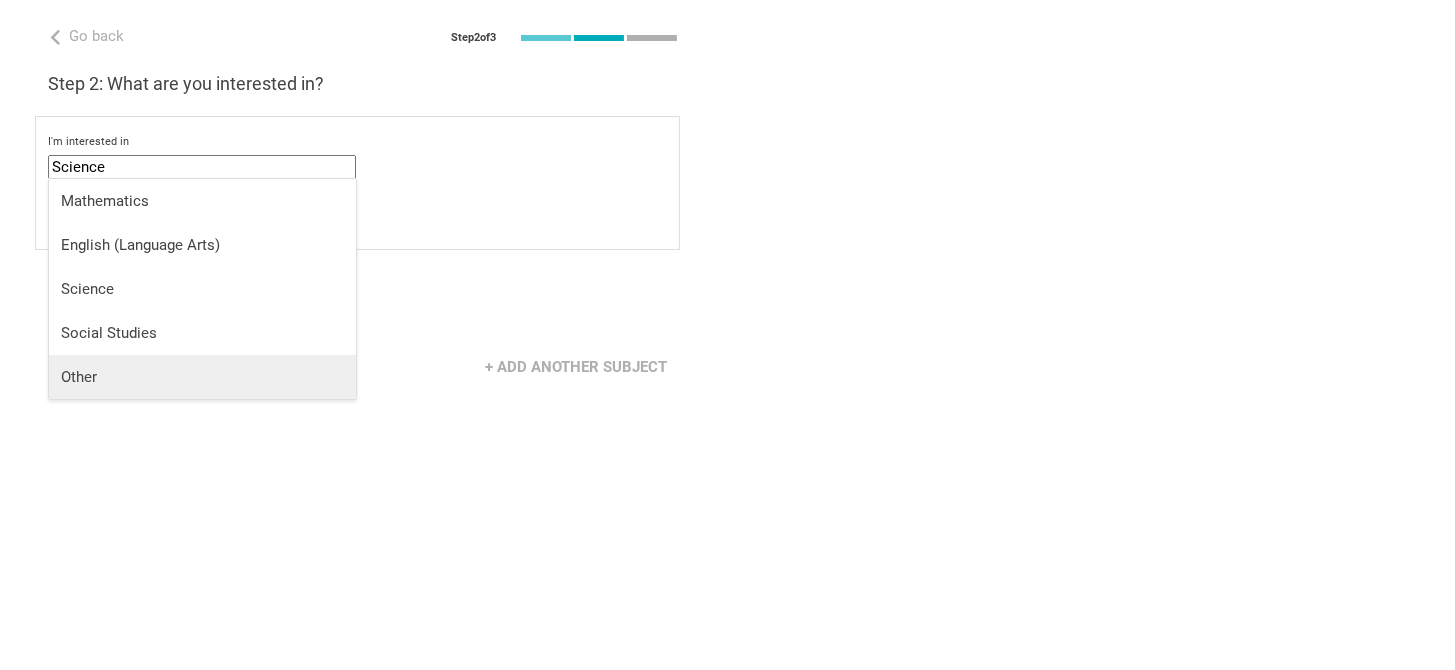 click on "Other" at bounding box center [202, 377] 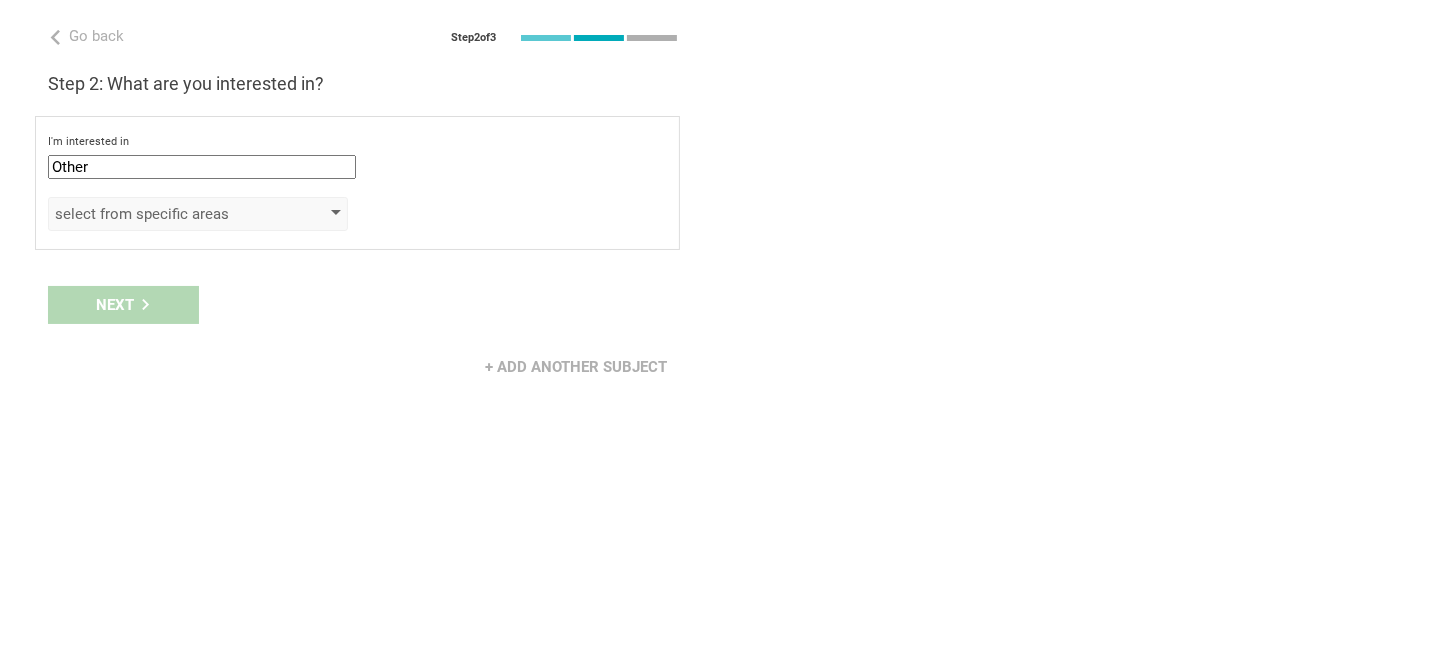 click on "select from specific areas" at bounding box center (198, 214) 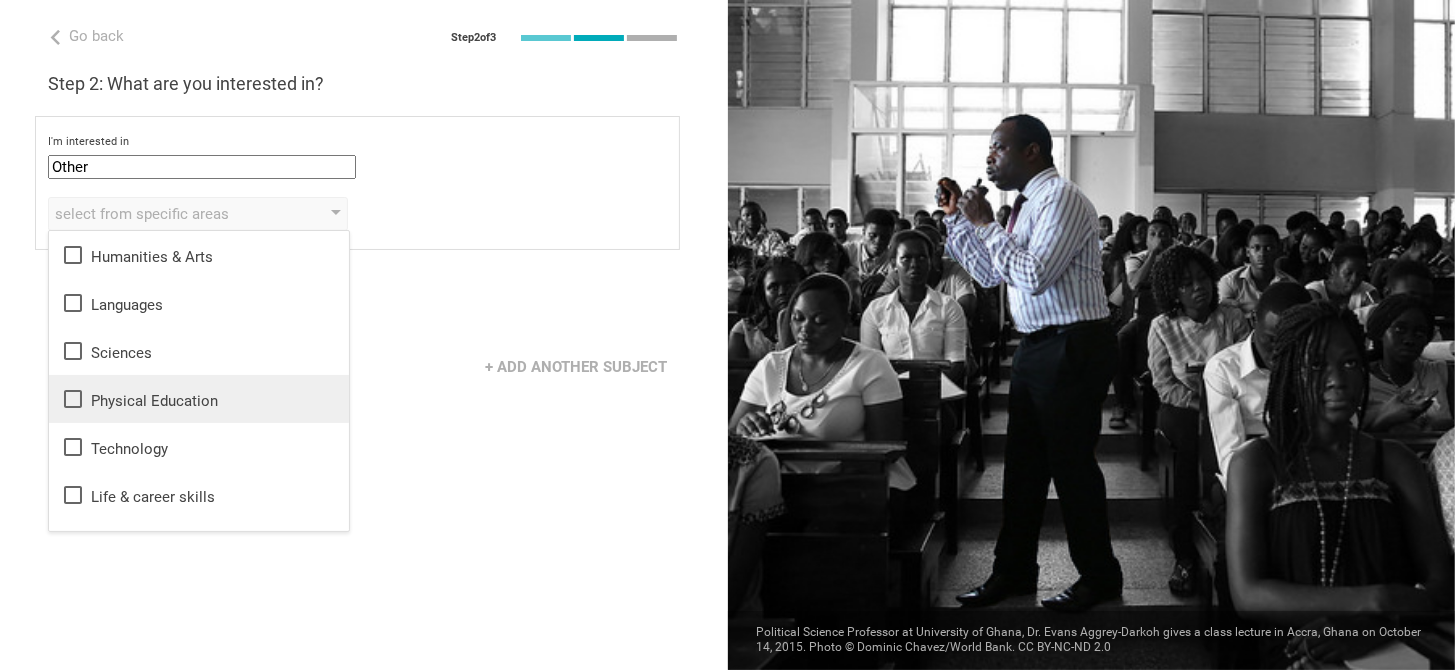 scroll, scrollTop: 35, scrollLeft: 0, axis: vertical 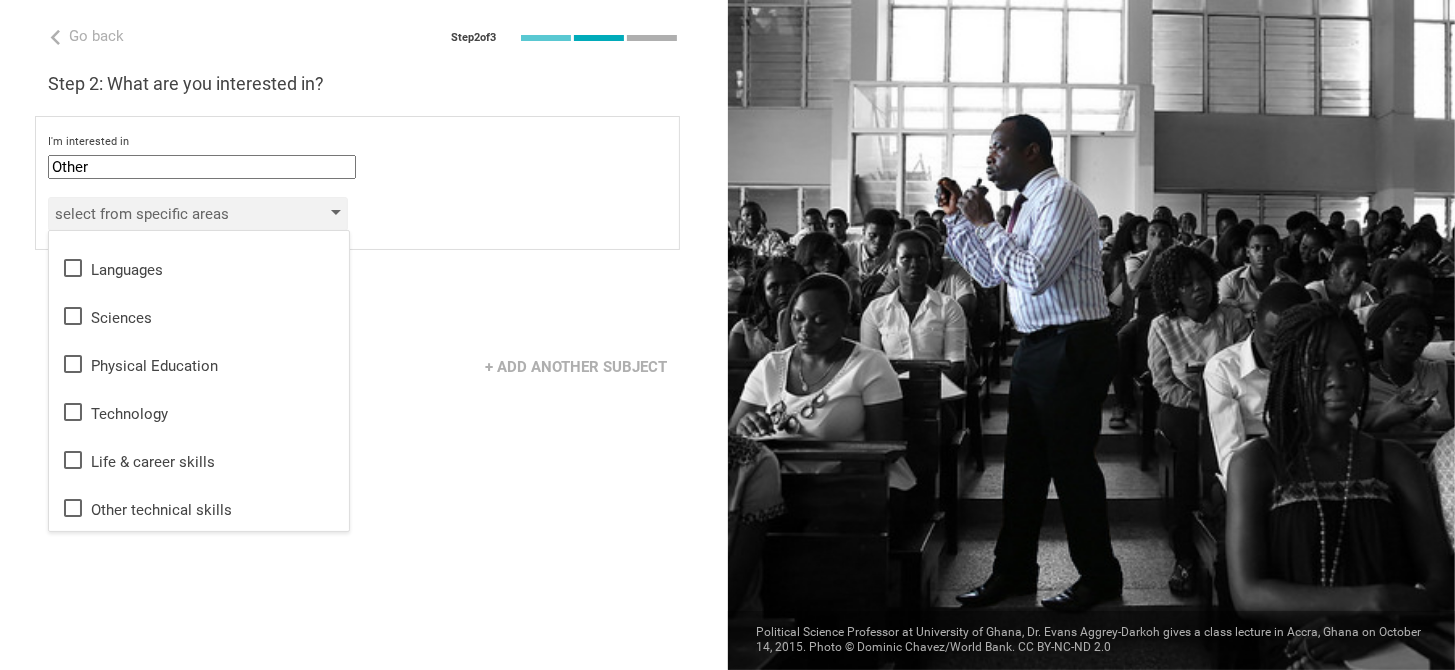 click on "select from specific areas" at bounding box center [169, 214] 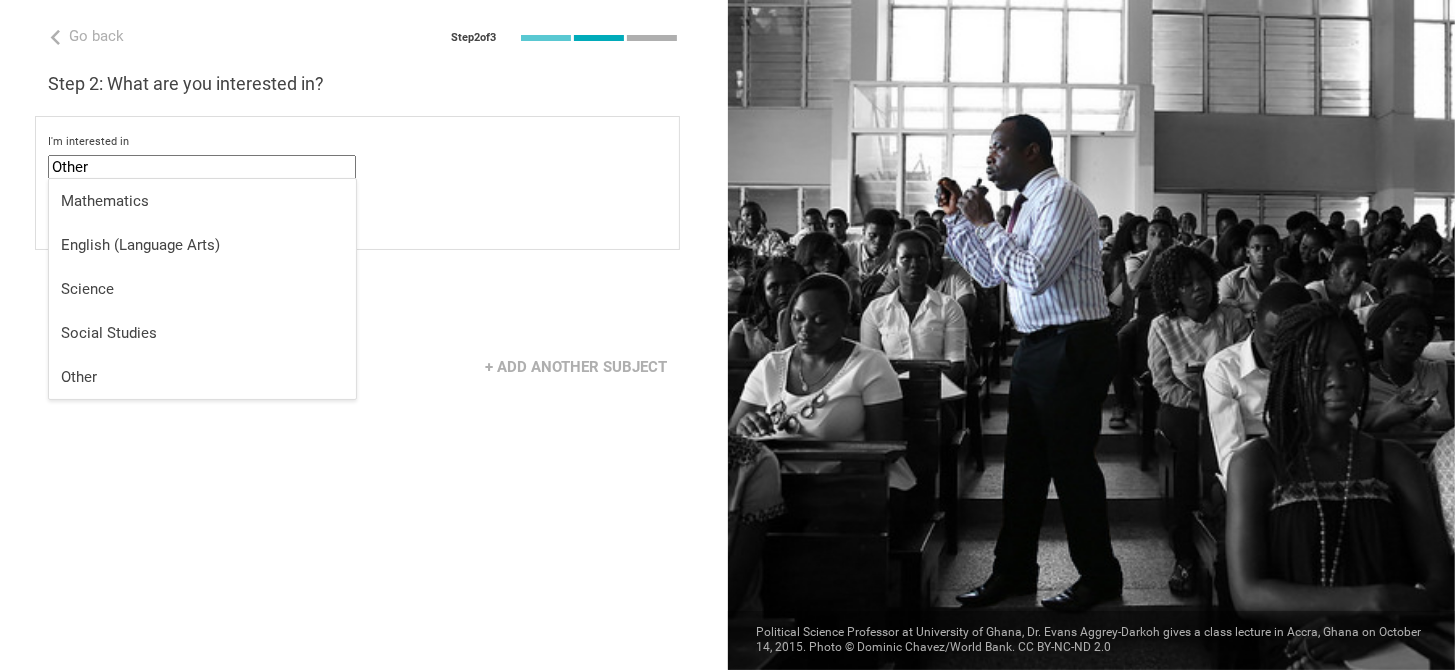 click on "Other" at bounding box center (202, 167) 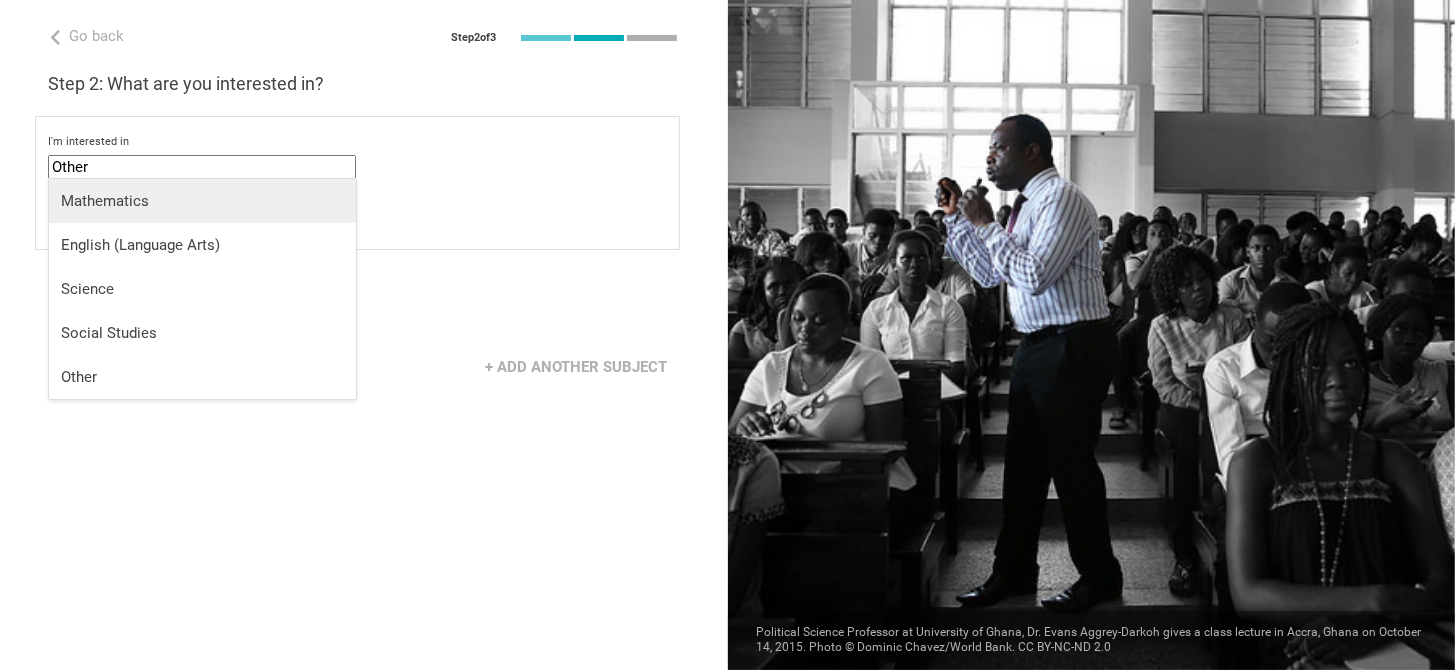 click on "Mathematics" at bounding box center (202, 201) 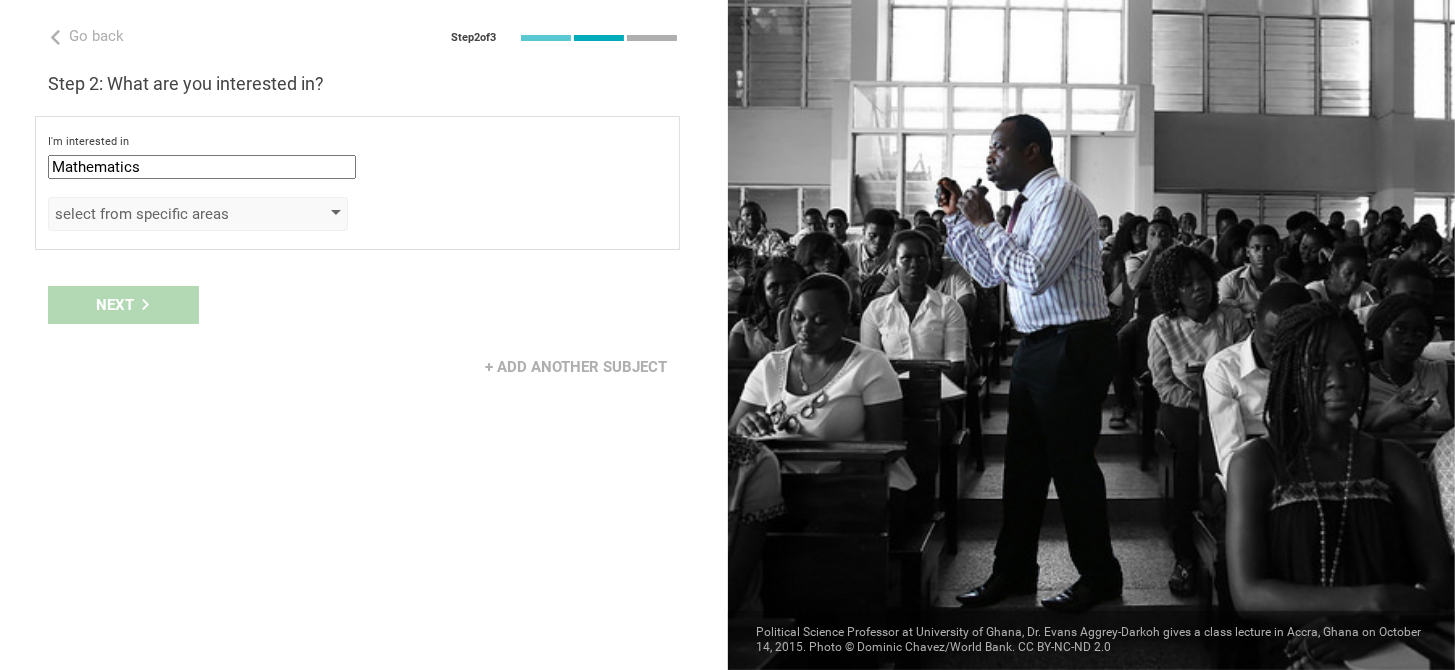 click on "select from specific areas" at bounding box center [169, 214] 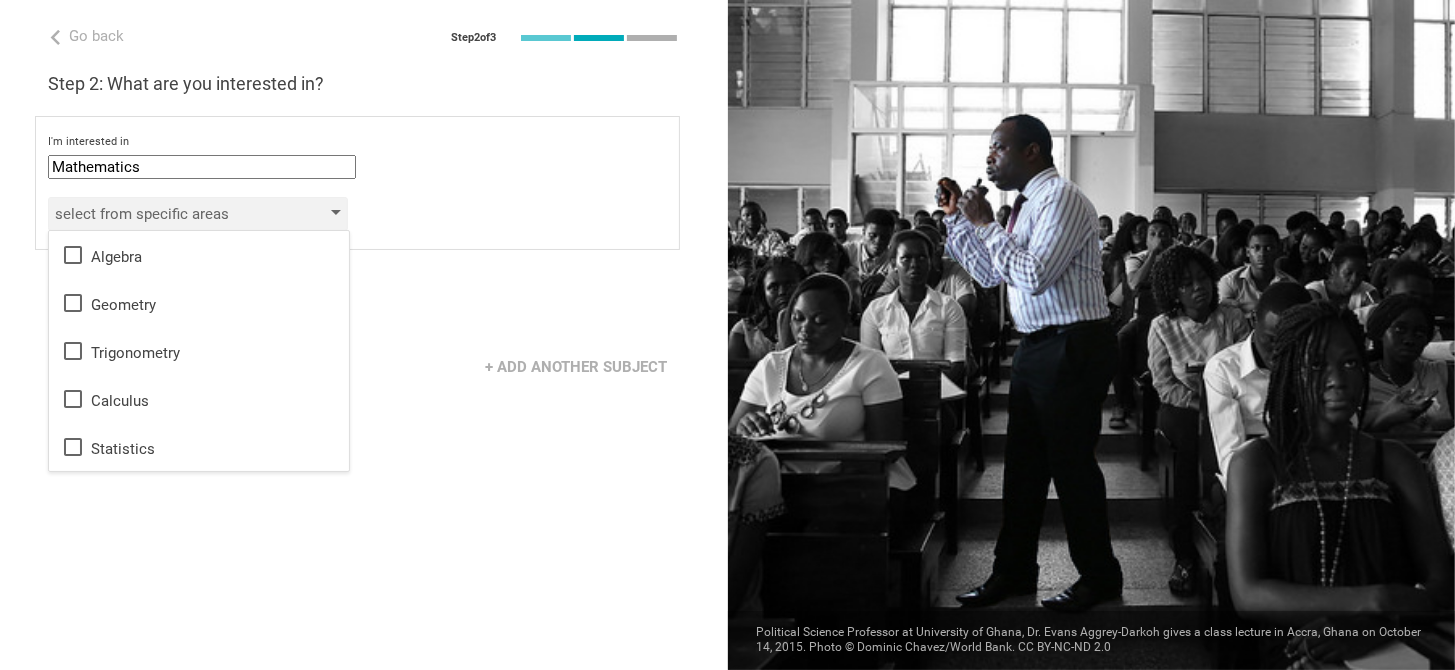 scroll, scrollTop: 0, scrollLeft: 0, axis: both 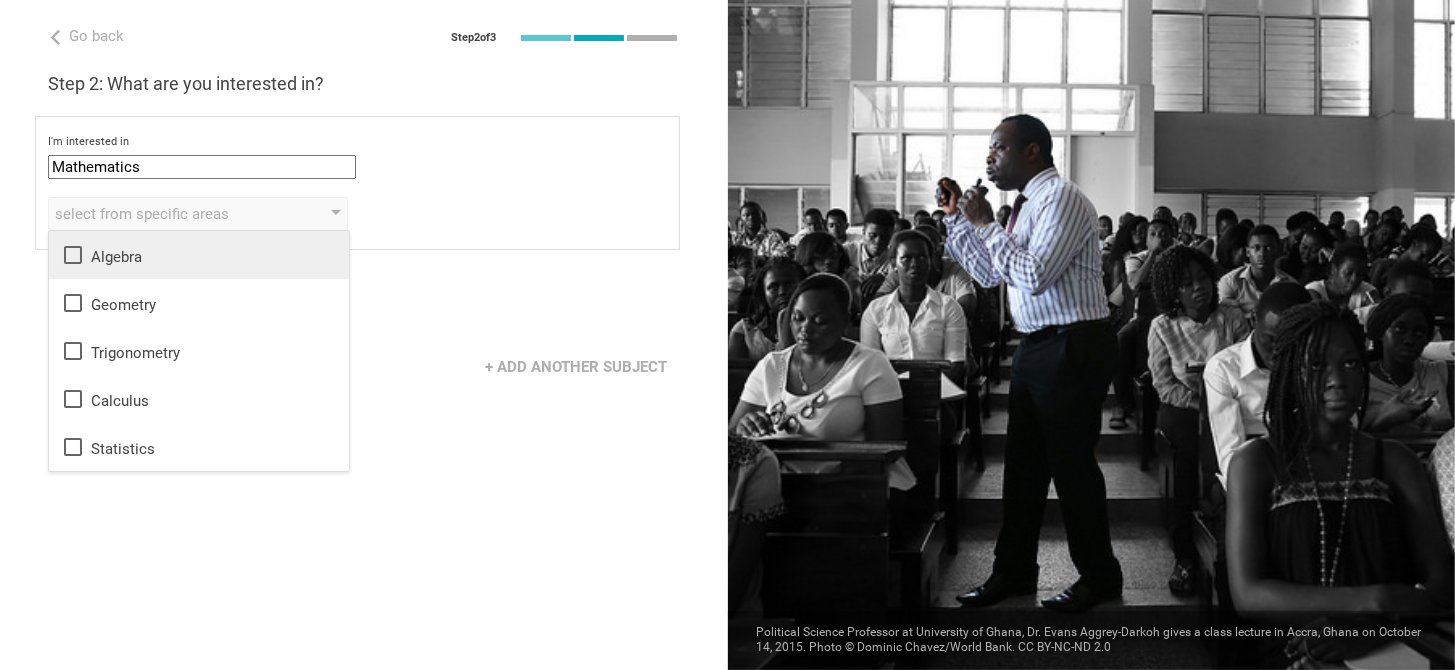 click on "Algebra" at bounding box center [199, 255] 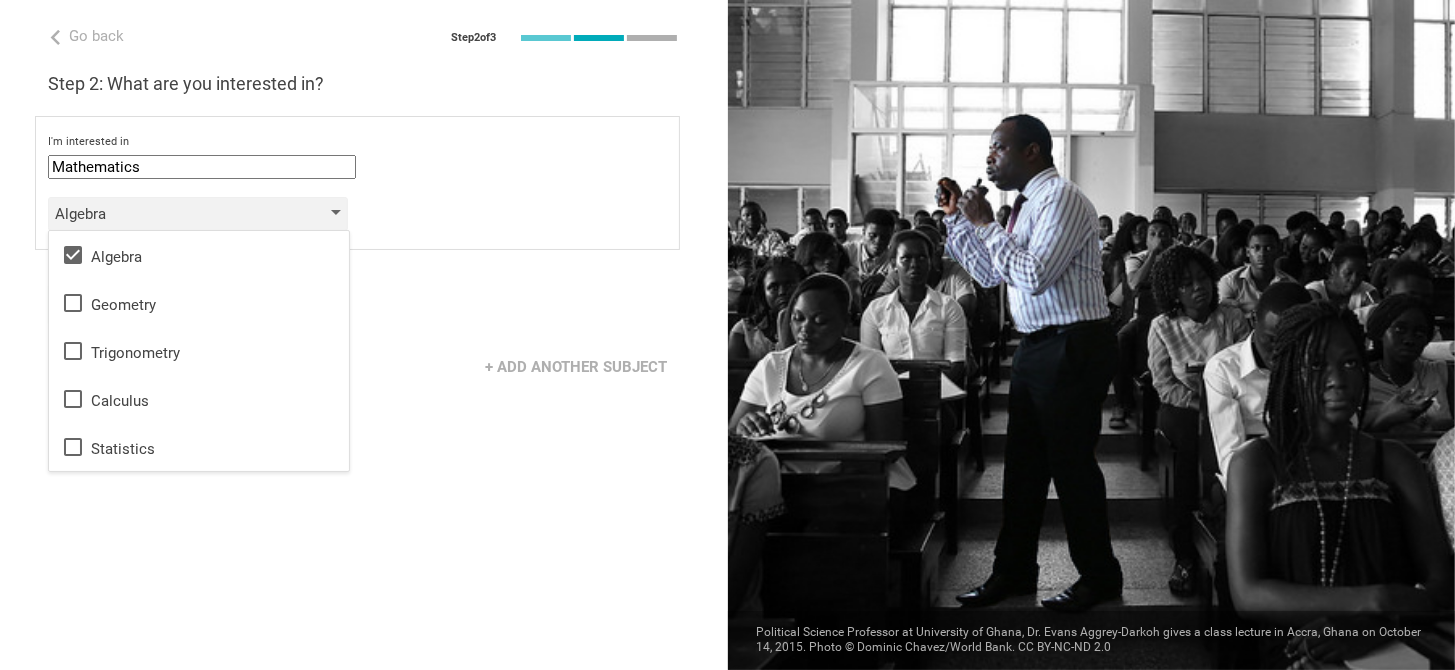 click on "Algebra" at bounding box center (198, 214) 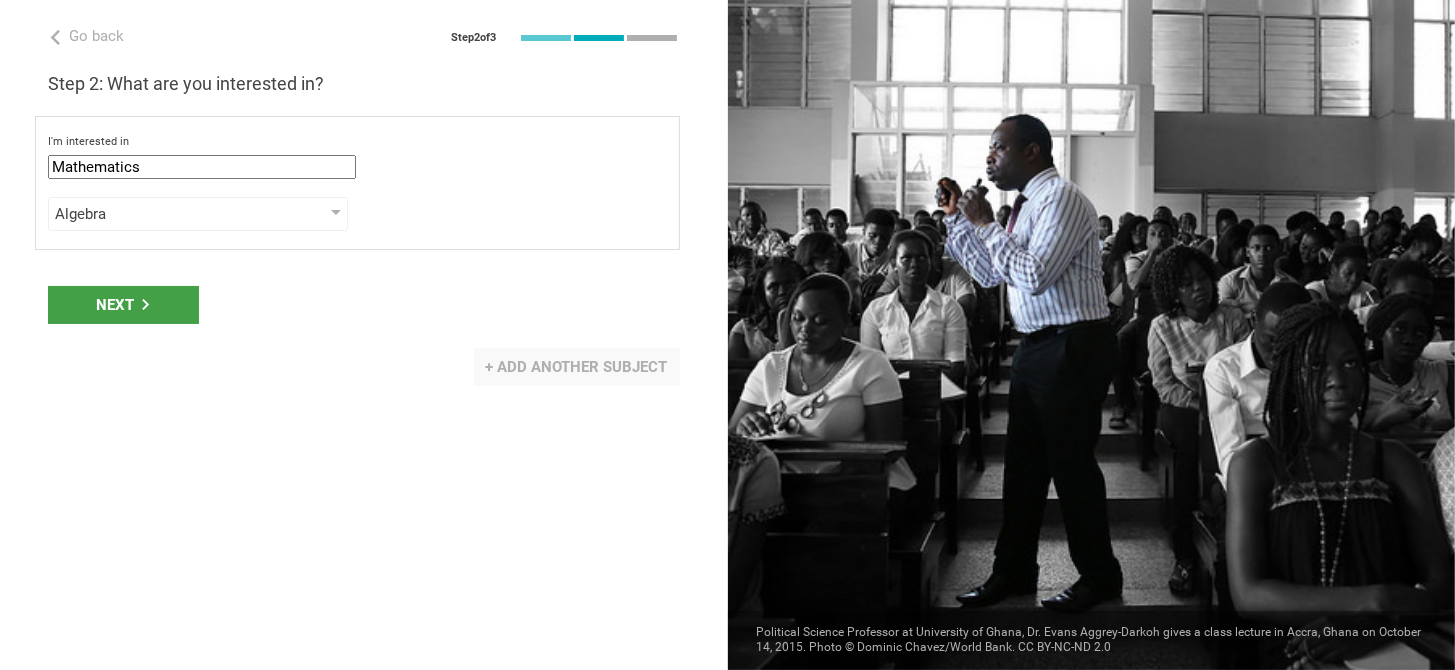 click on "+ Add another subject" at bounding box center (577, 367) 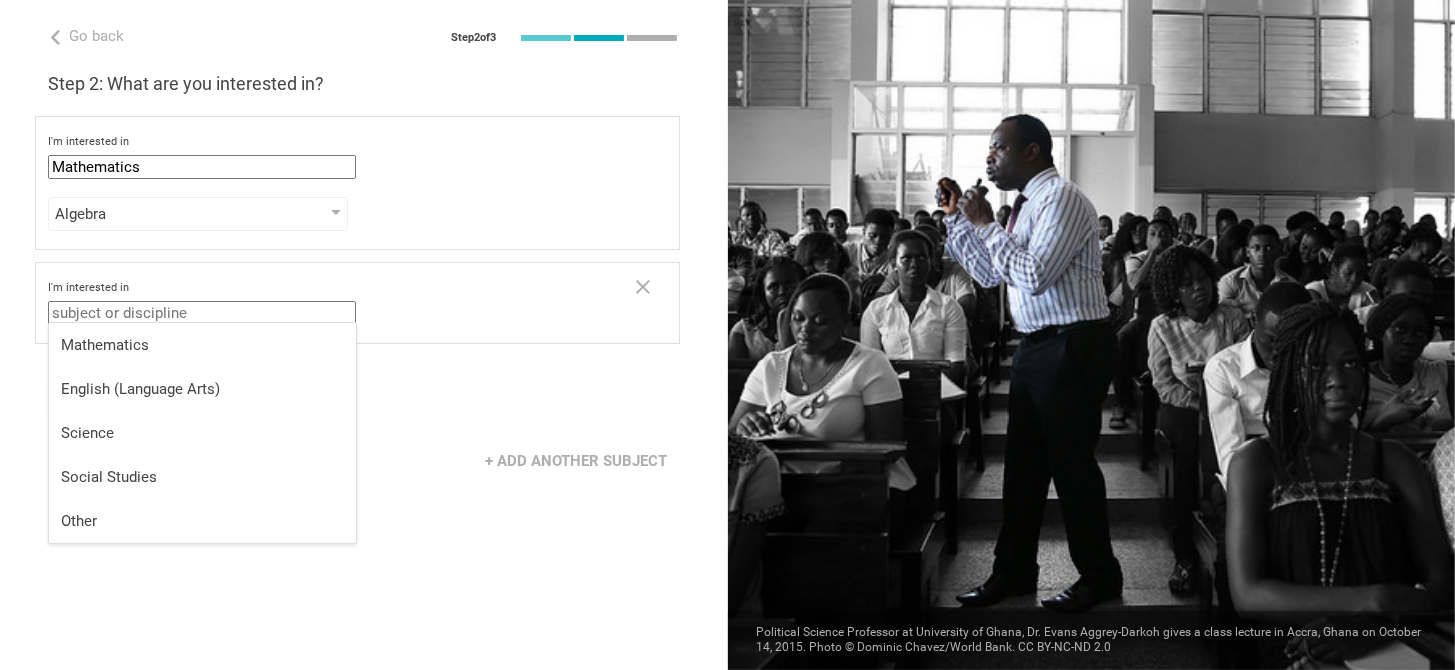 click at bounding box center [202, 313] 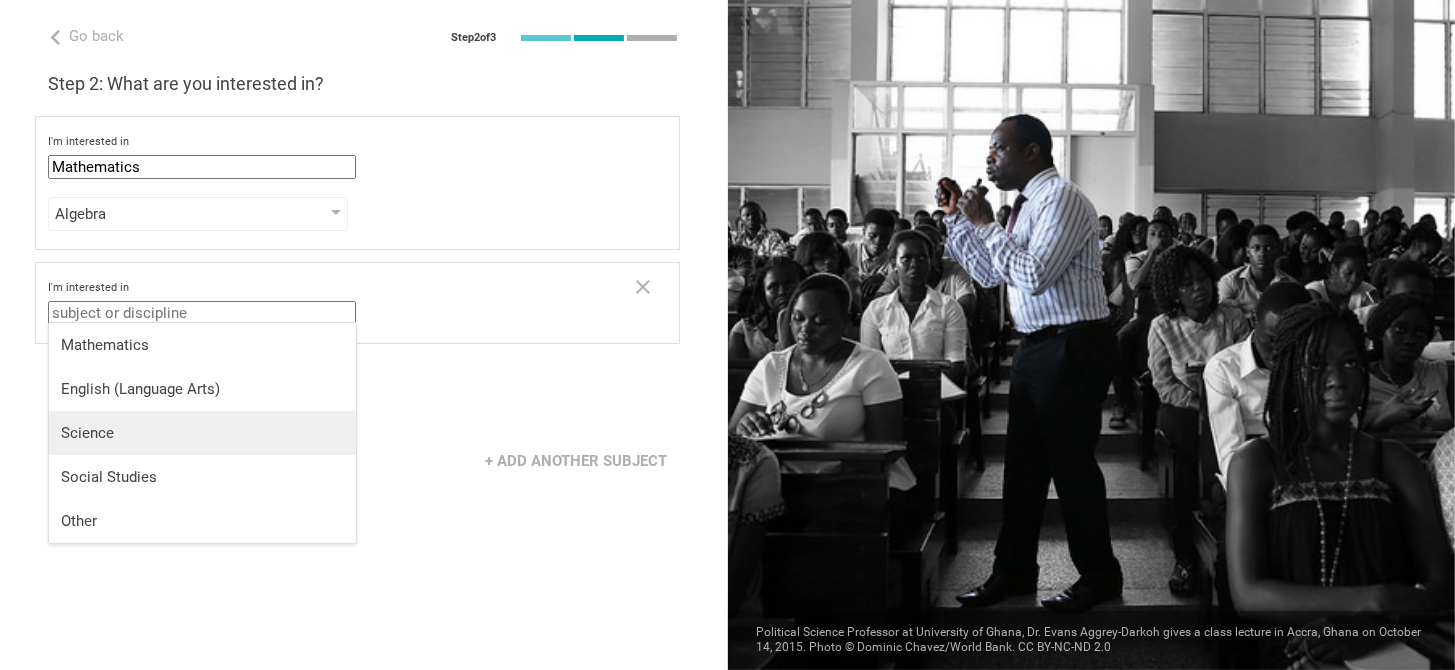 click on "Science" at bounding box center [202, 433] 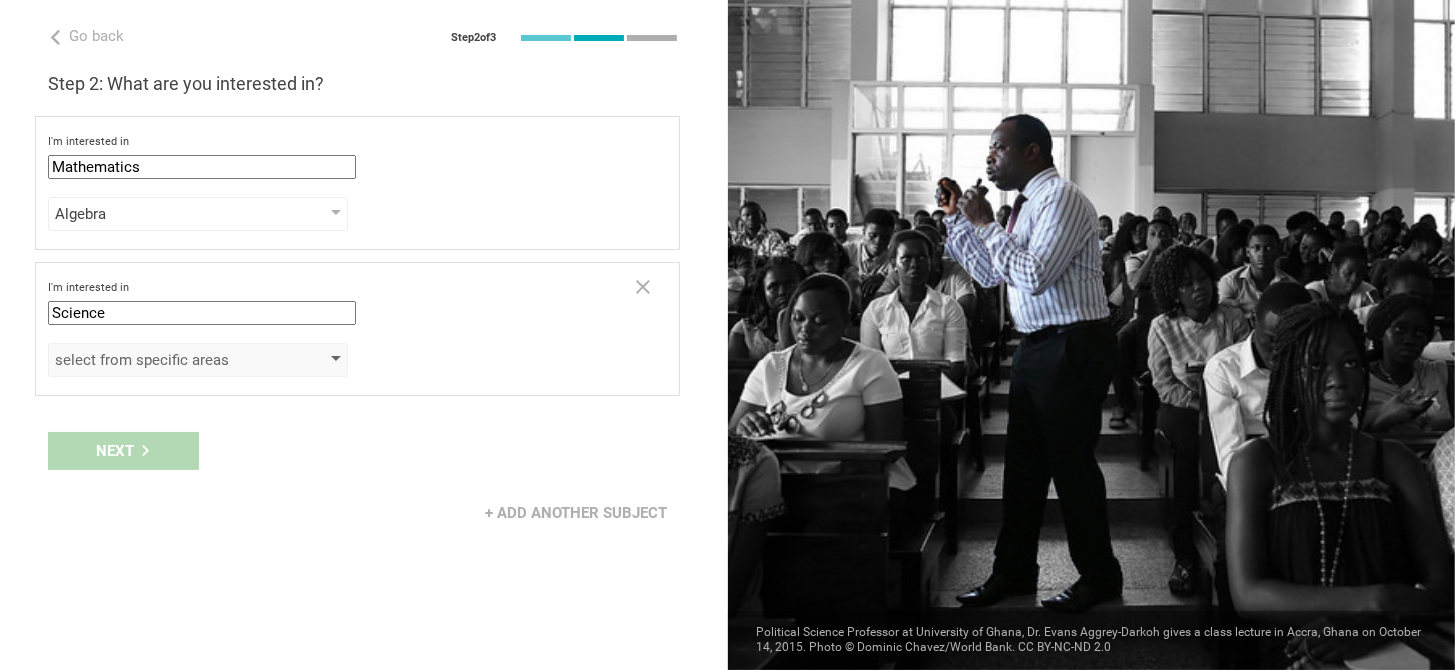 click on "select from specific areas" at bounding box center (198, 360) 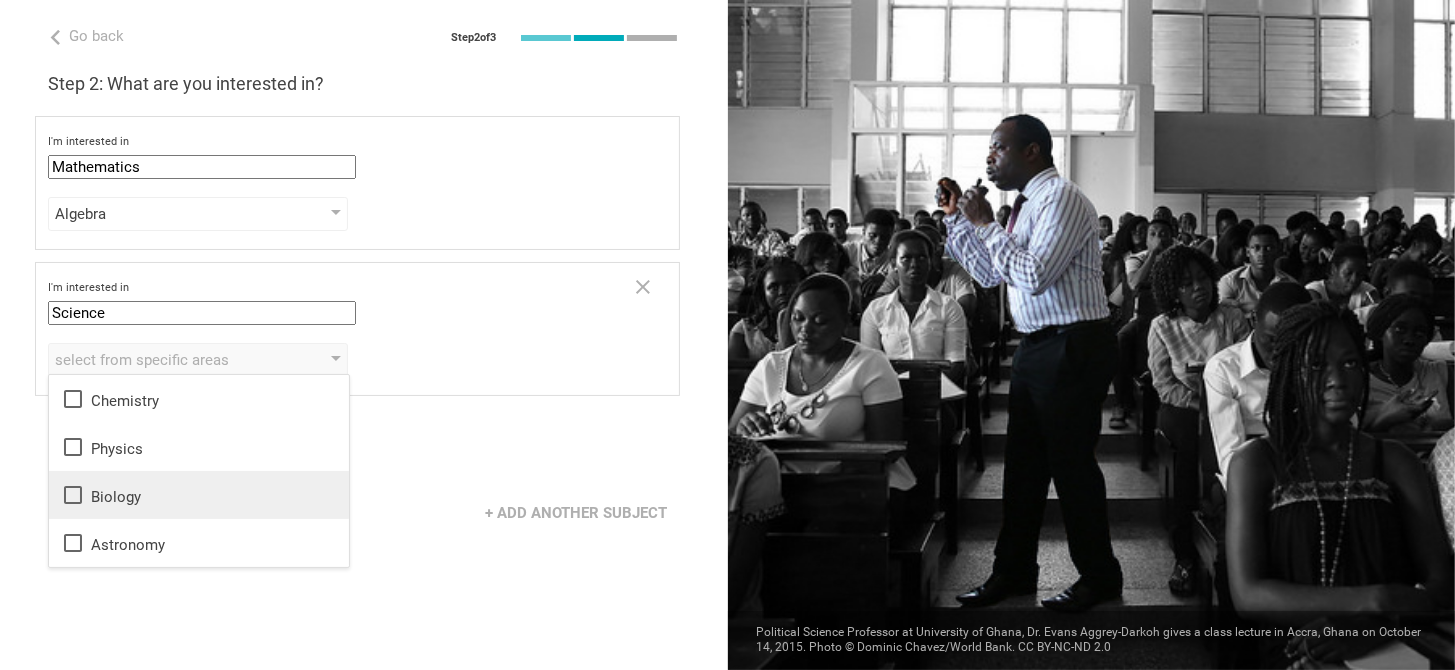 click on "Biology" at bounding box center (199, 495) 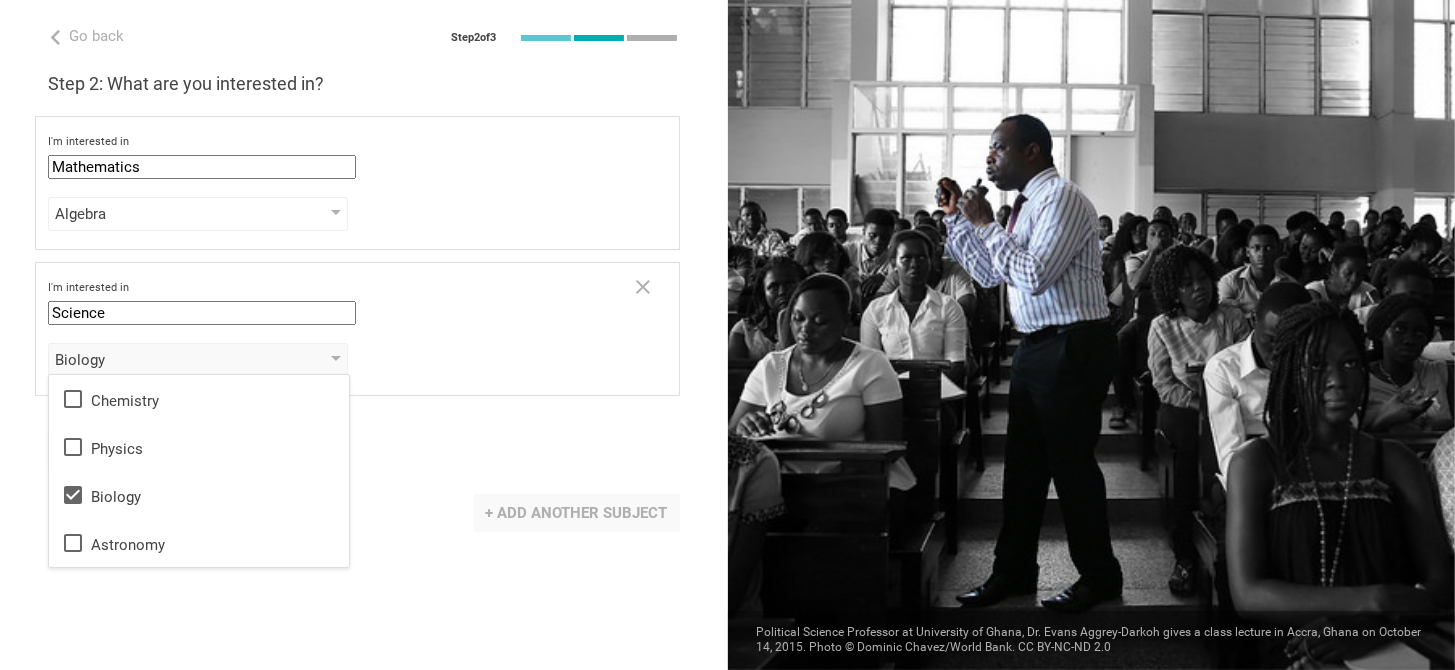 drag, startPoint x: 566, startPoint y: 531, endPoint x: 555, endPoint y: 511, distance: 22.825424 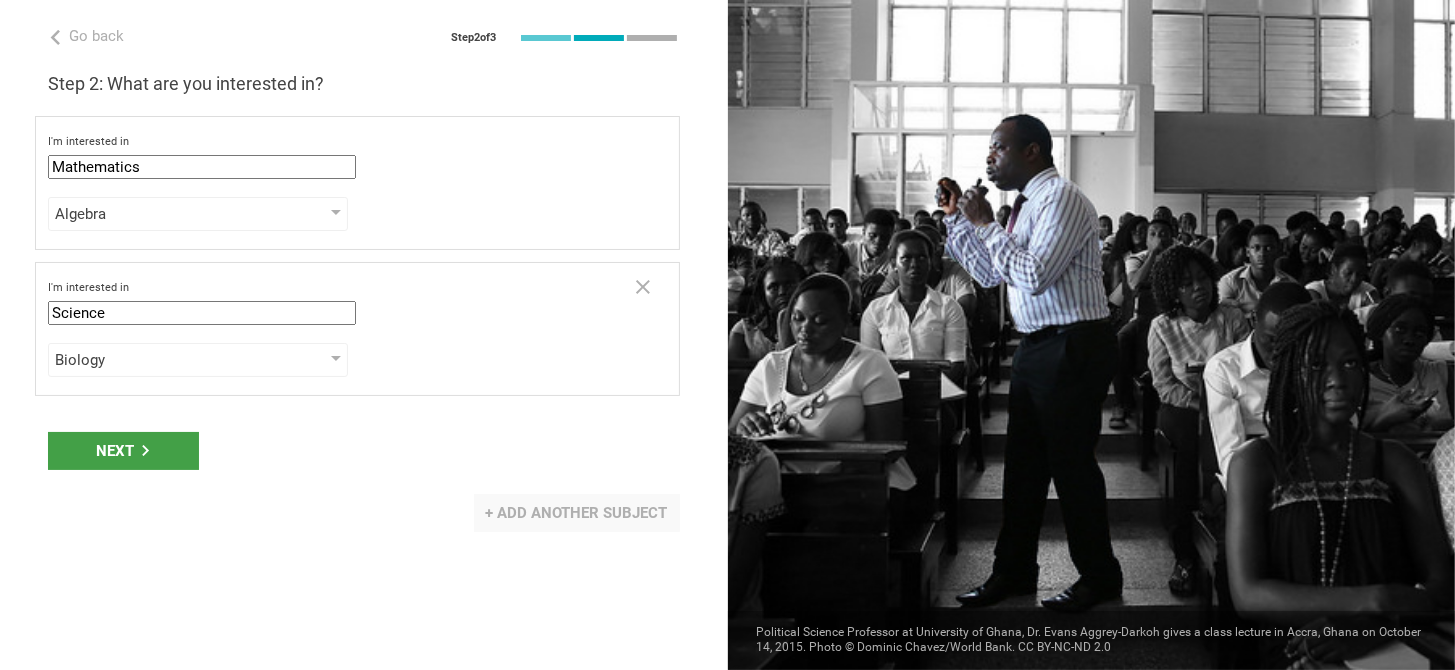 click on "+ Add another subject" at bounding box center (577, 513) 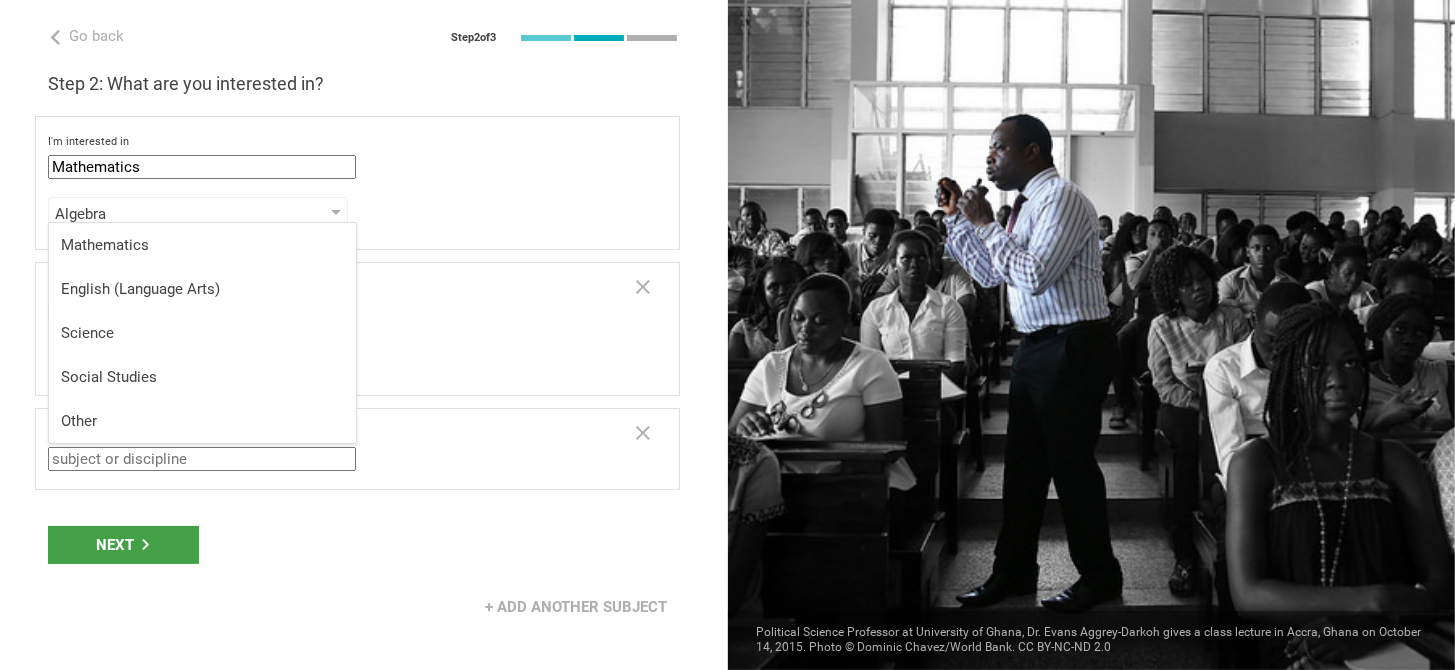 click at bounding box center (202, 459) 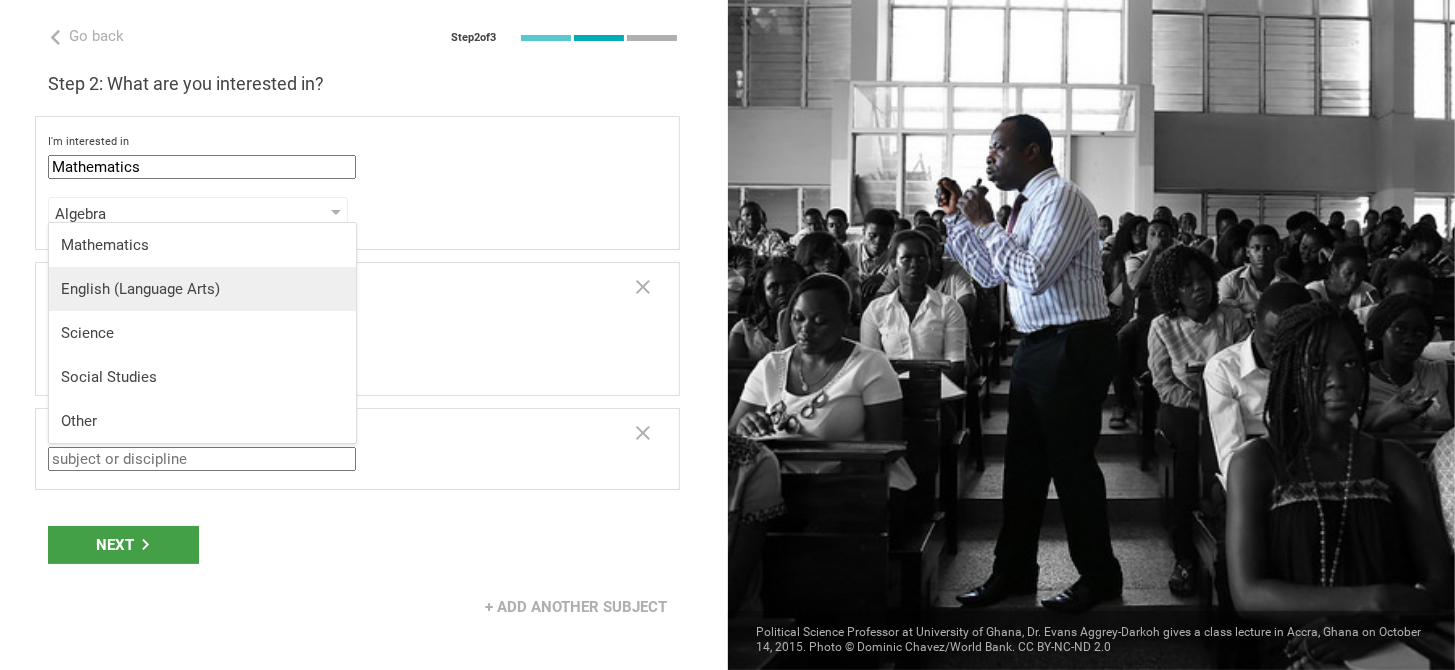 click on "English (Language Arts)" at bounding box center (202, 289) 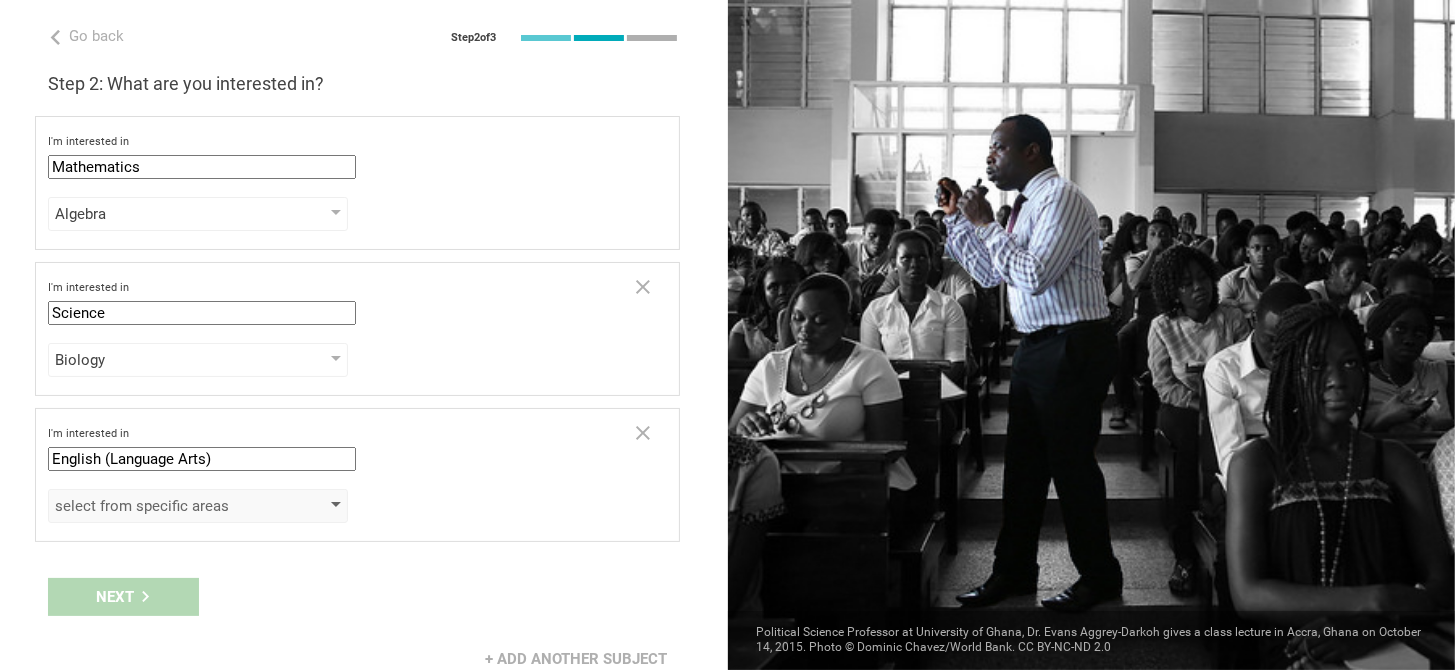 click on "select from specific areas" at bounding box center (169, 506) 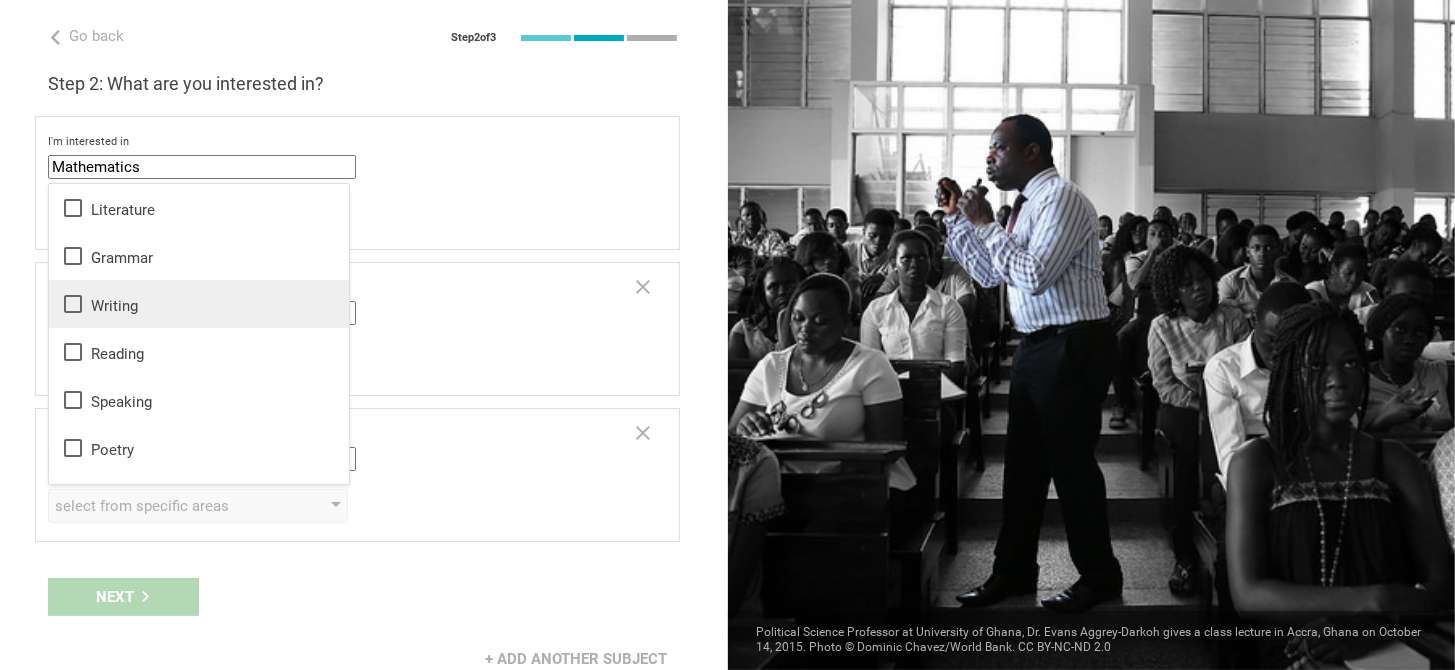 click on "Writing" at bounding box center (199, 304) 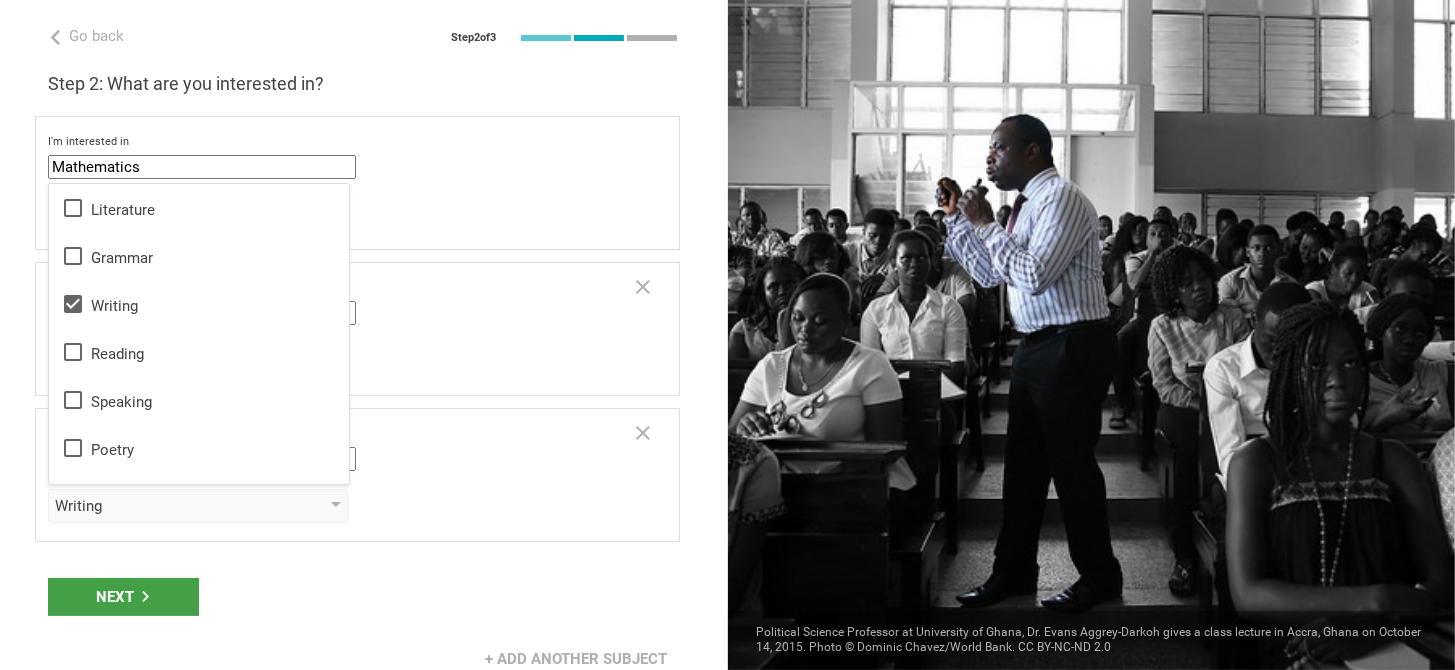 click on "Next" at bounding box center [364, 597] 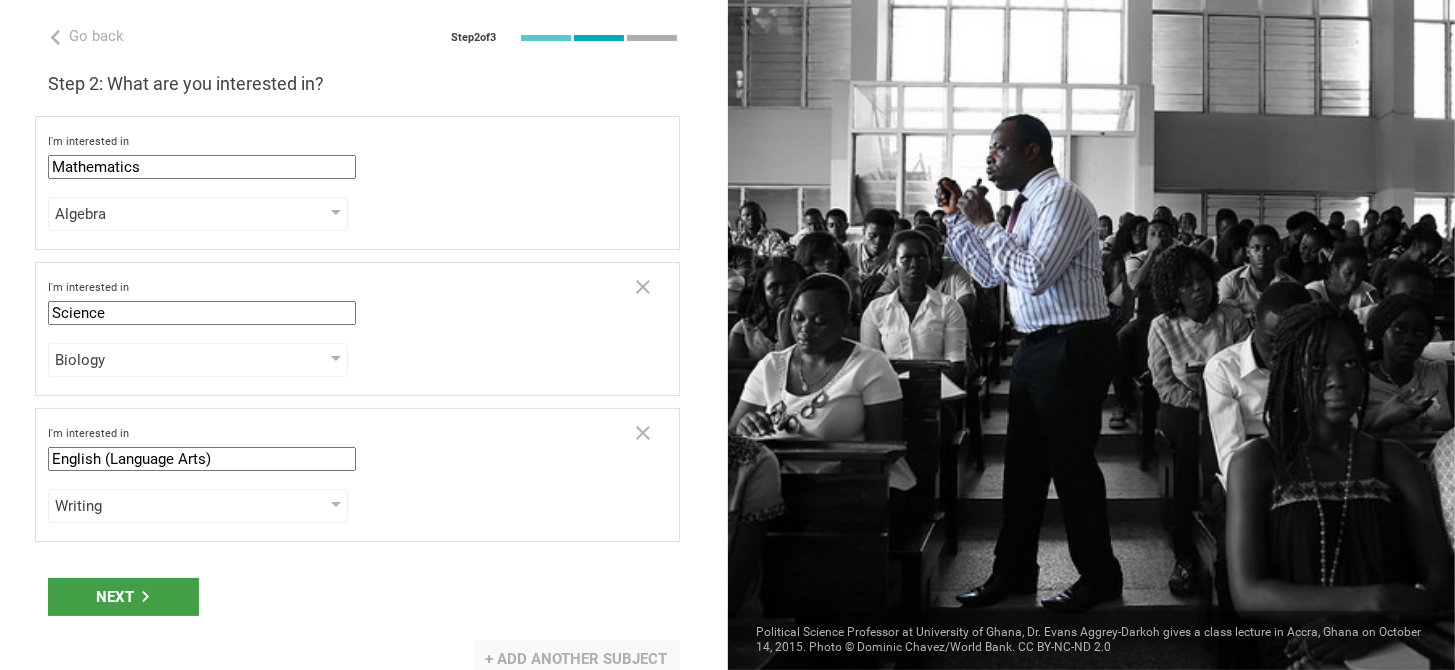 click on "+ Add another subject" at bounding box center (577, 659) 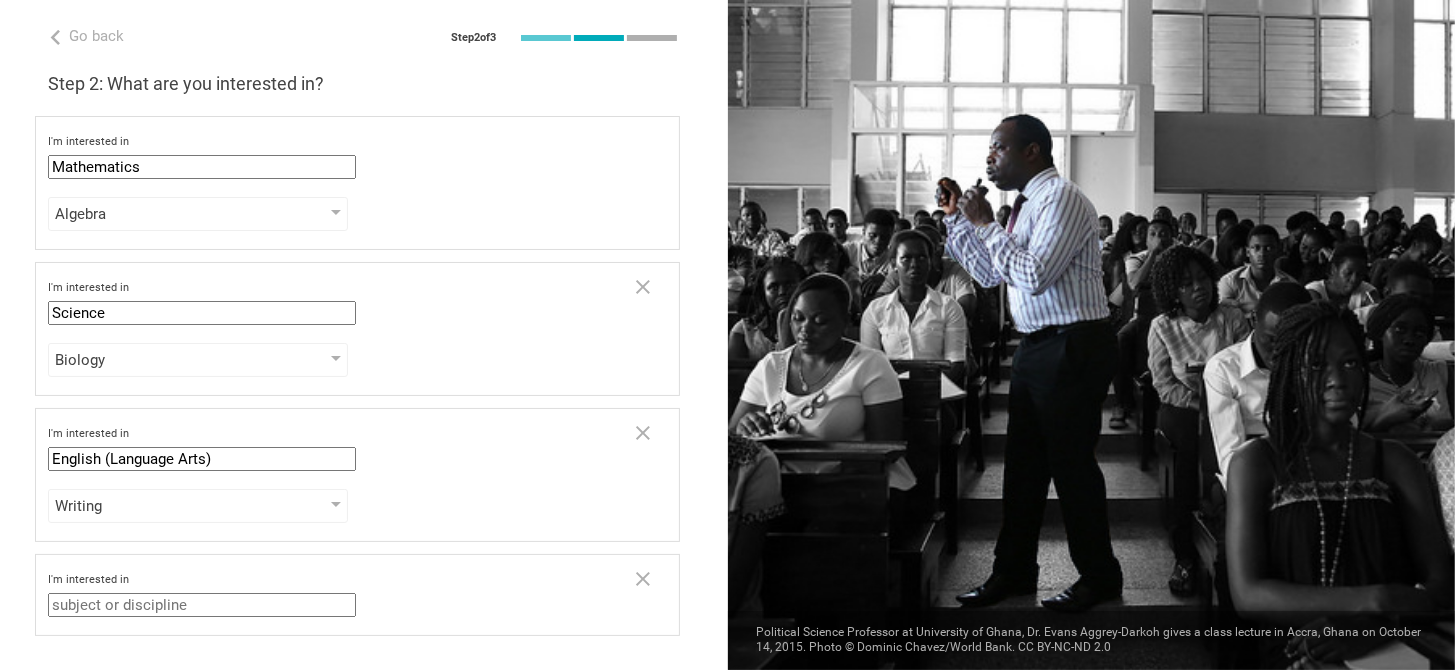 click on "I'm interested in" at bounding box center (333, 580) 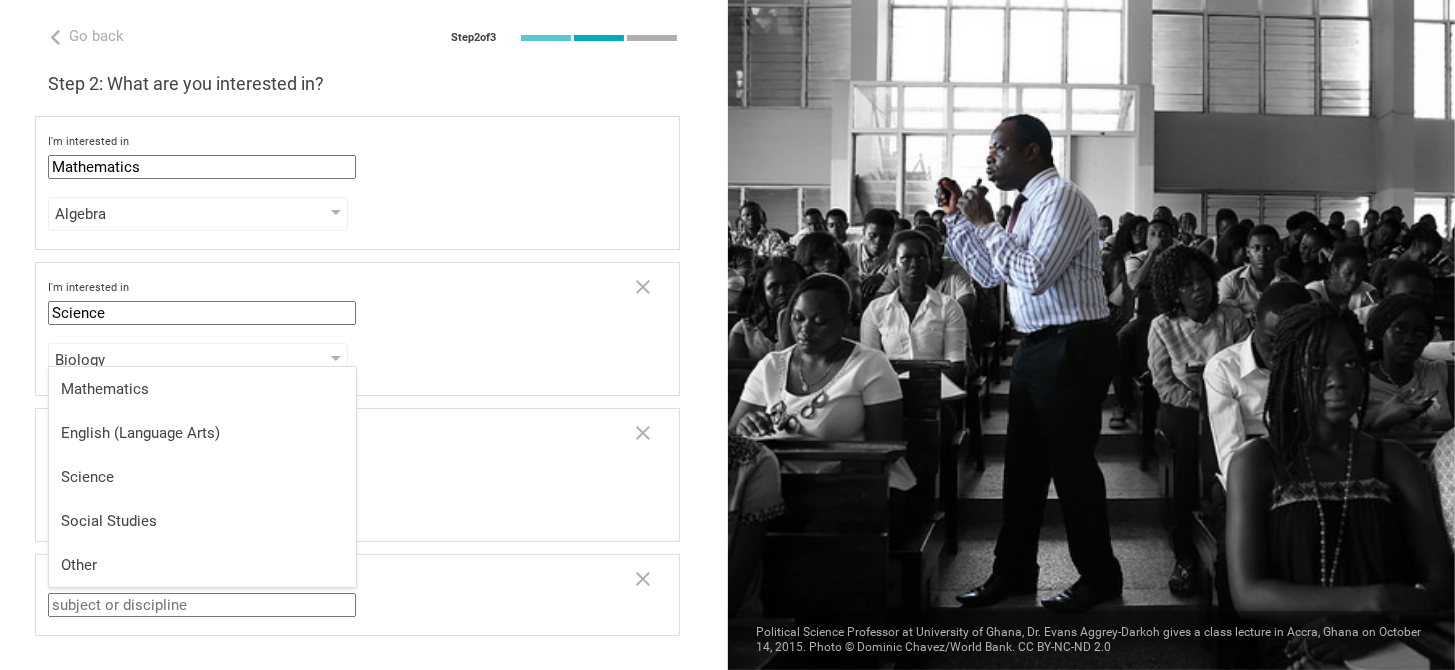 click at bounding box center [202, 605] 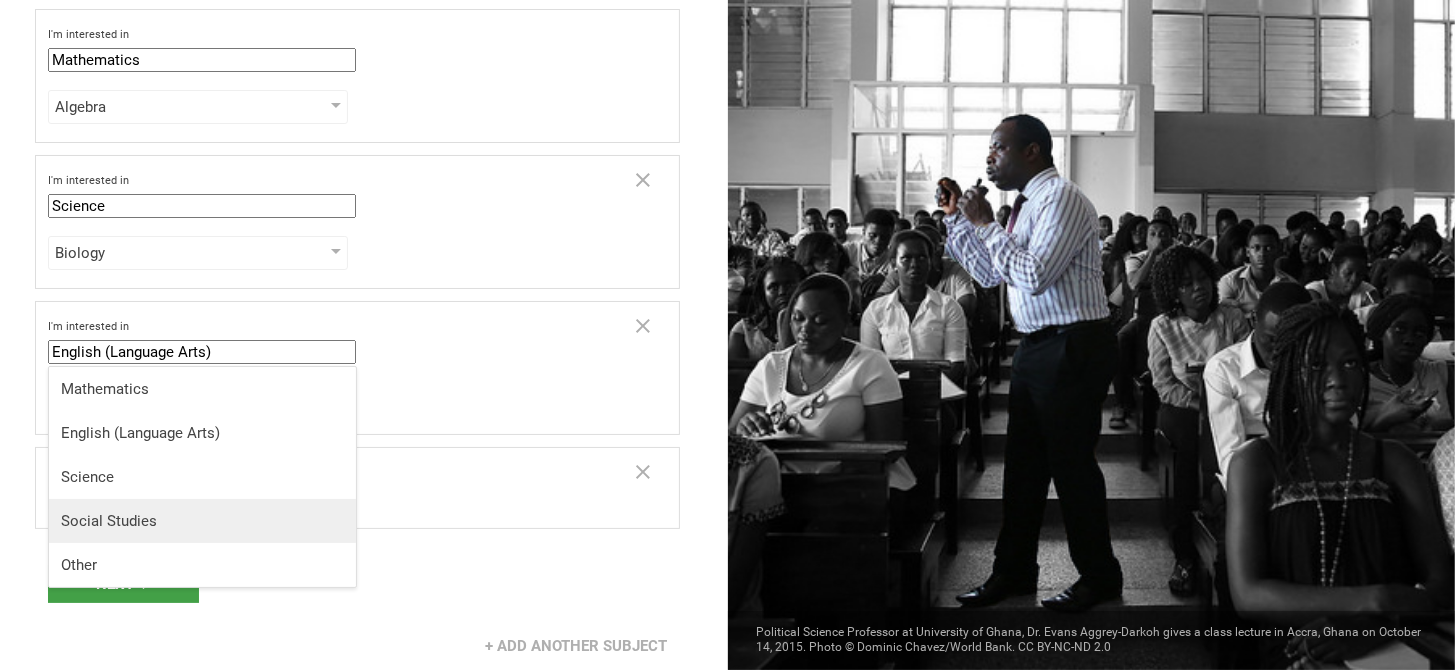 scroll, scrollTop: 106, scrollLeft: 0, axis: vertical 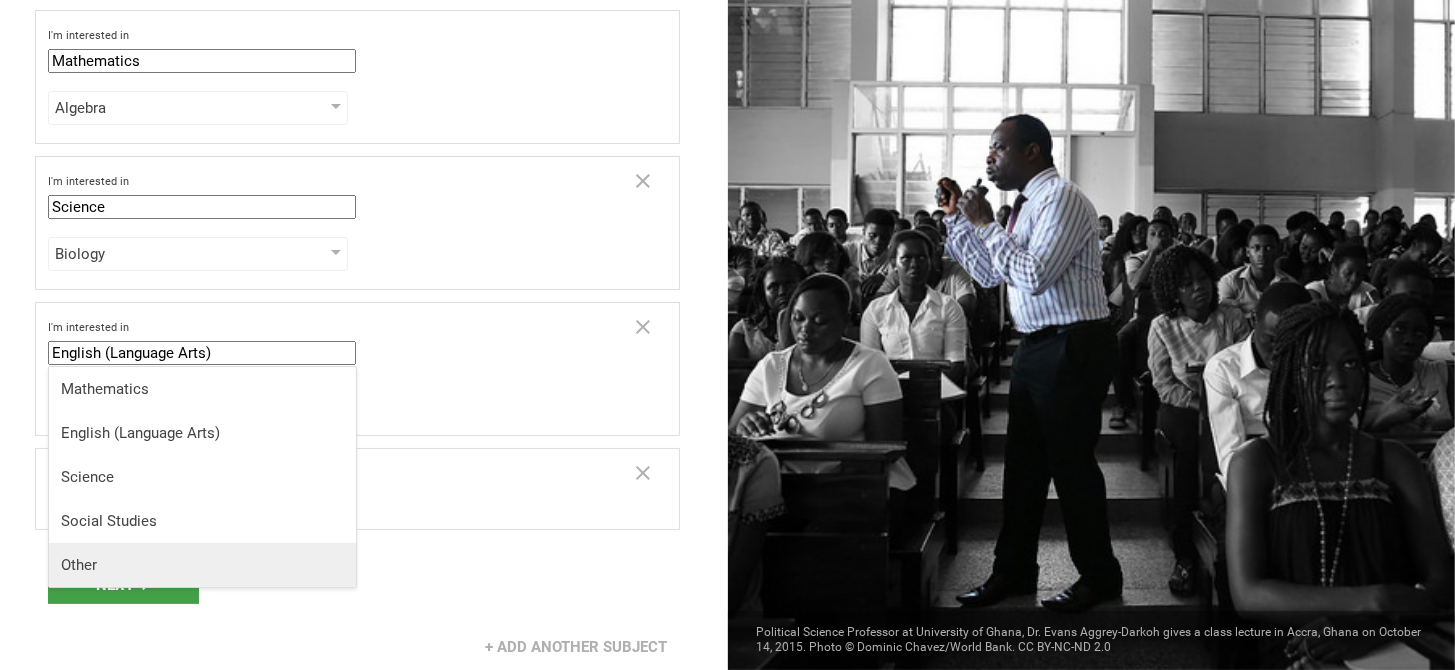 click on "Other" at bounding box center [202, 565] 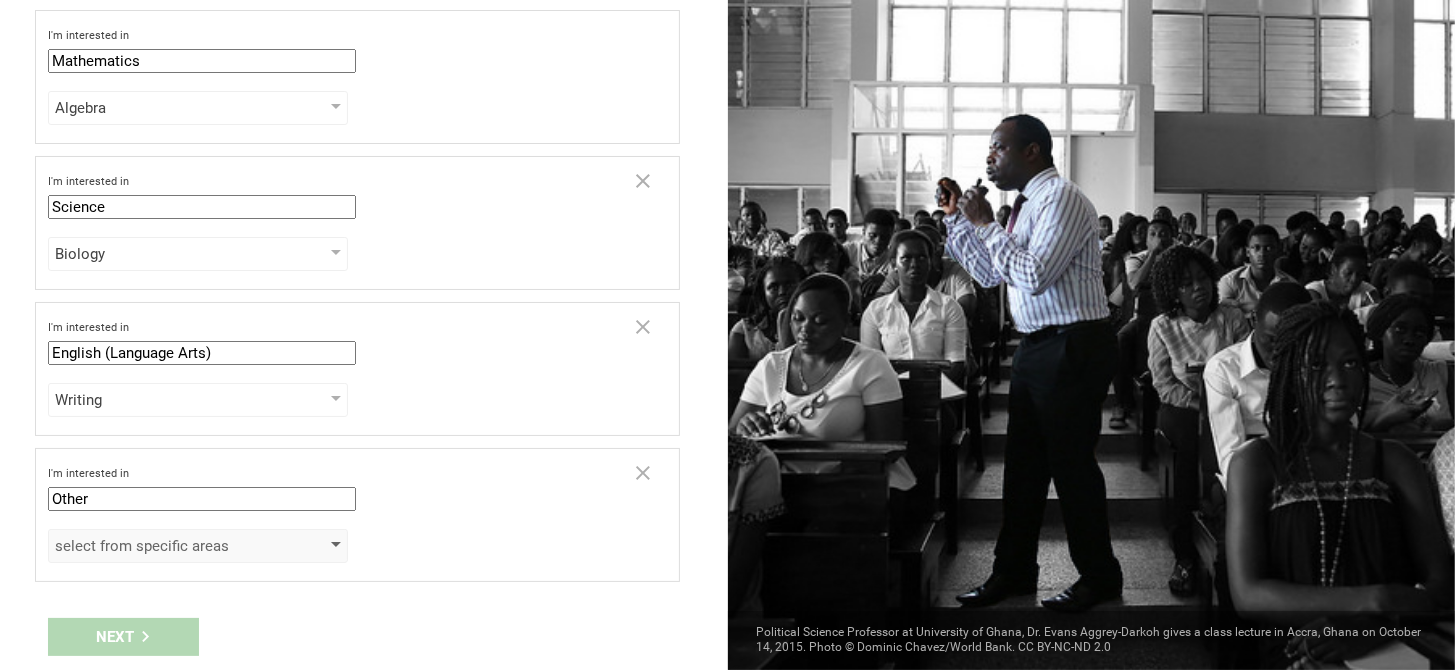 click on "select from specific areas" at bounding box center [169, 546] 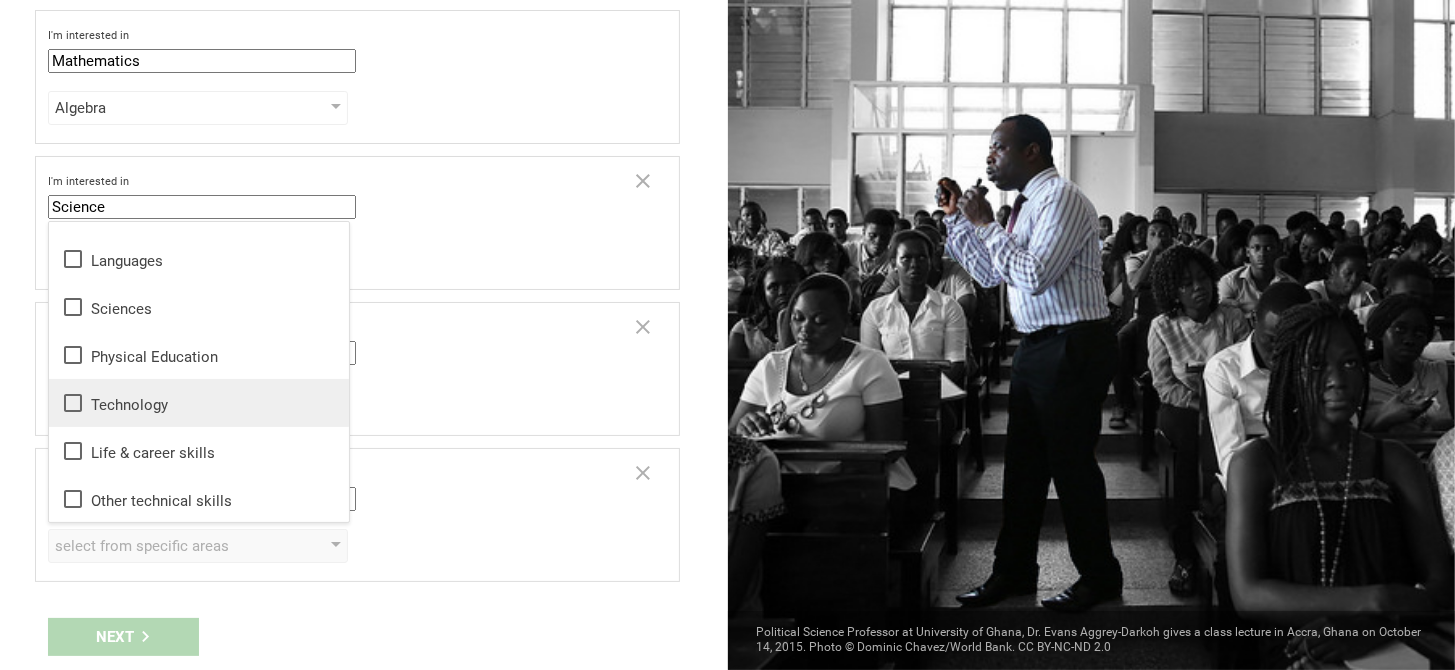 scroll, scrollTop: 0, scrollLeft: 0, axis: both 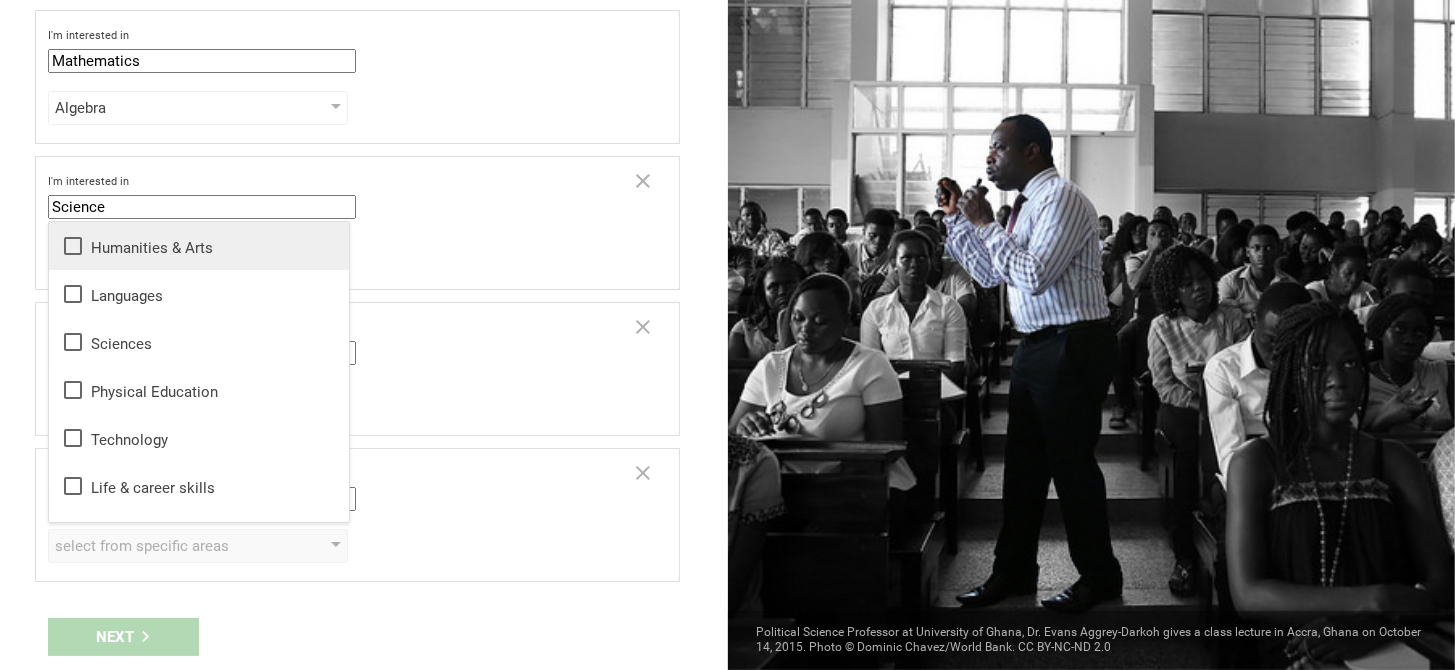 click on "Humanities & Arts" at bounding box center (199, 246) 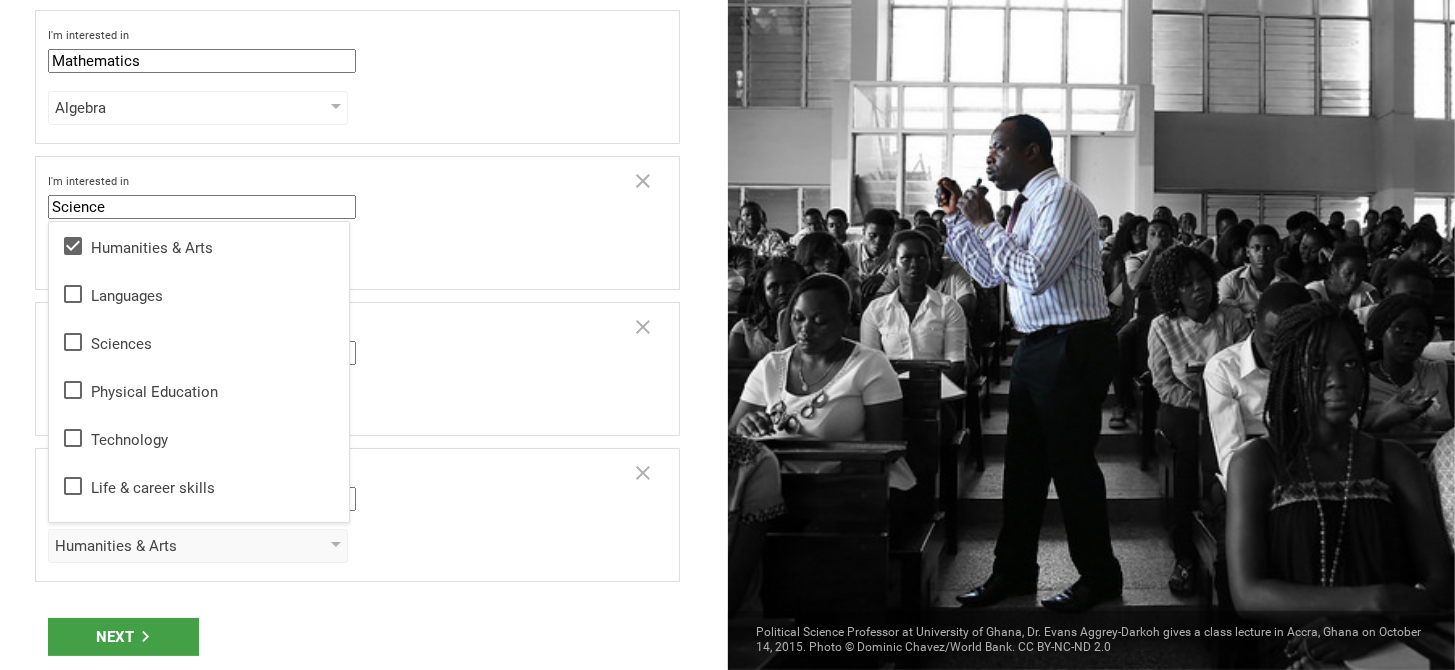 click on "Humanities & Arts Humanities & Arts Languages Sciences Physical Education Technology Life & career skills Other technical skills" at bounding box center [357, 546] 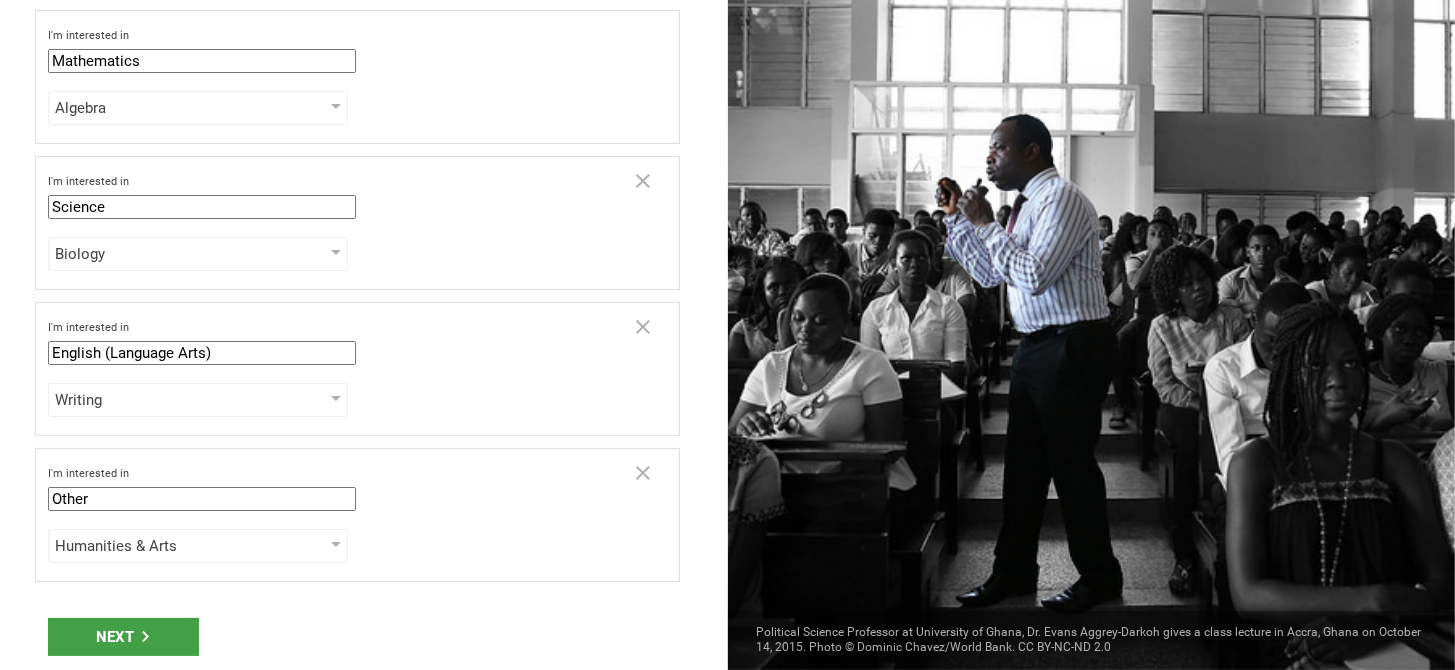 scroll, scrollTop: 159, scrollLeft: 0, axis: vertical 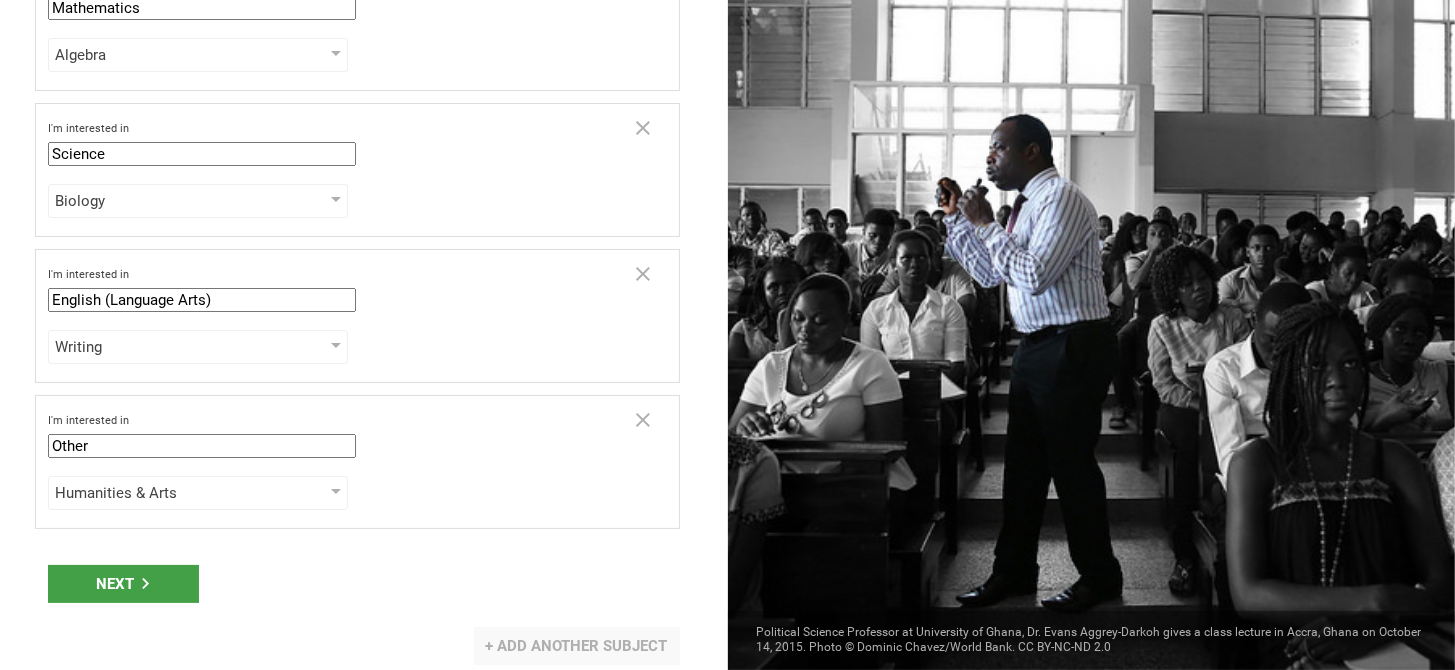 click on "+ Add another subject" at bounding box center (577, 646) 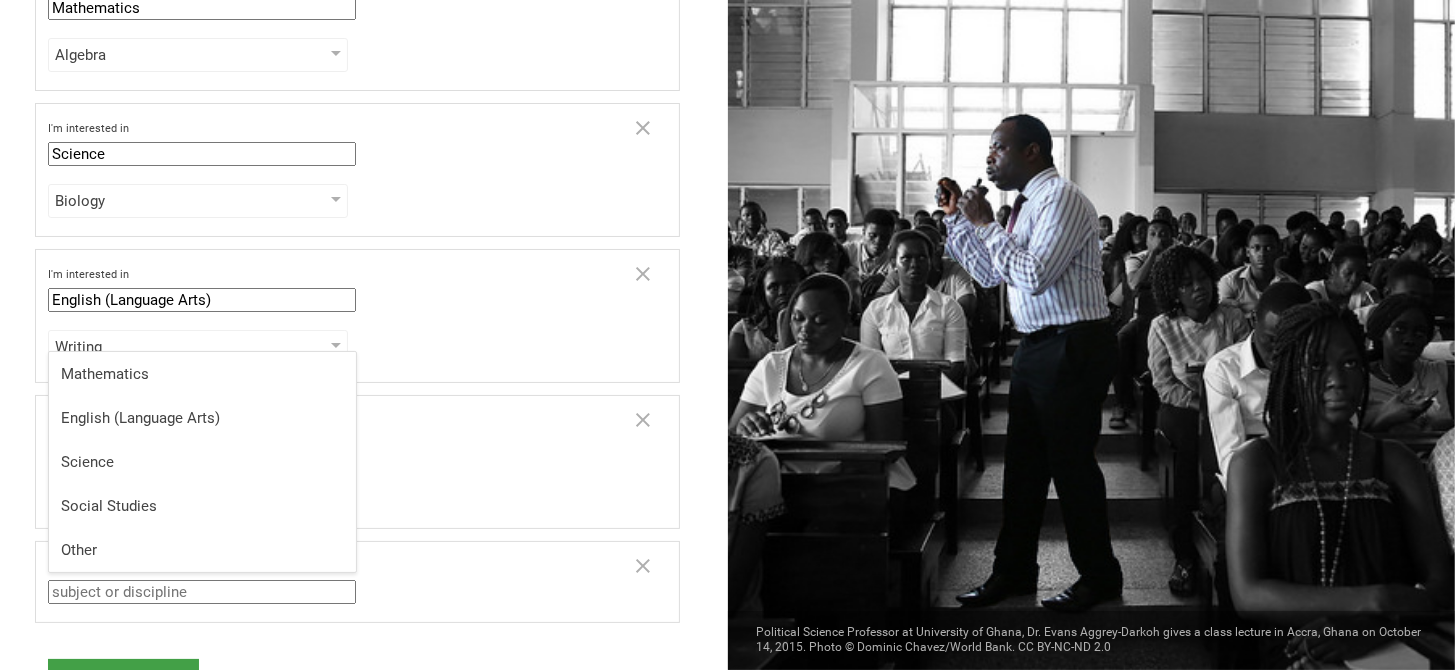 click at bounding box center (202, 592) 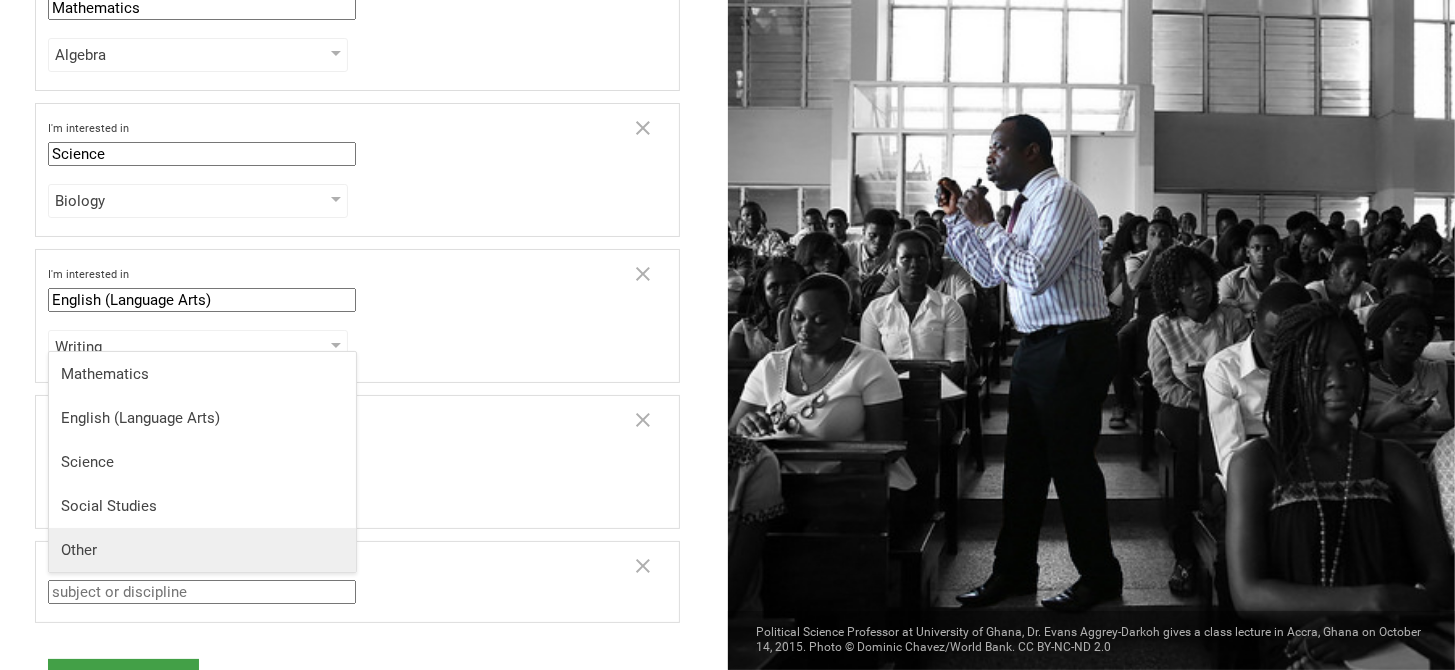 scroll, scrollTop: 252, scrollLeft: 0, axis: vertical 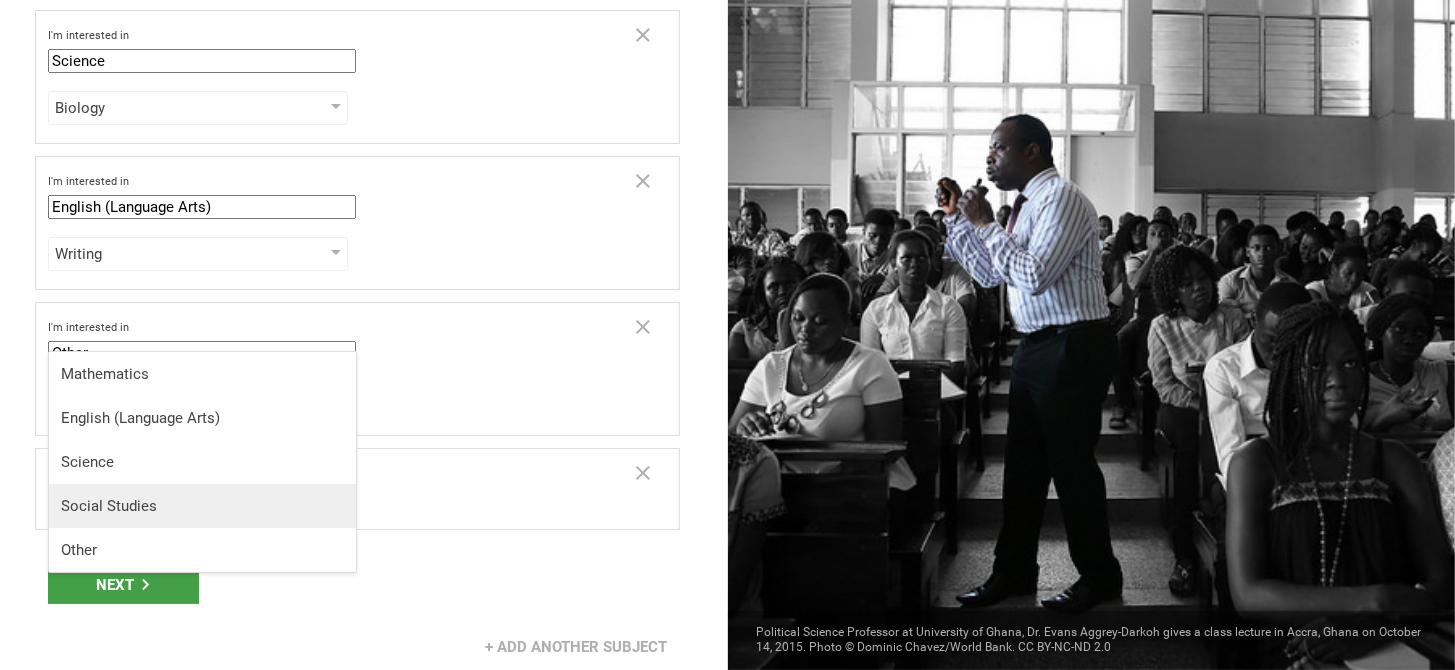 click on "Social Studies" at bounding box center [202, 506] 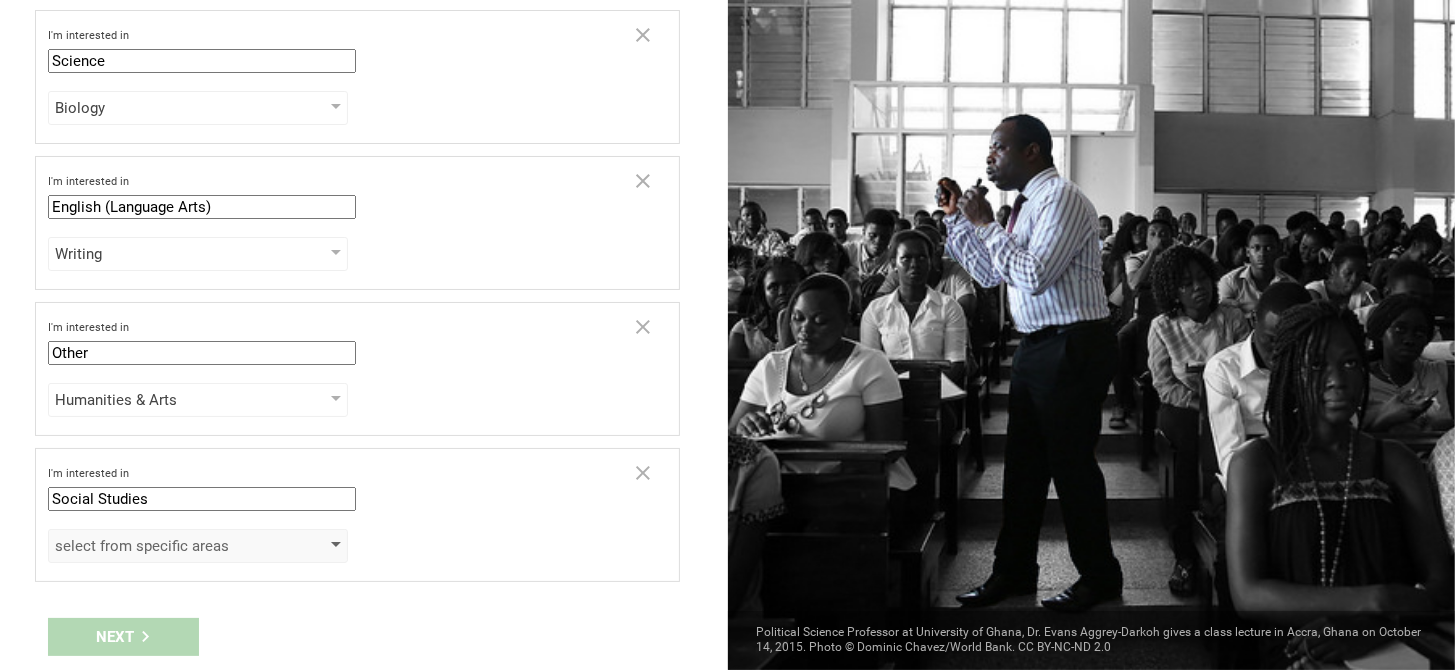 click on "select from specific areas" at bounding box center (169, 546) 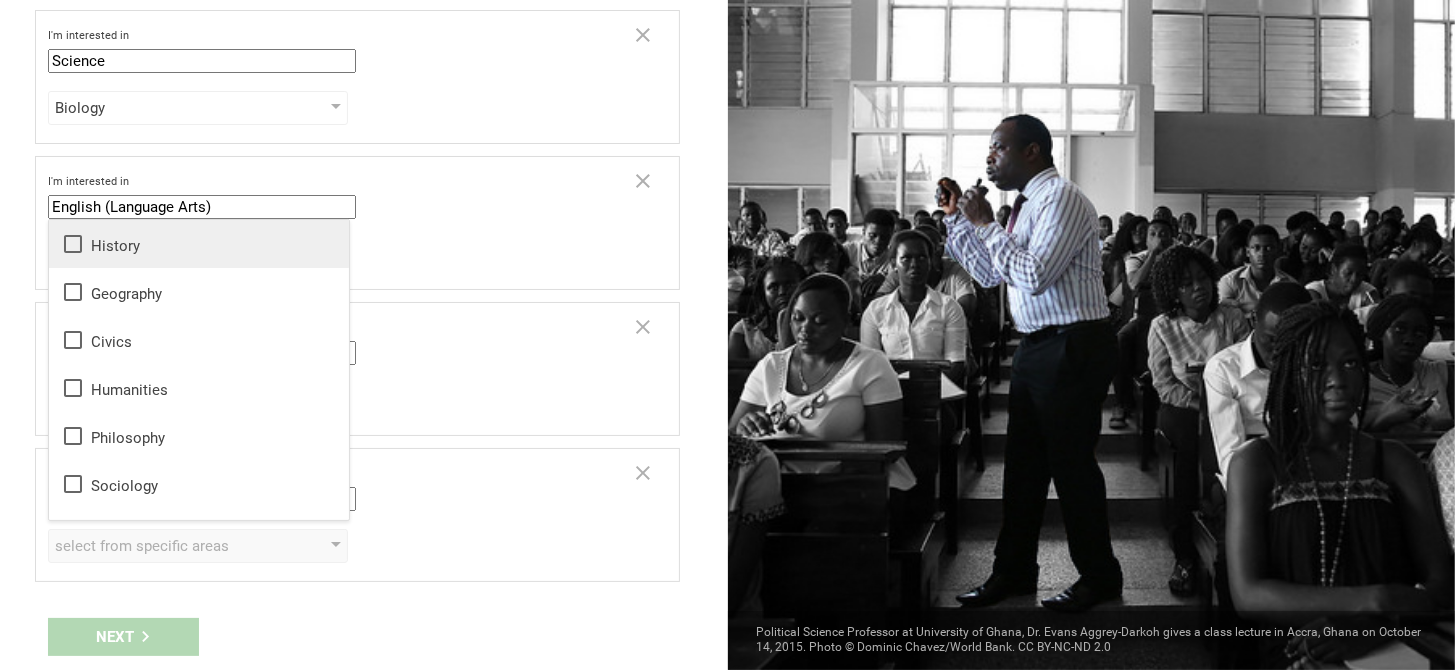 click on "History" at bounding box center (199, 244) 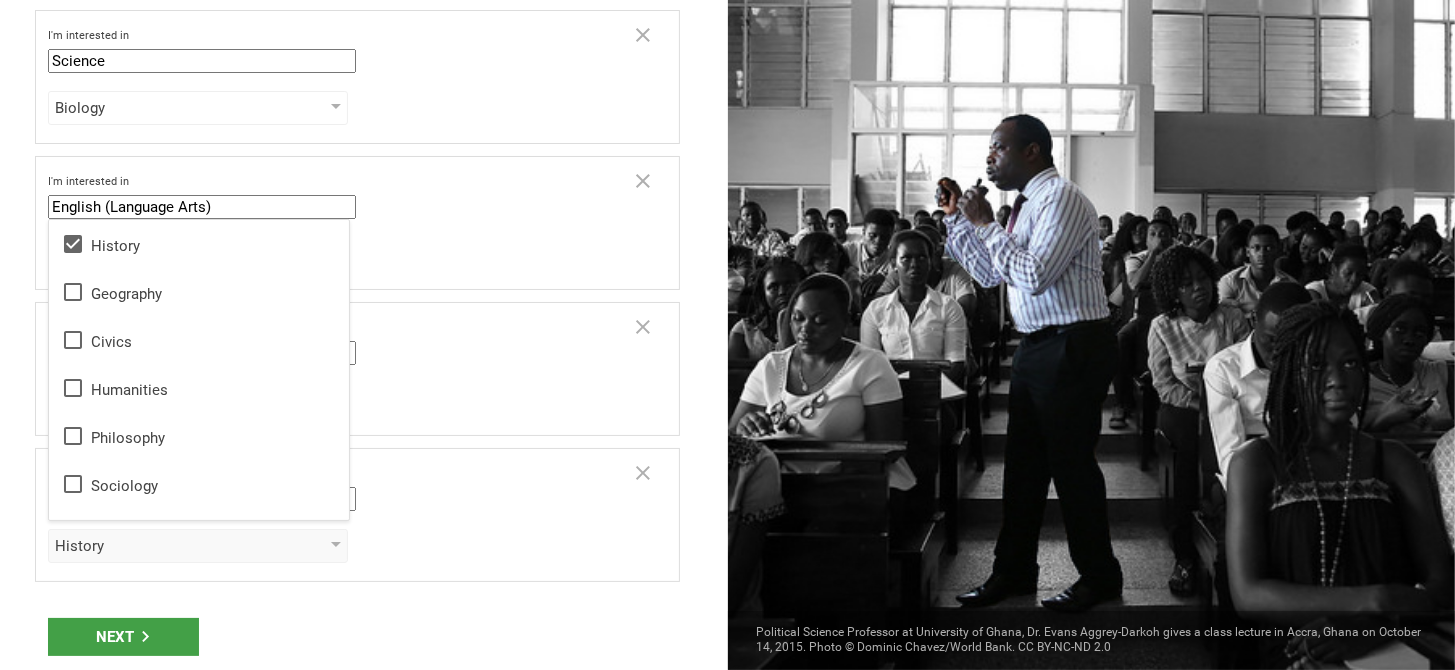click on "Next" at bounding box center (364, 637) 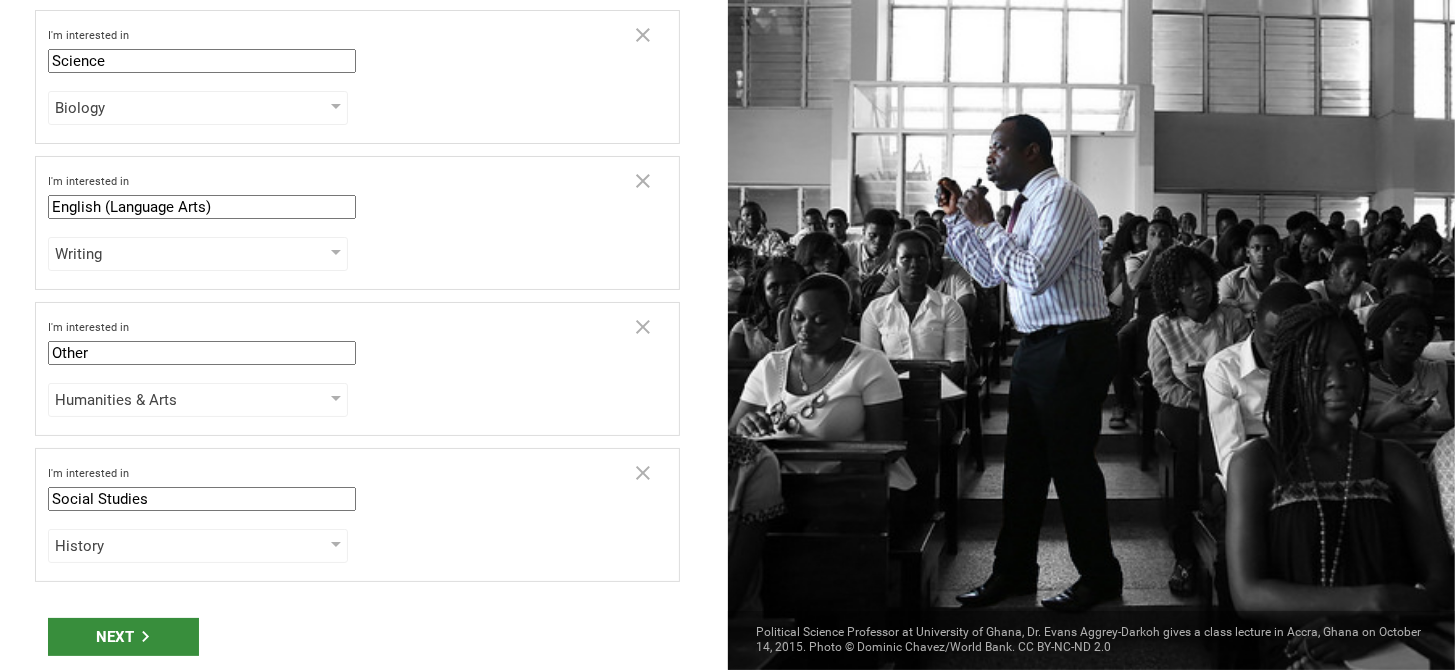 click on "Next" at bounding box center (123, 637) 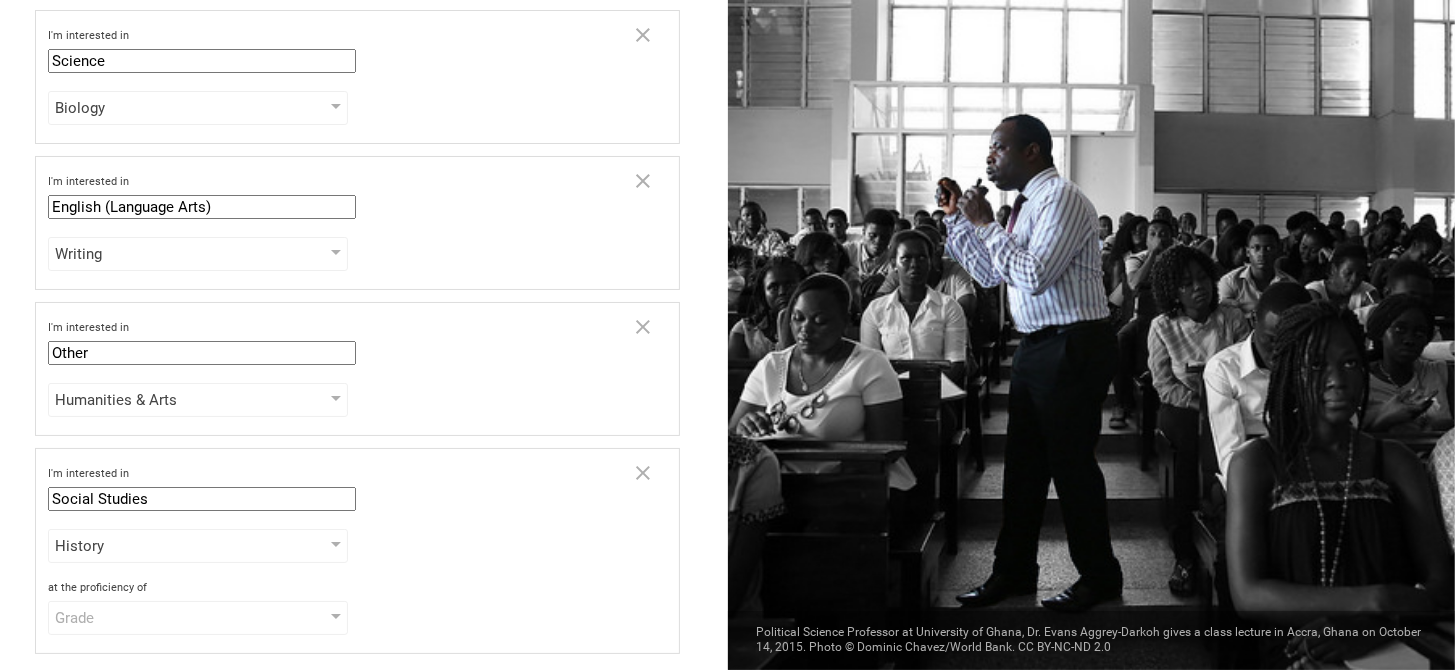 scroll, scrollTop: 374, scrollLeft: 0, axis: vertical 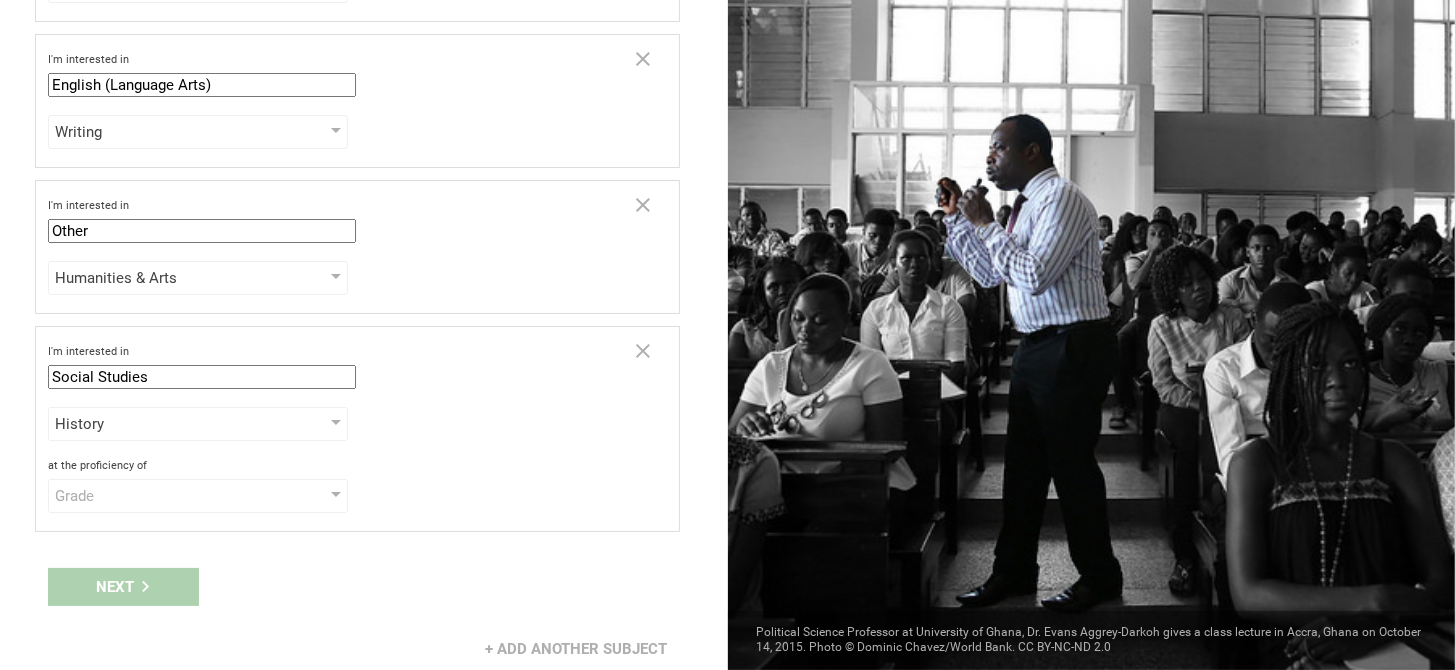 click on "Grade" at bounding box center (169, 496) 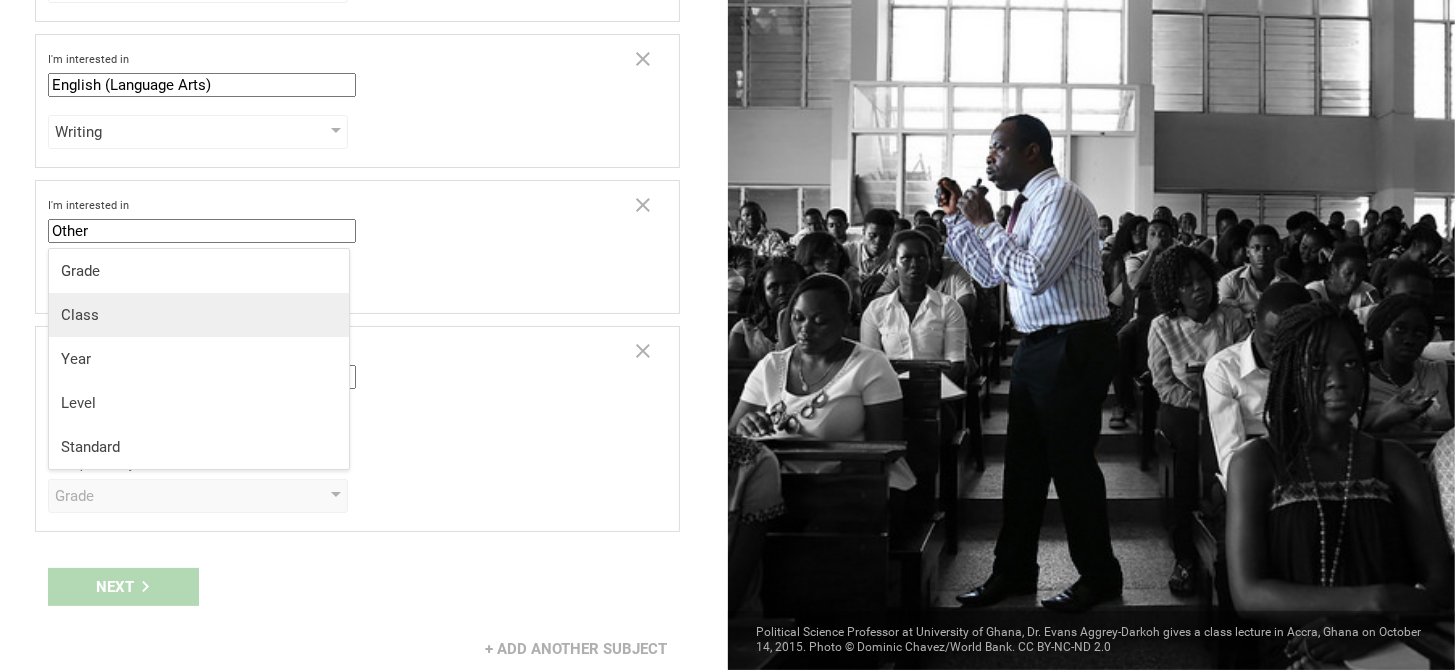 click on "Class" at bounding box center (199, 315) 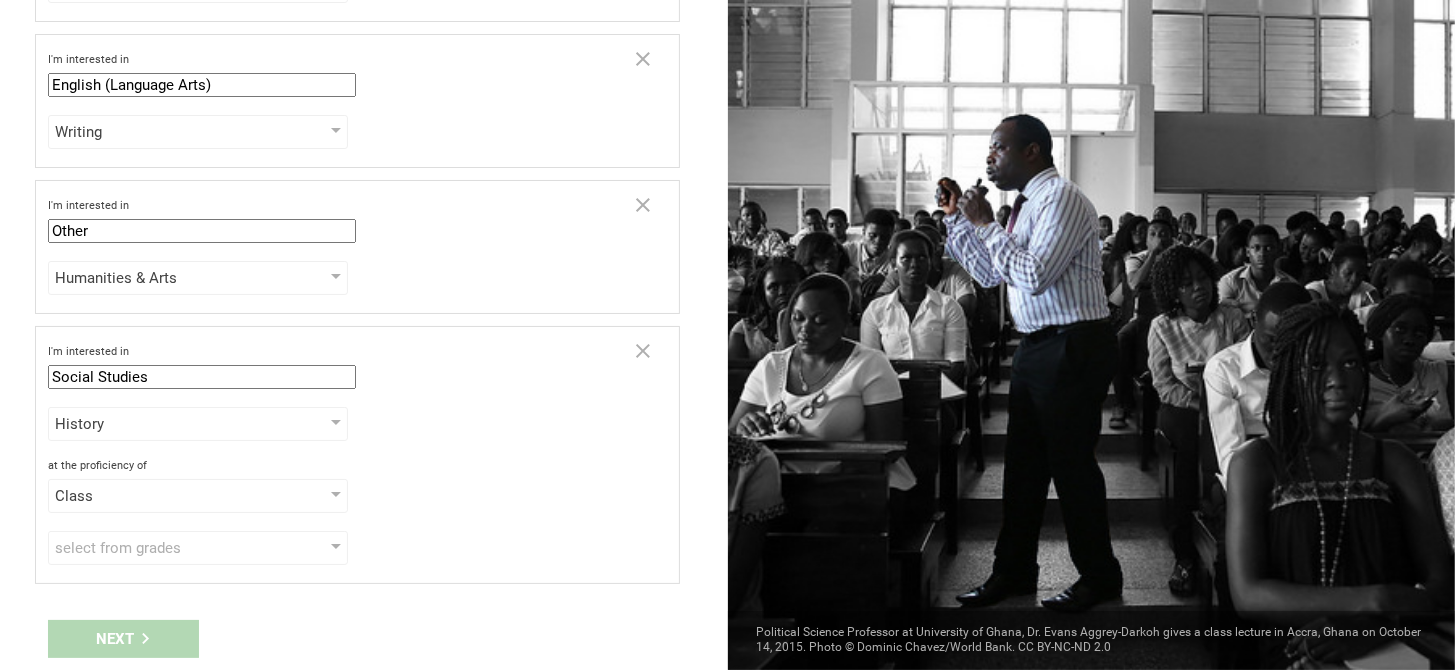 scroll, scrollTop: 426, scrollLeft: 0, axis: vertical 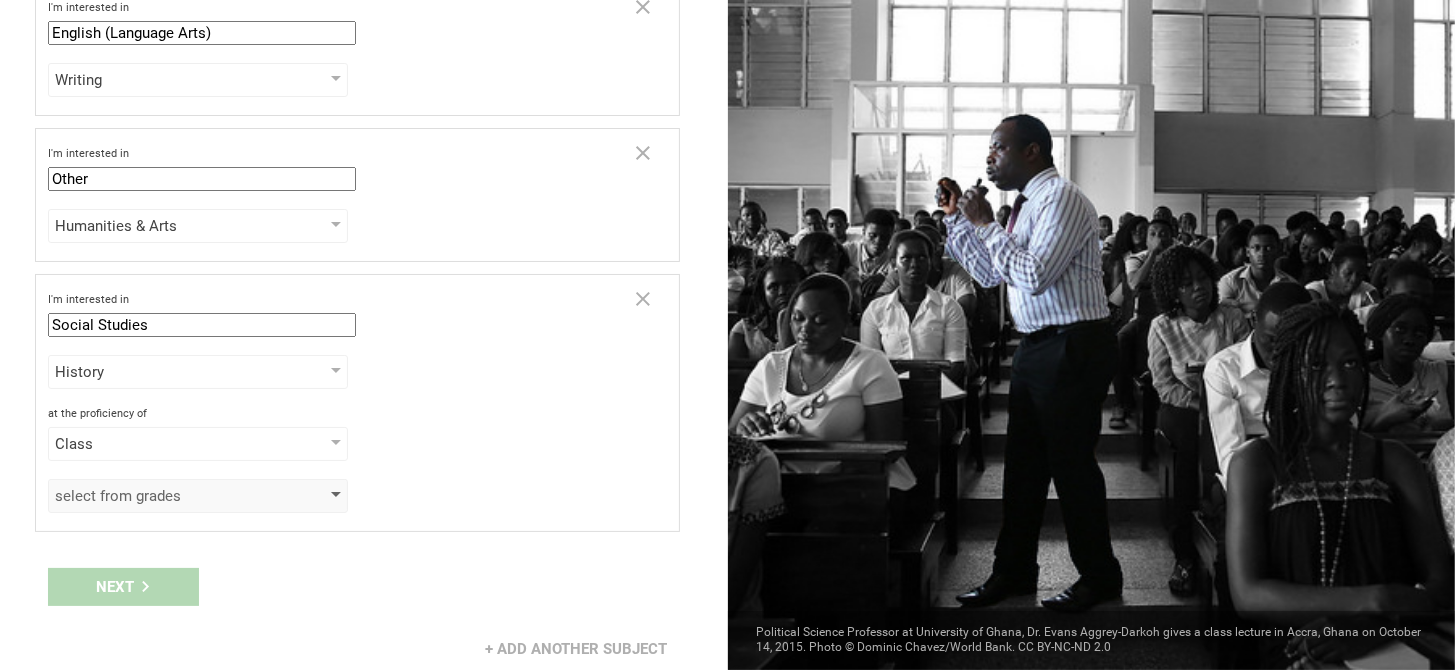 click on "select from grades" at bounding box center [198, 496] 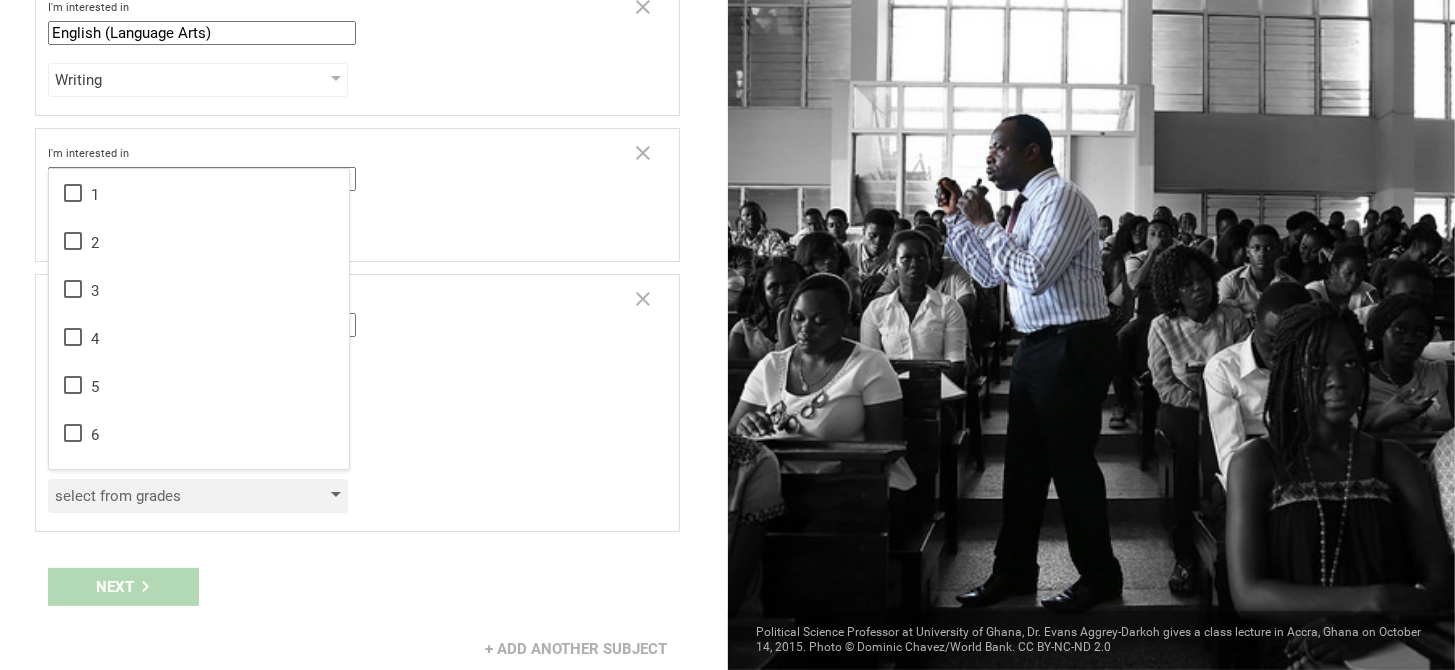 click on "select from grades" at bounding box center [169, 496] 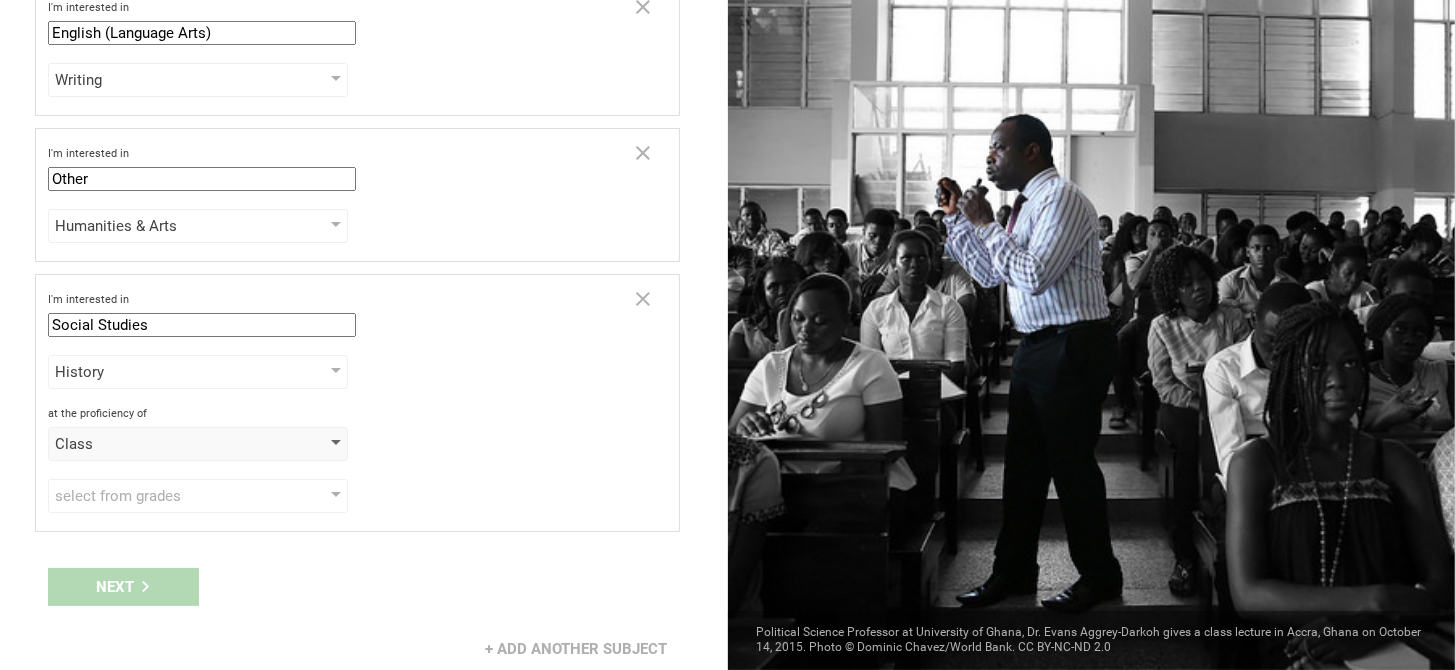 click on "Class" at bounding box center [169, 444] 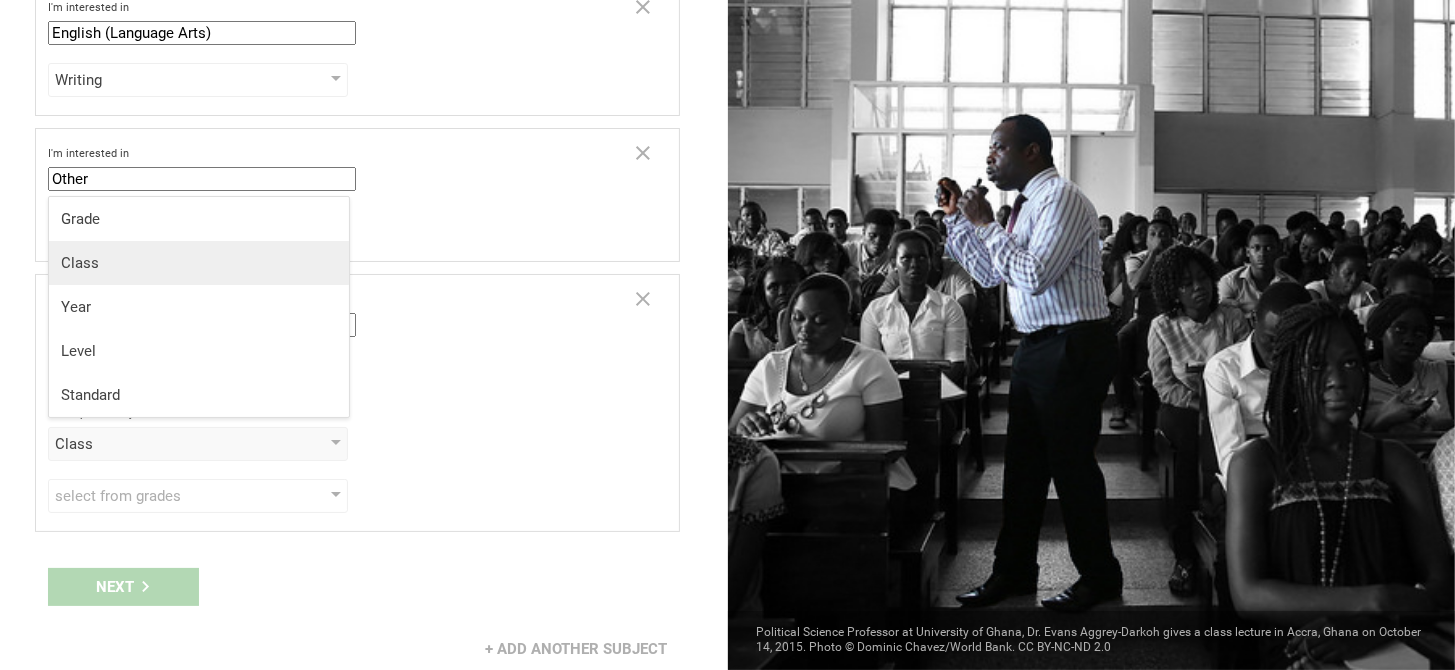 click on "Class" at bounding box center (199, 263) 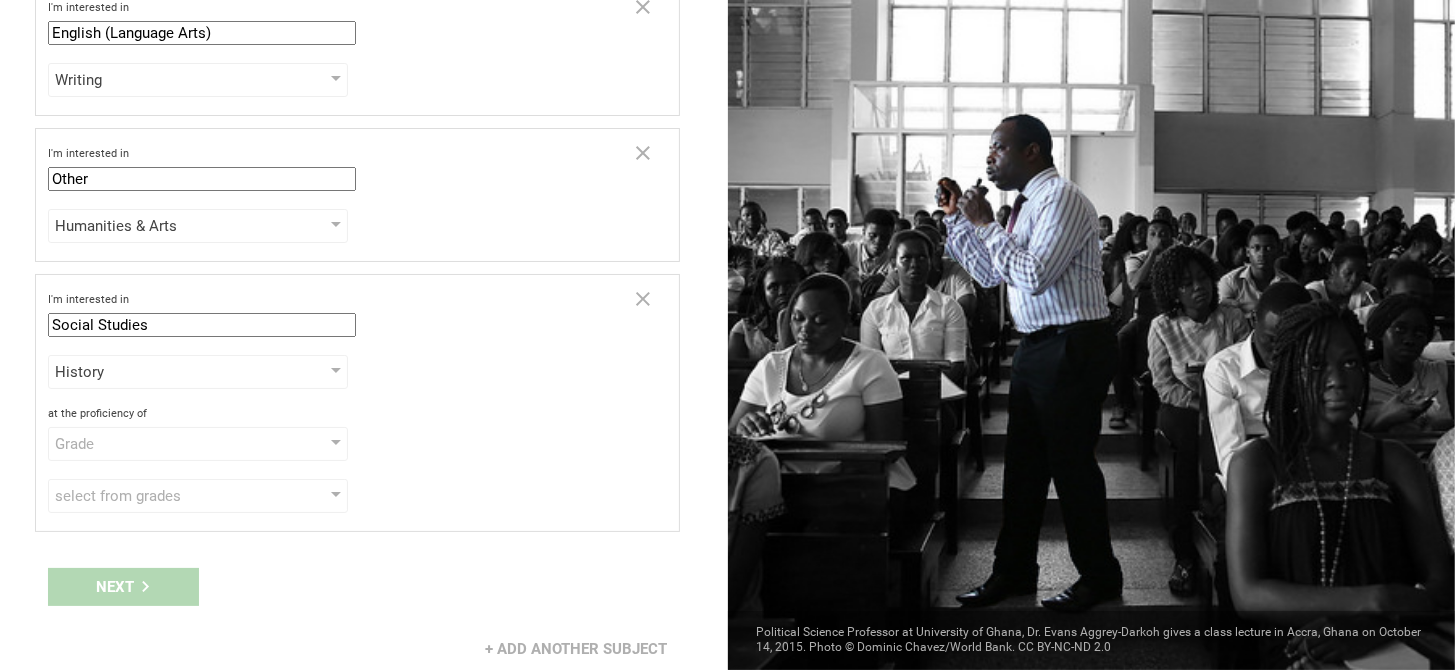 click on "Grade" at bounding box center (169, 444) 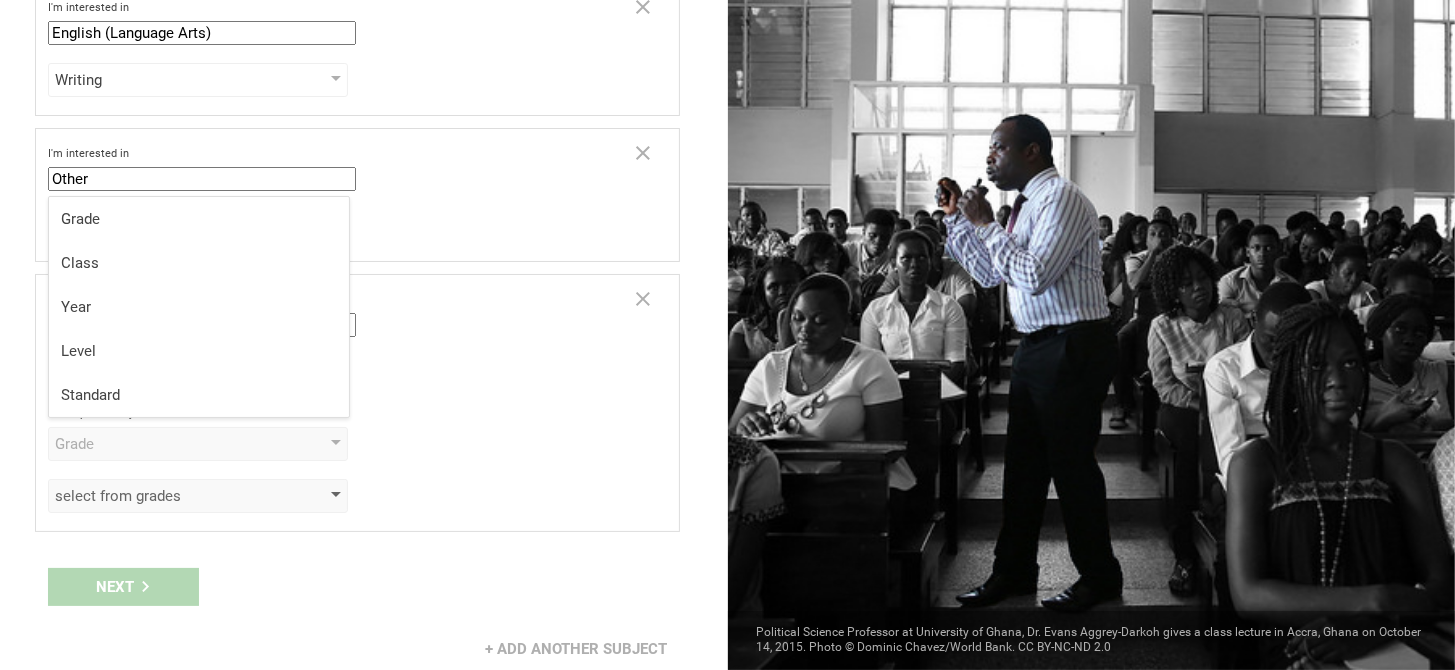 click on "select from grades" at bounding box center (169, 496) 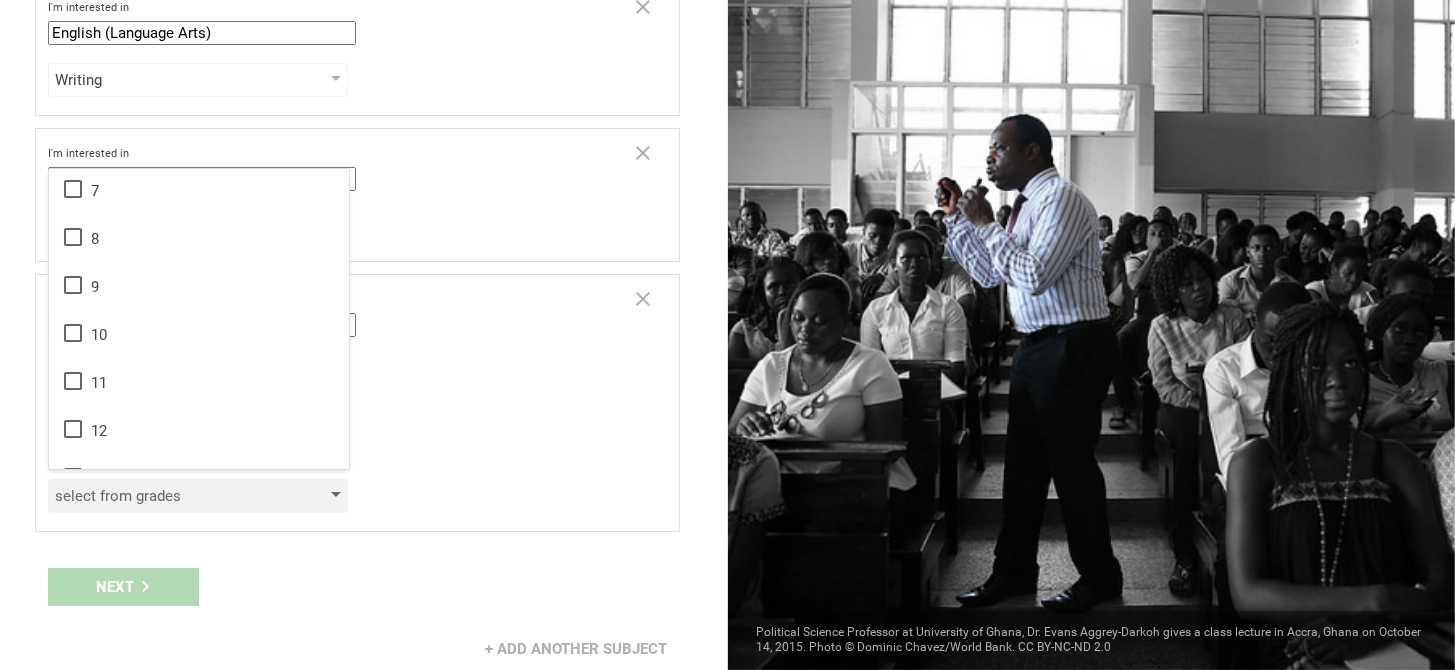 scroll, scrollTop: 323, scrollLeft: 0, axis: vertical 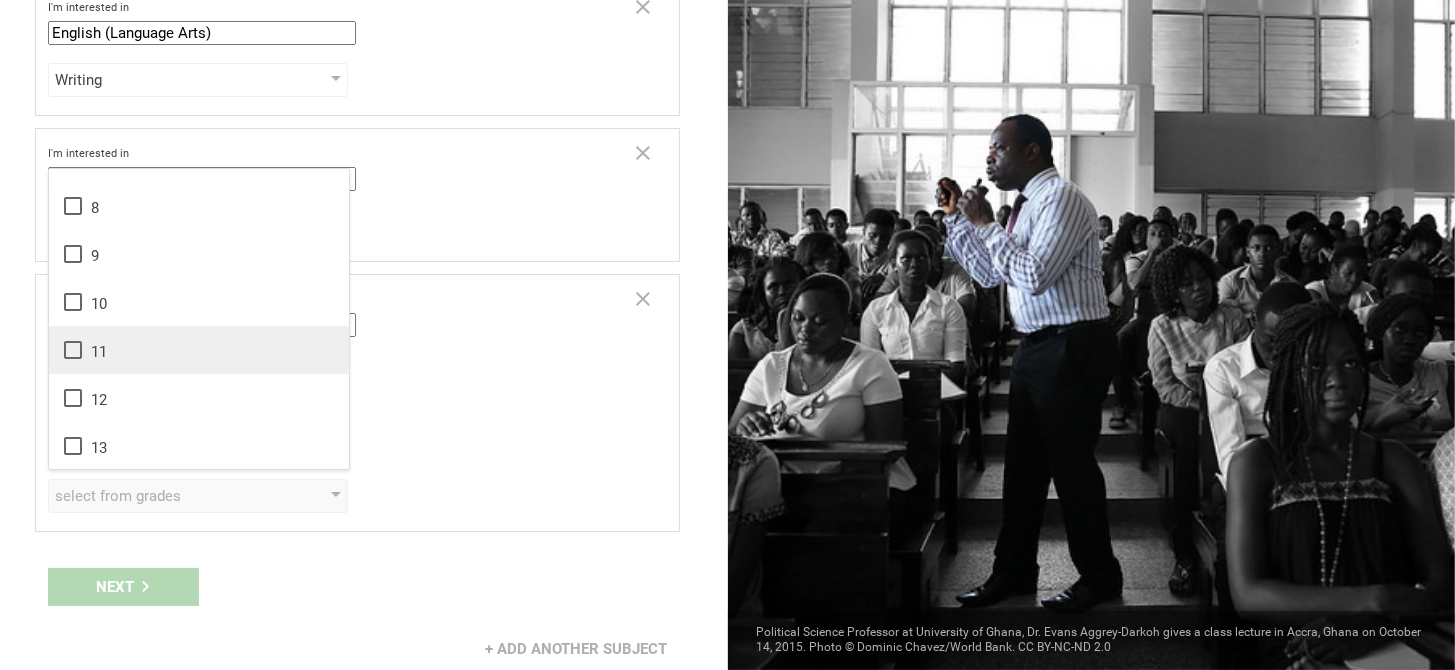 click on "11" at bounding box center [199, 350] 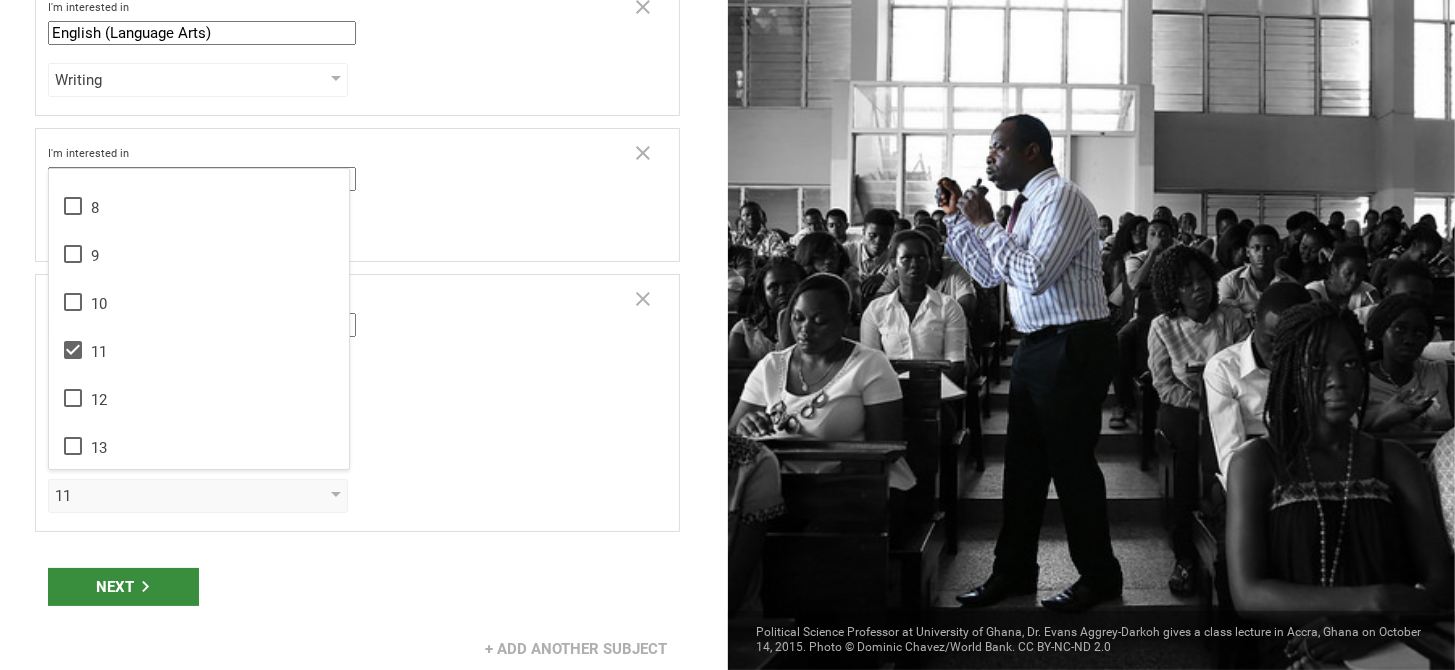 click on "Next" at bounding box center [123, 587] 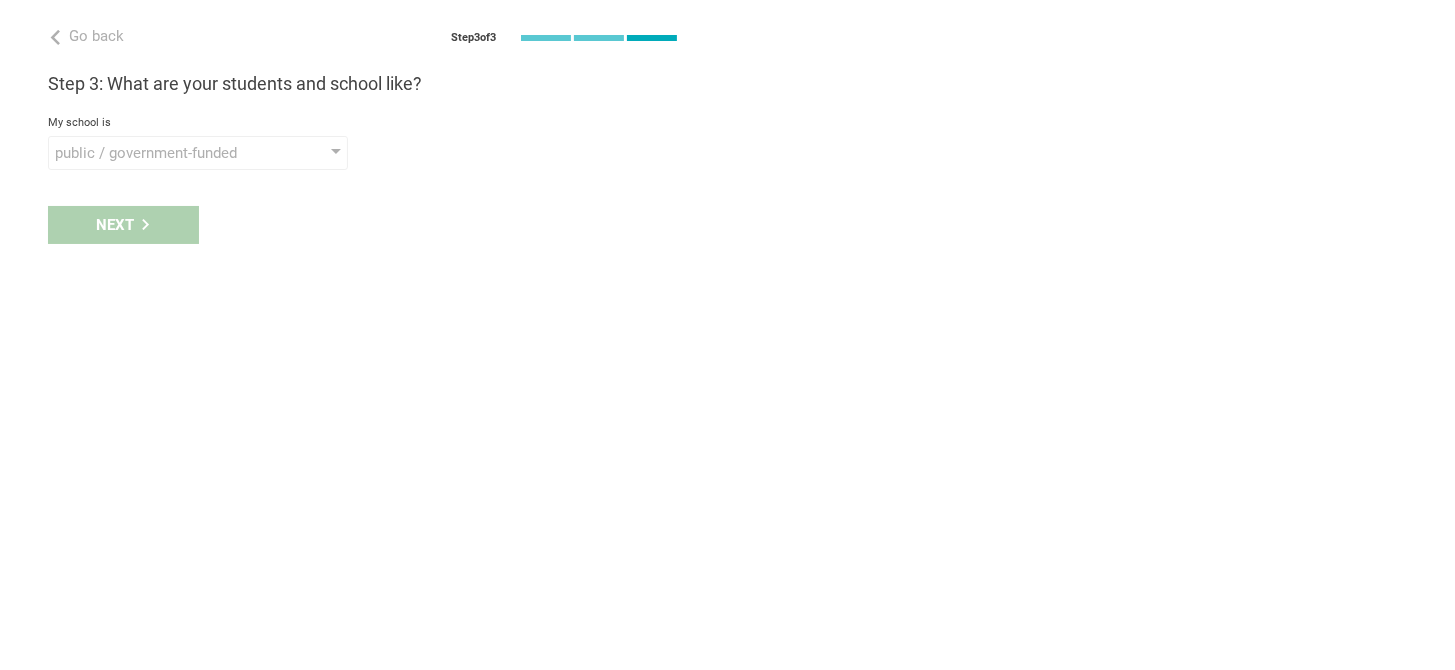 click on "public / government-funded" at bounding box center [169, 153] 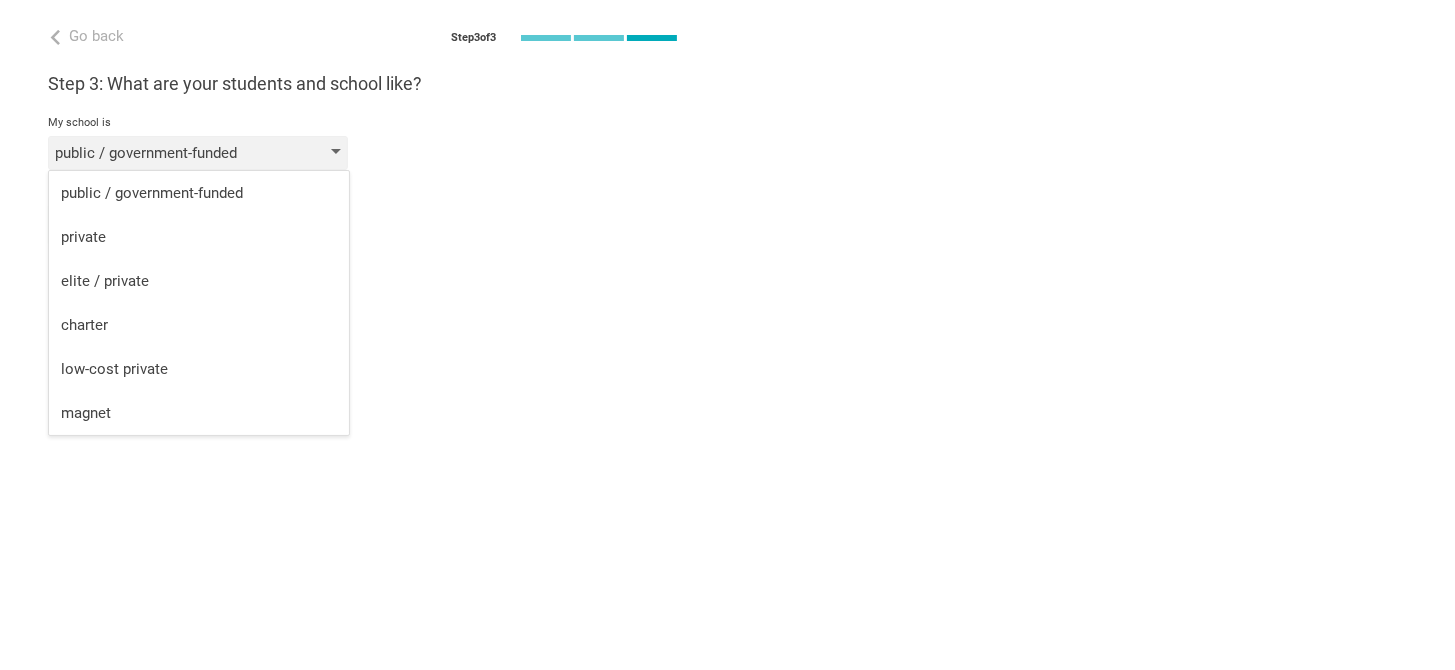 click on "public / government-funded" at bounding box center [169, 153] 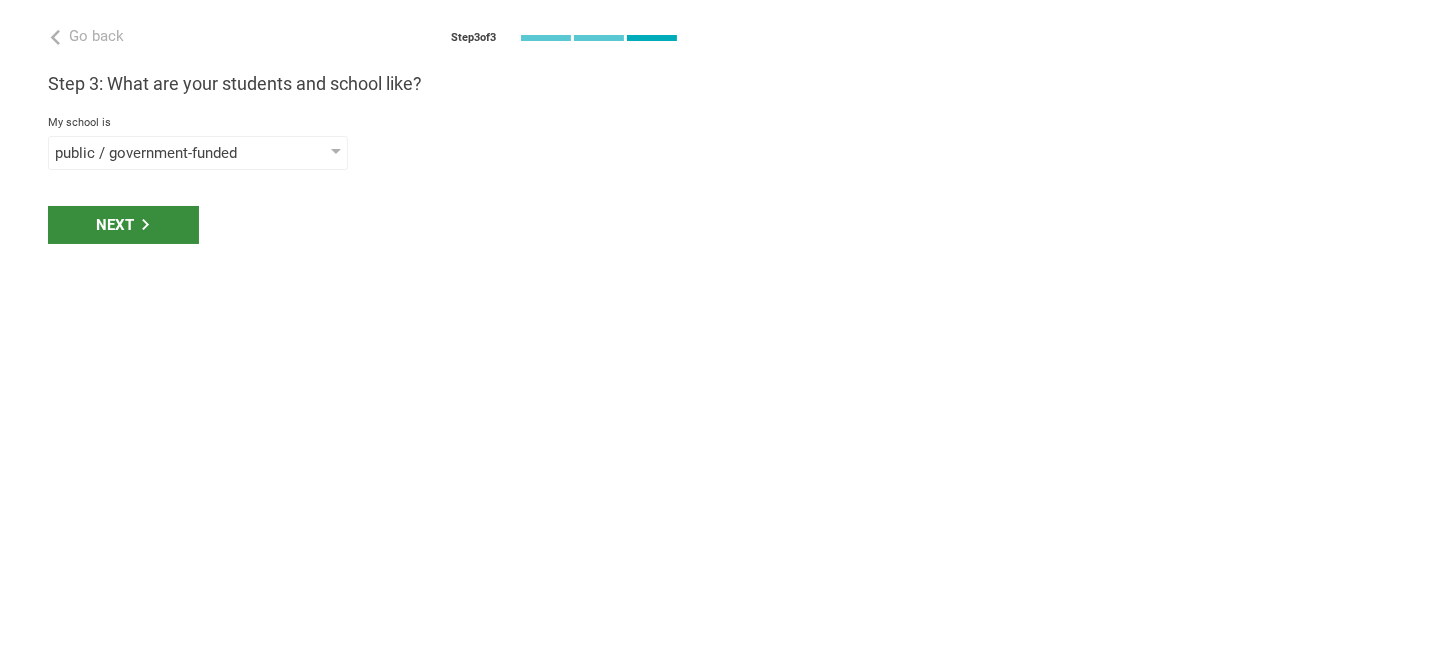 click 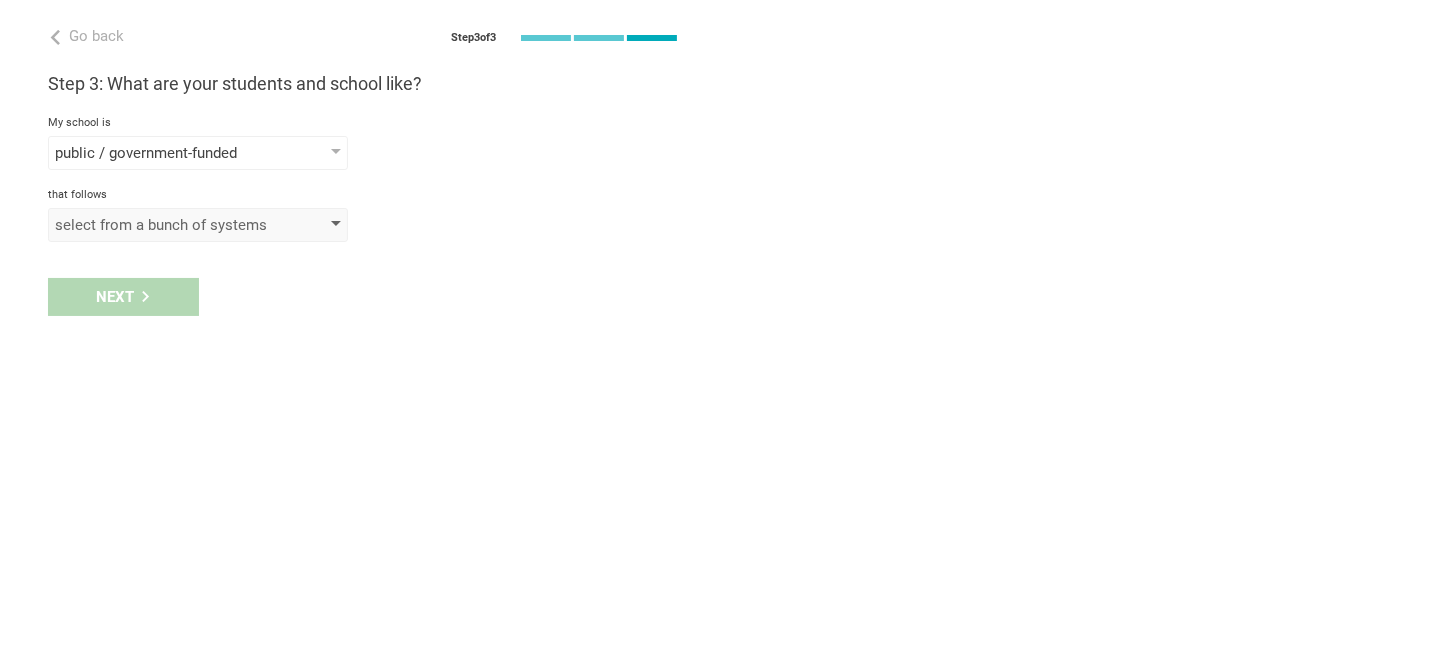 click on "select from a bunch of systems" at bounding box center [169, 225] 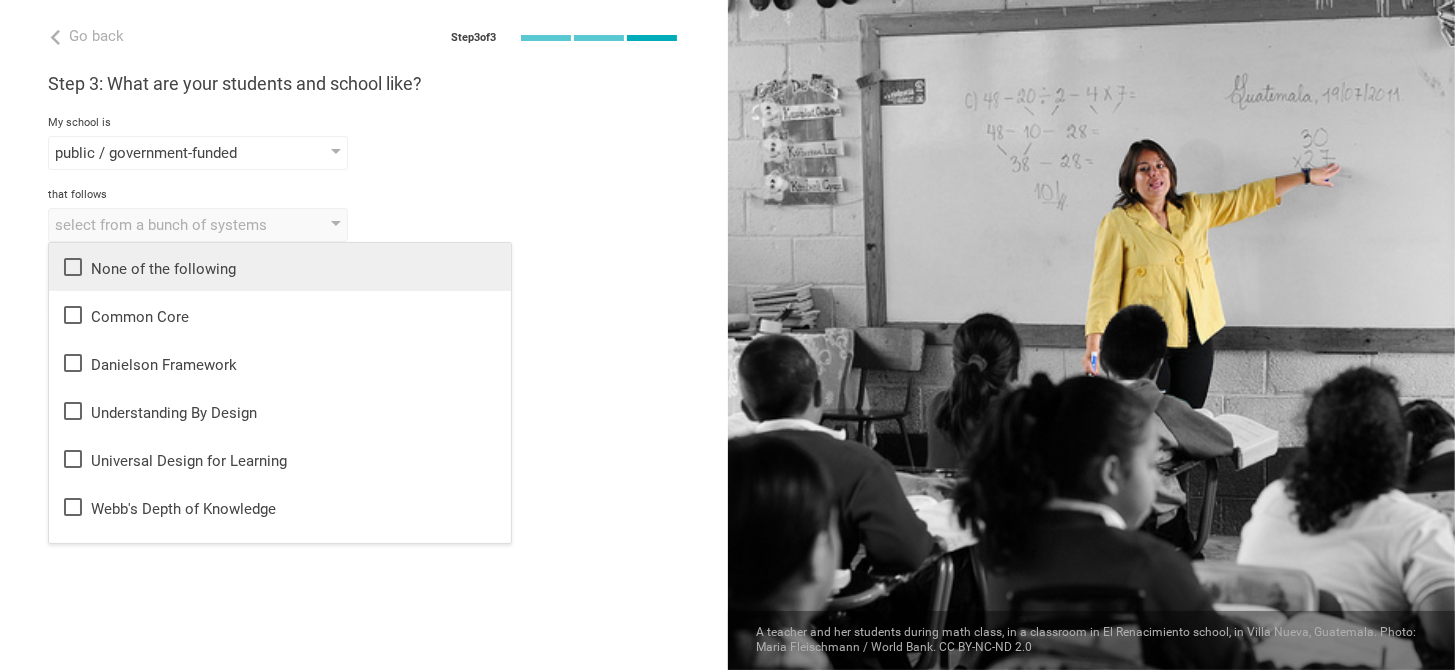 click on "None of the following" at bounding box center (280, 267) 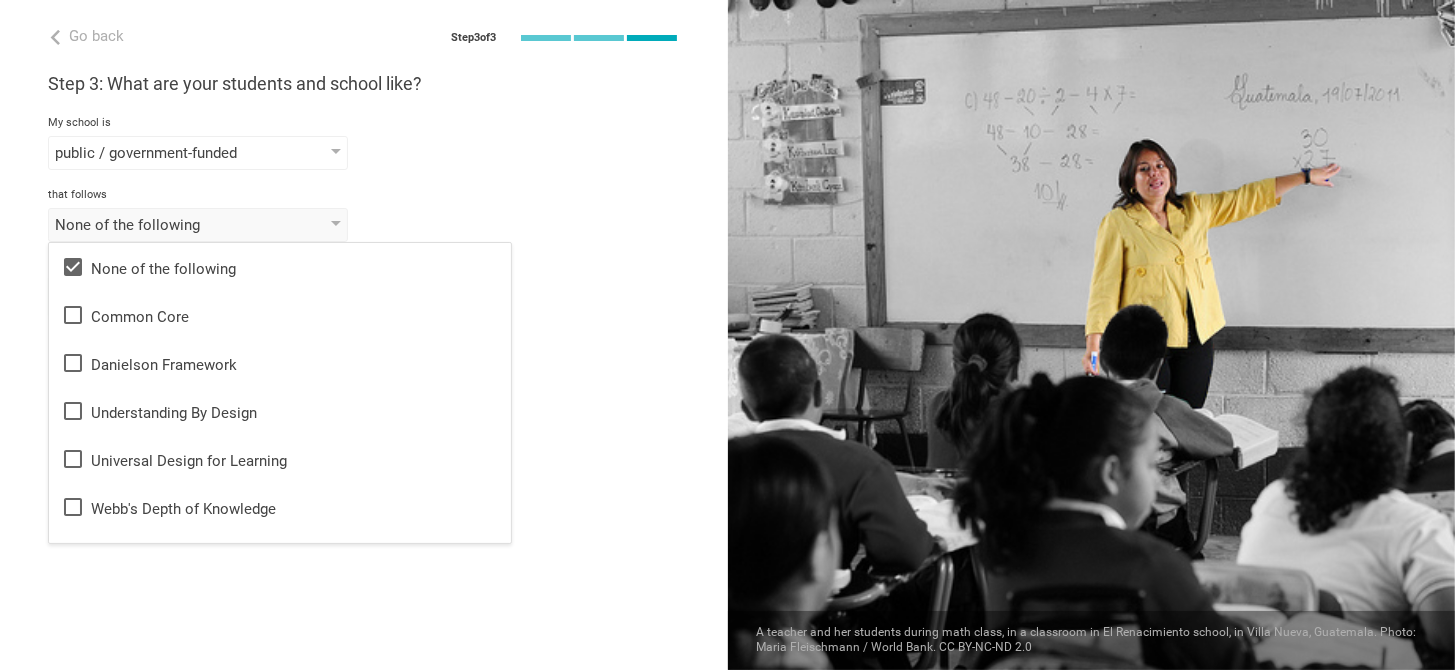 click on "that follows" at bounding box center [364, 195] 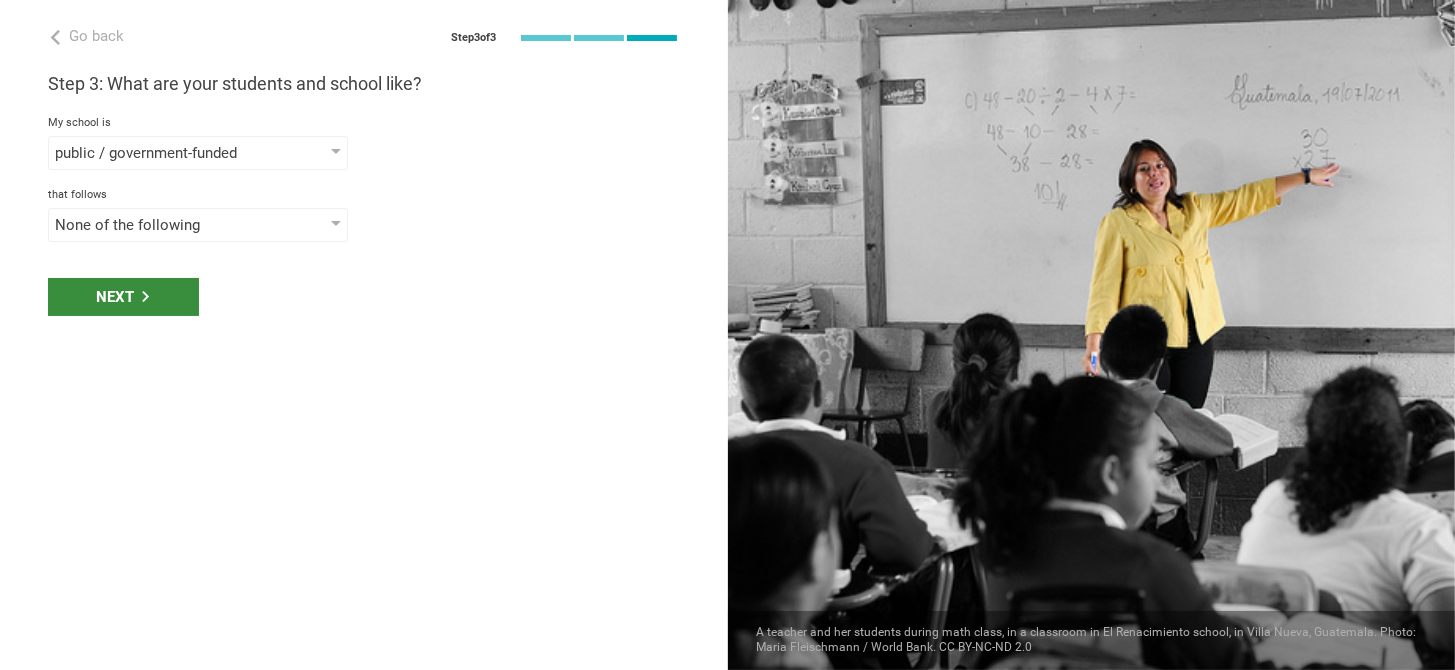 click on "Next" at bounding box center [123, 297] 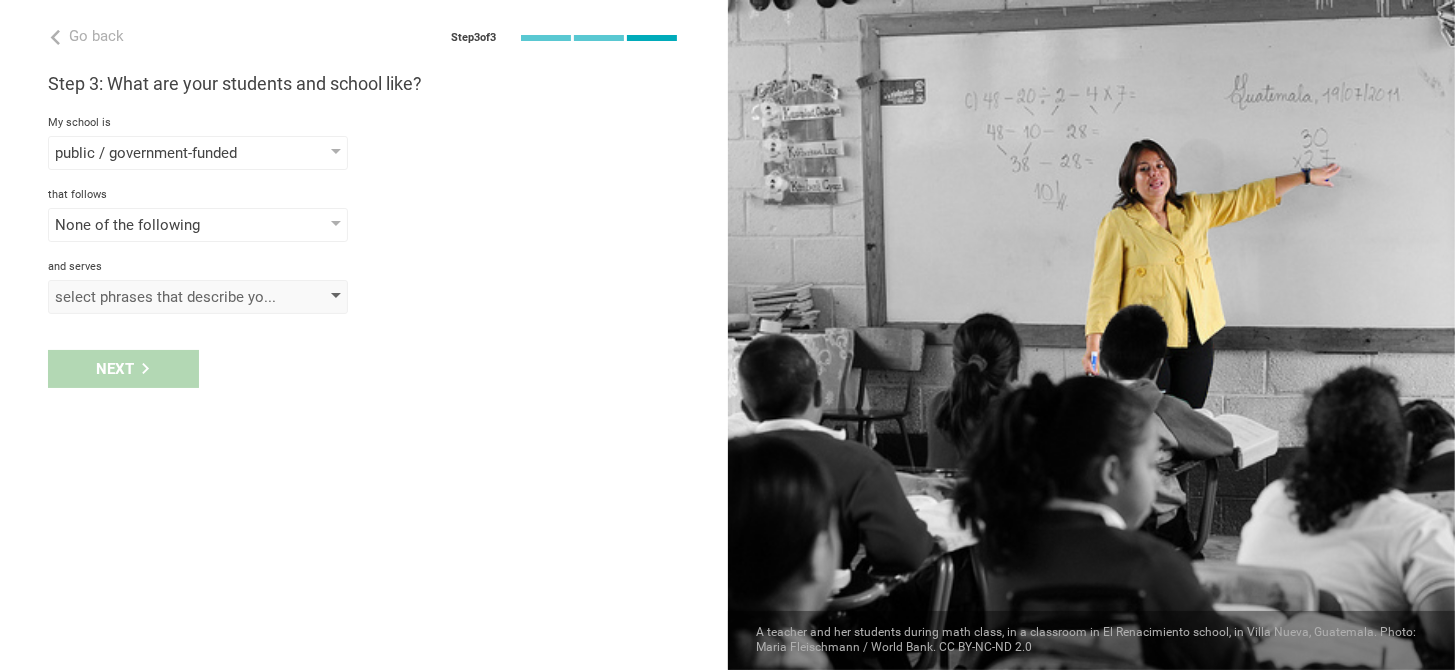 click on "select phrases that describe your student population" at bounding box center [169, 297] 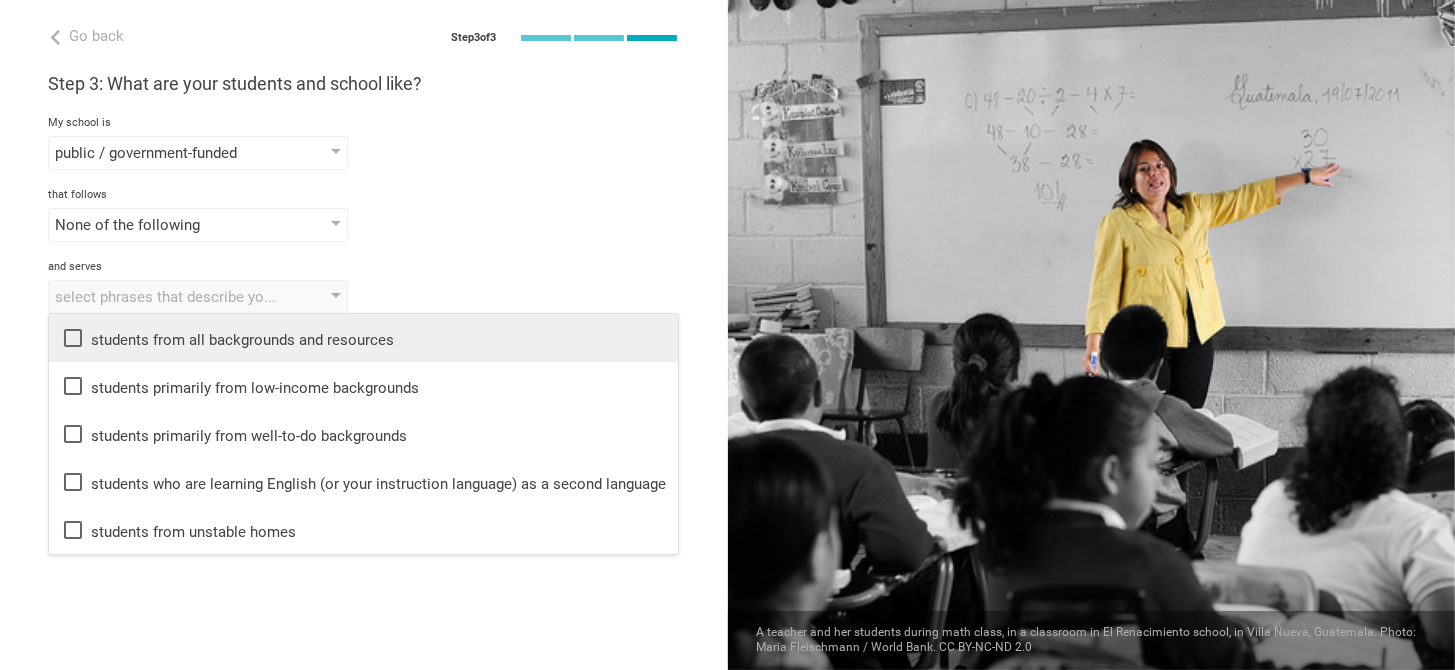 click on "students from all backgrounds and resources" at bounding box center (363, 338) 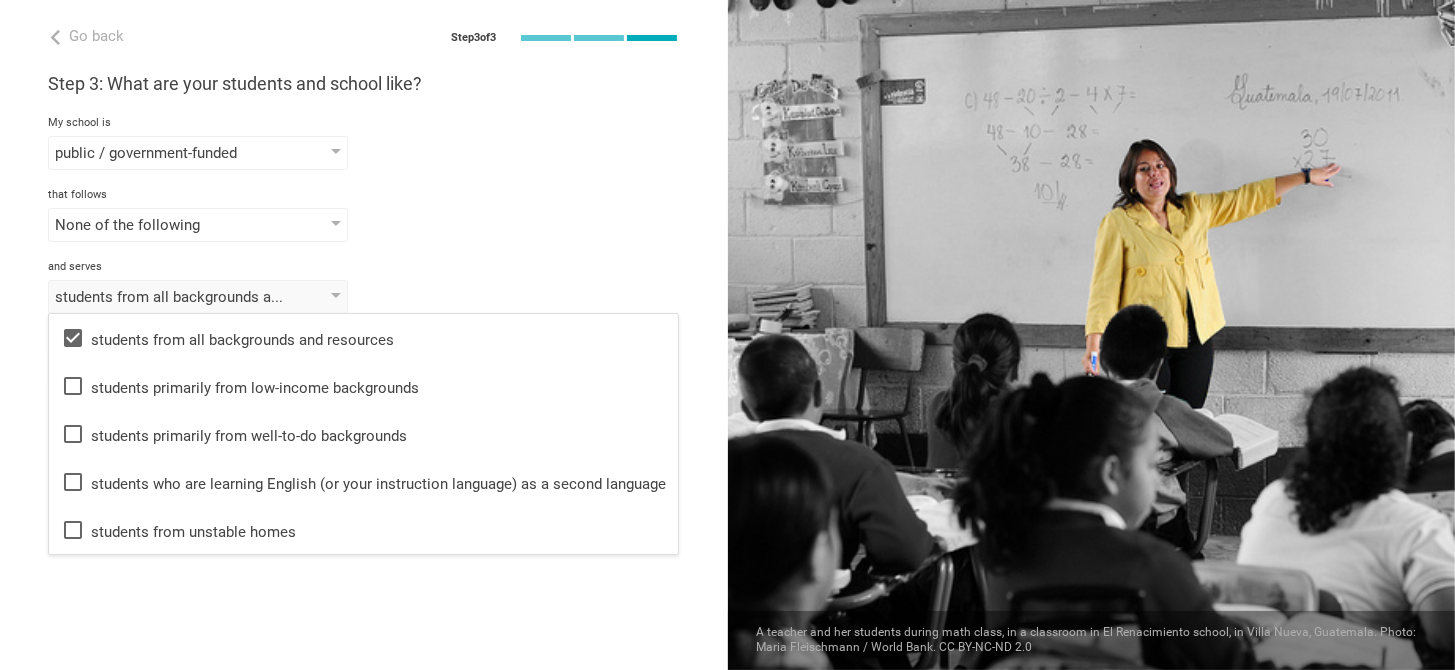 click on "My school is public / government-funded public / government-funded private elite / private charter low-cost private magnet that follows None of the following None of the following Common Core Danielson Framework Understanding By Design Universal Design for Learning Webb's Depth of Knowledge Blooms Taxonomy Texas Essential Knowledge and Skills Partnership for 21st Century Skills Illinois Learning Standards for Social and Emotional Learning California English Language Development Framework Curriculum Mapping Dynamic Learning Maps Essential Elements Deeper Learning Personalized Learning Teaching for Understanding Constructivism Complex Instruction Common Instruction Framework International Baccalaurette Blending Learning Advanced Placement AdvancED PARCC SBAC WIDA AVID Montessori NCERT 九年一贯制 LCAP and serves students from all backgrounds and resources students from all backgrounds and resources students primarily from low-income backgrounds" at bounding box center [364, 193] 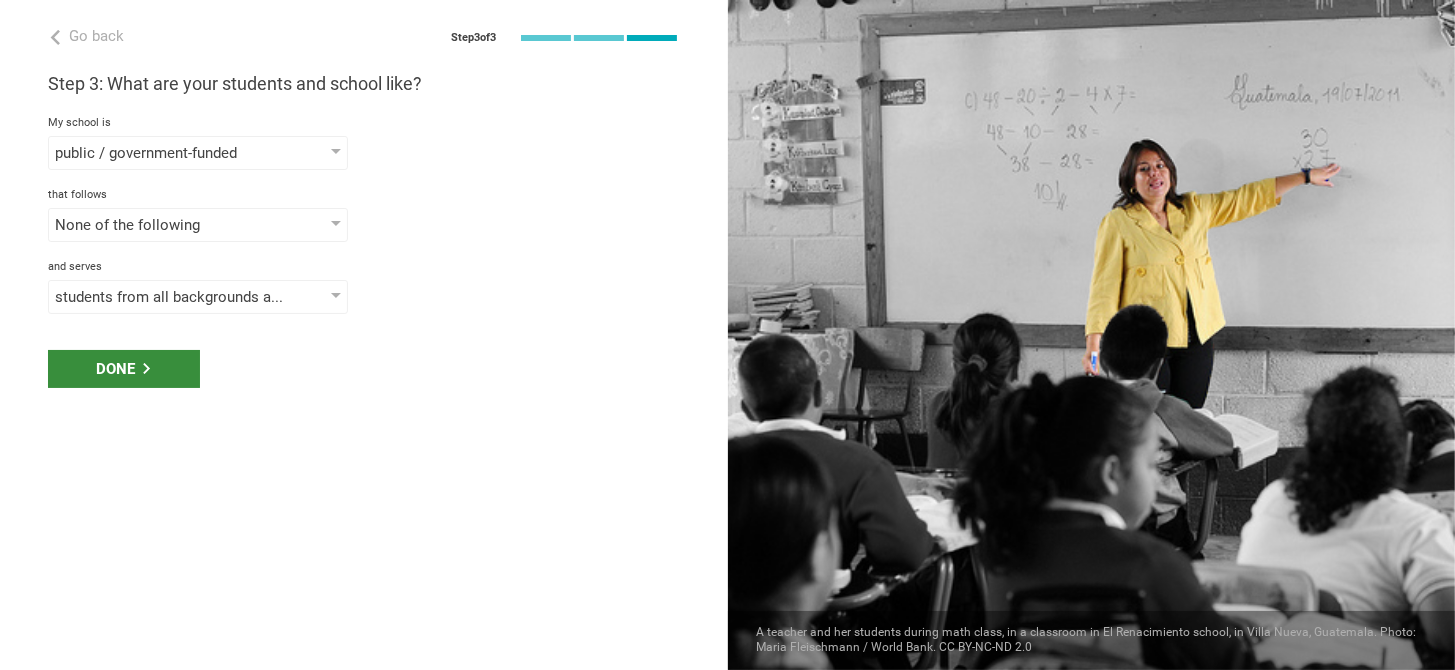 click on "Done" at bounding box center (124, 369) 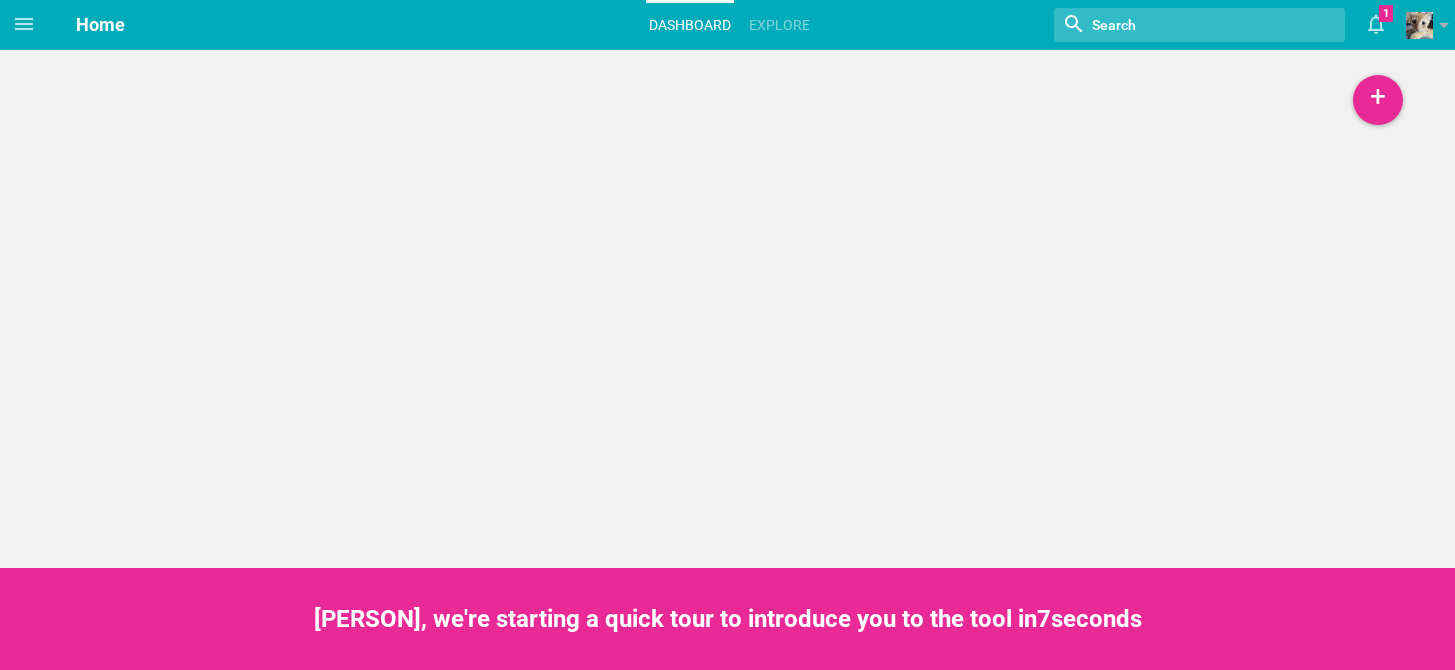 scroll, scrollTop: 0, scrollLeft: 0, axis: both 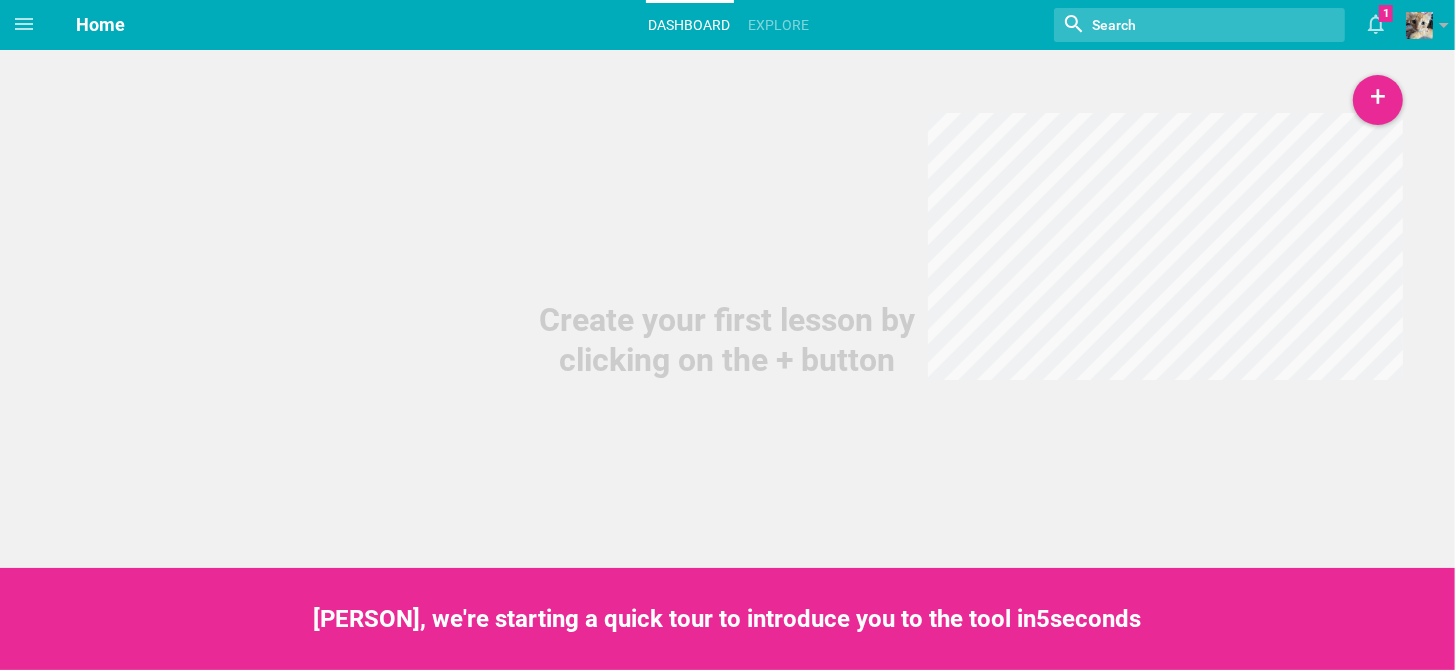 click at bounding box center (1177, 25) 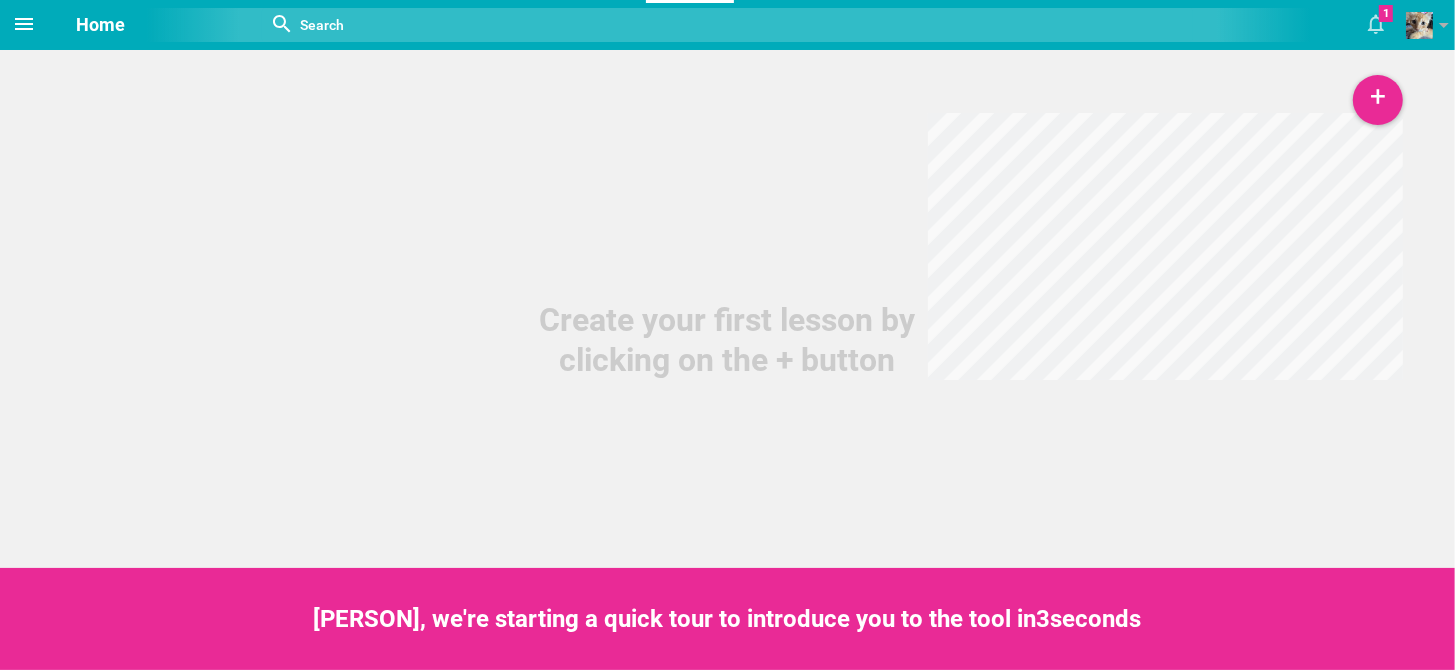 click 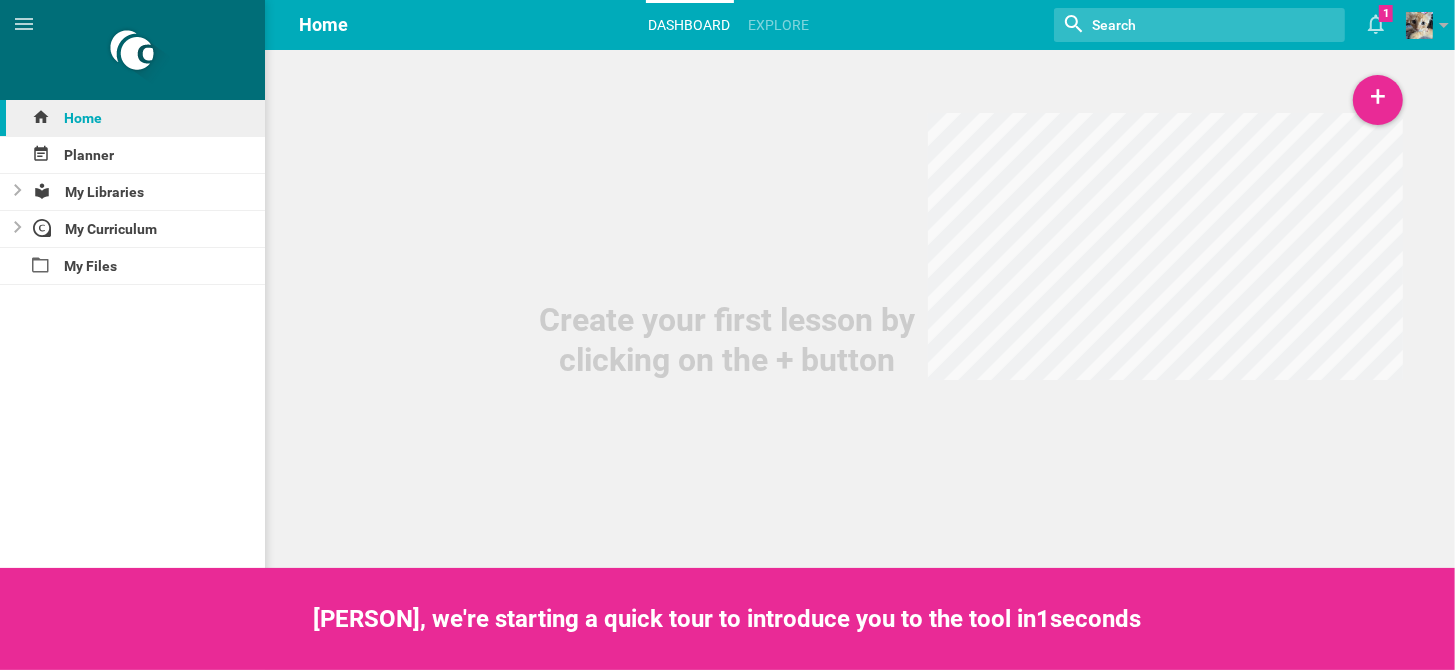 click on "Home" at bounding box center [132, 118] 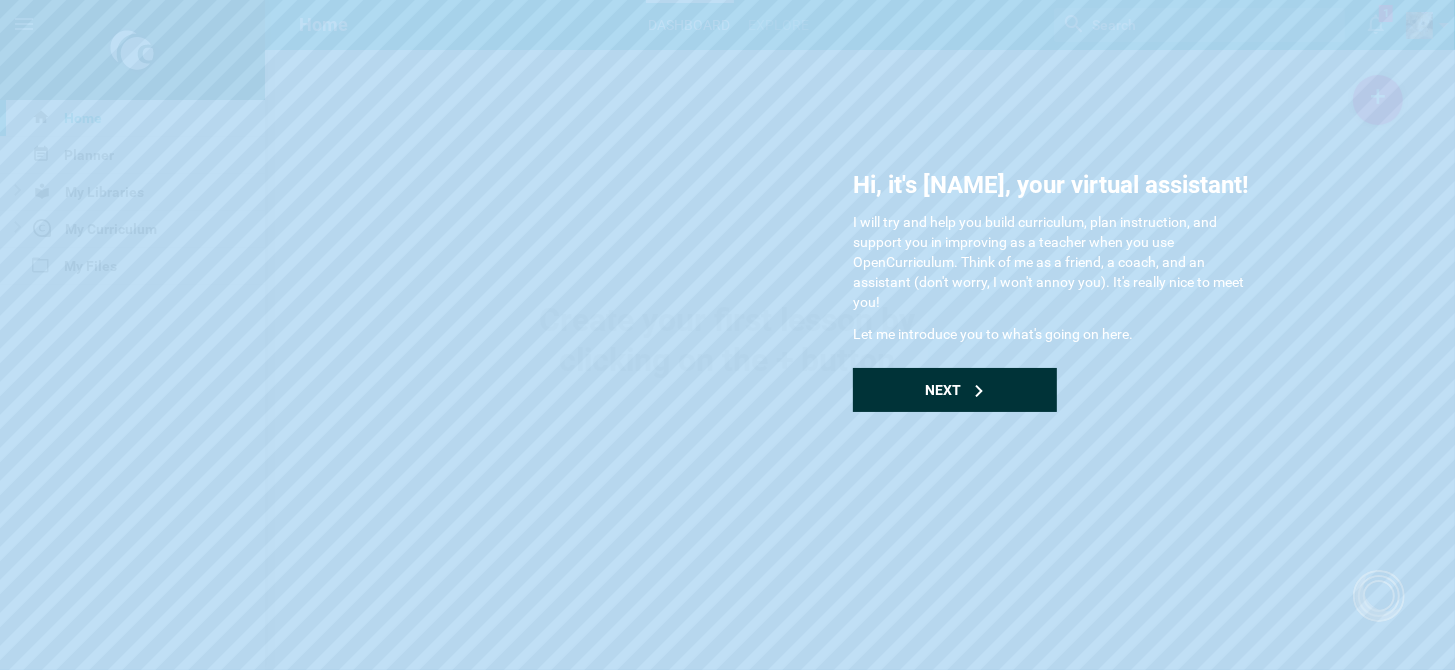 click on "Next" at bounding box center (955, 390) 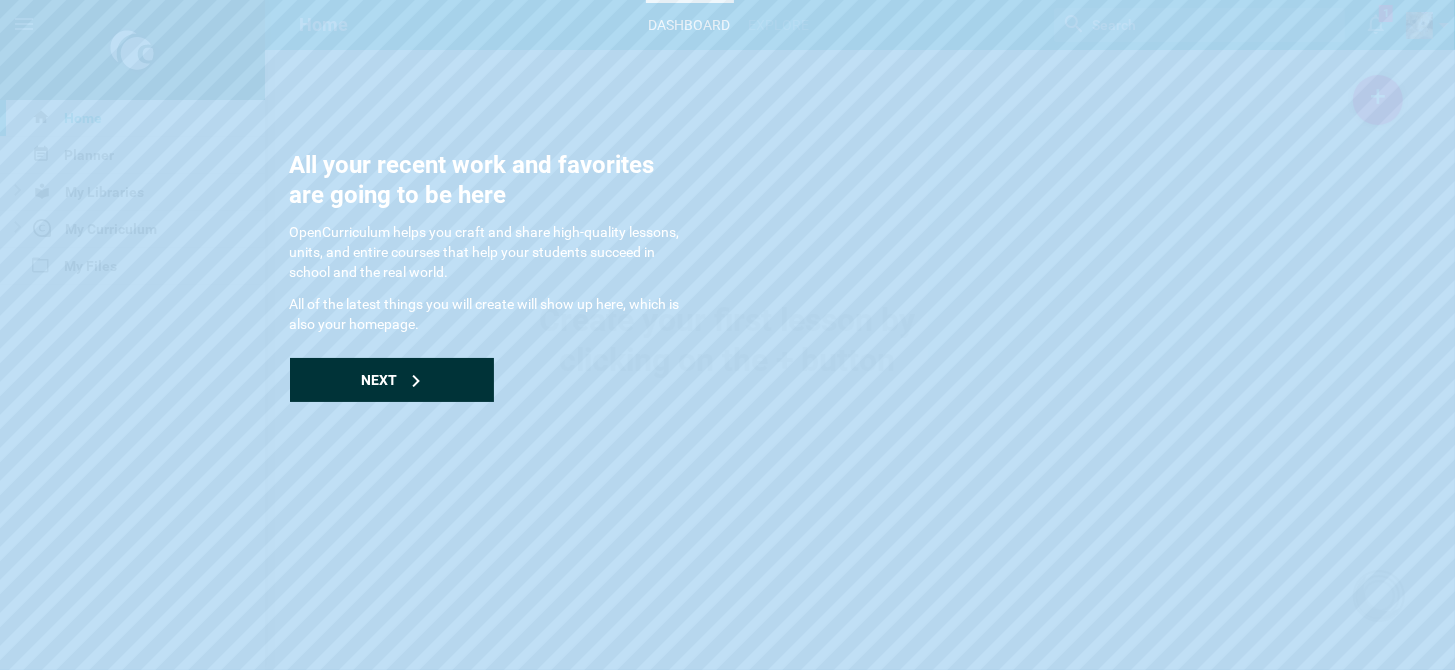 click on "Next" at bounding box center (392, 380) 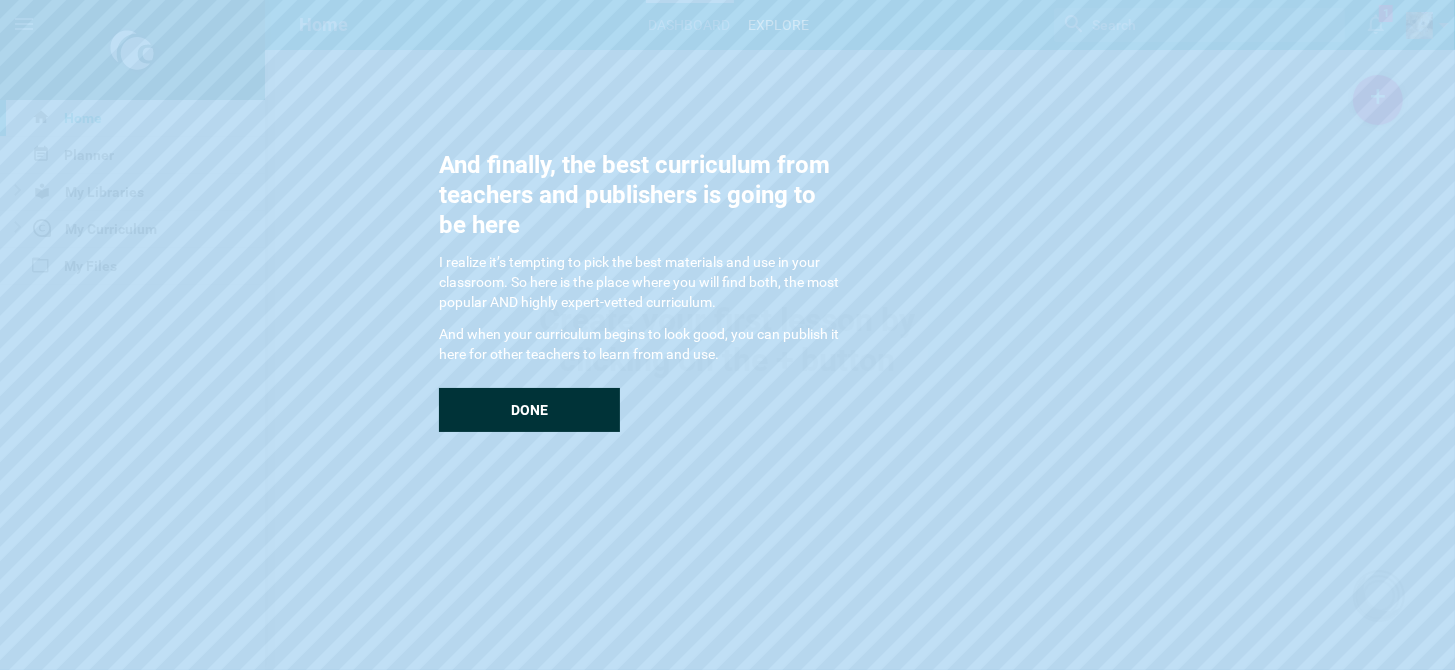 click on "Done" at bounding box center [529, 410] 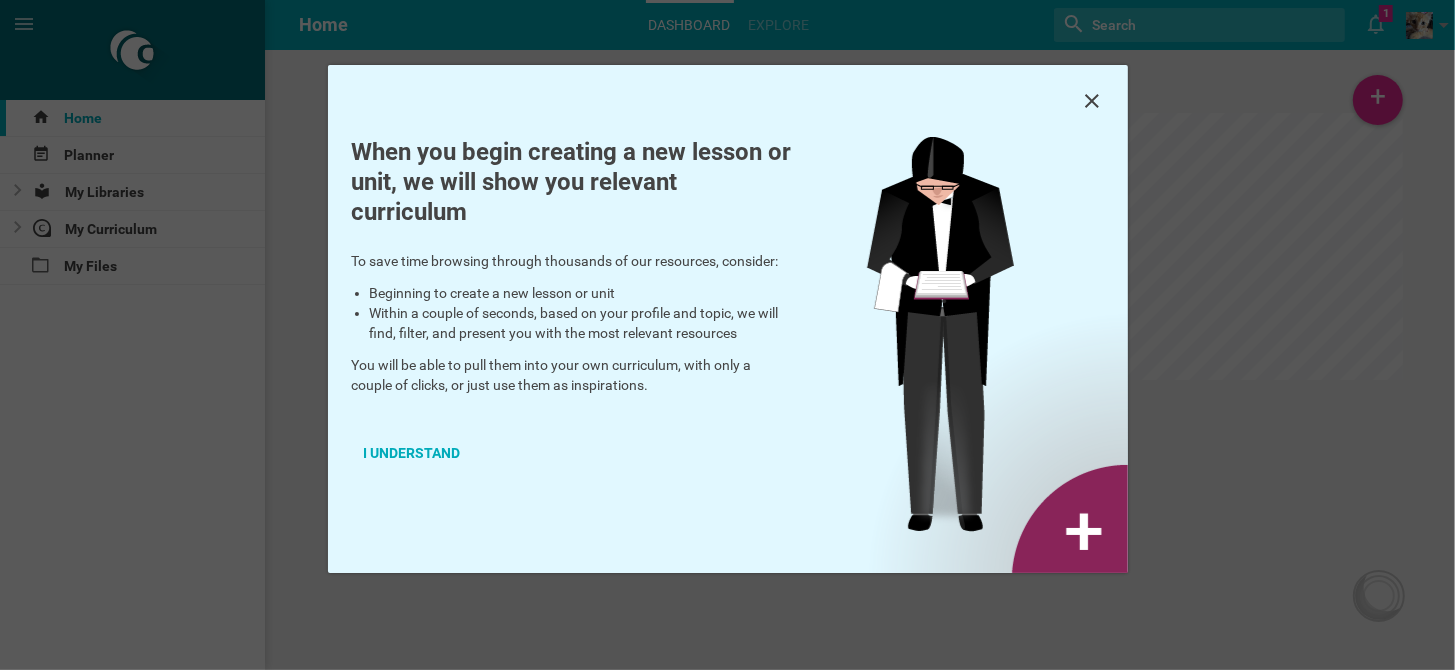 click at bounding box center [728, 101] 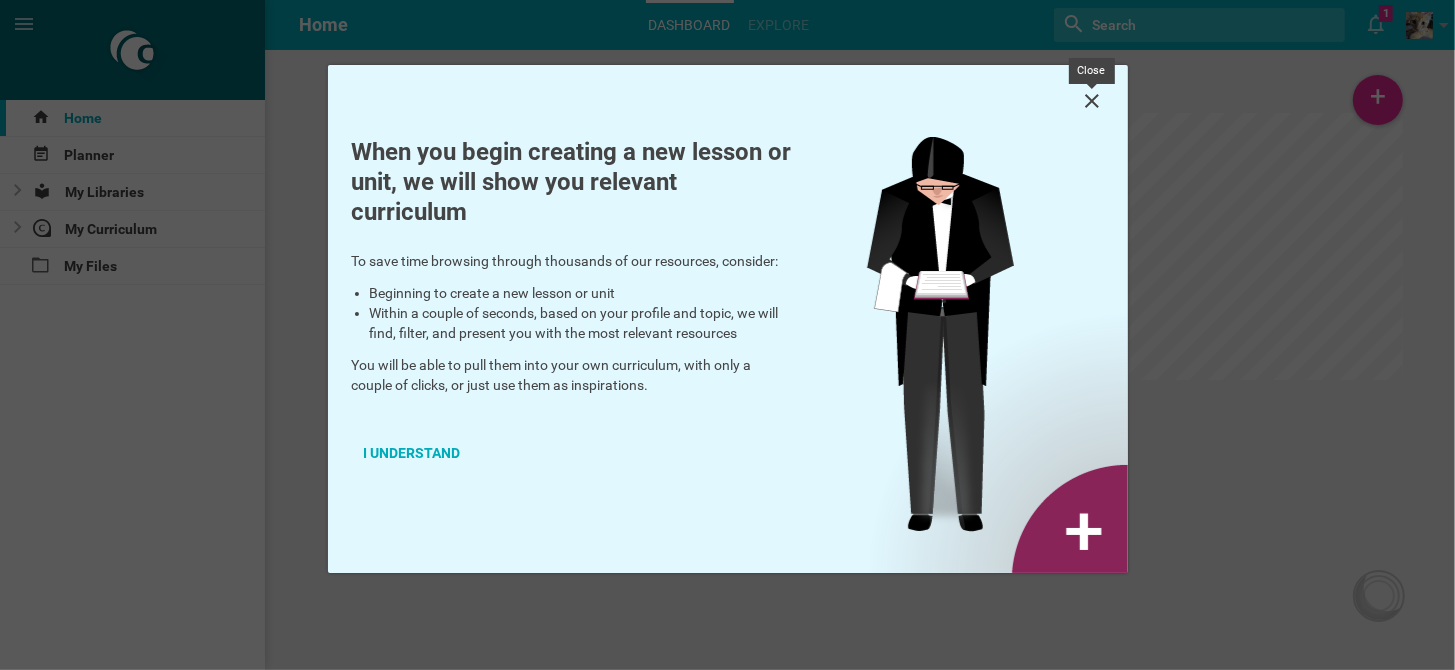 click at bounding box center (1092, 103) 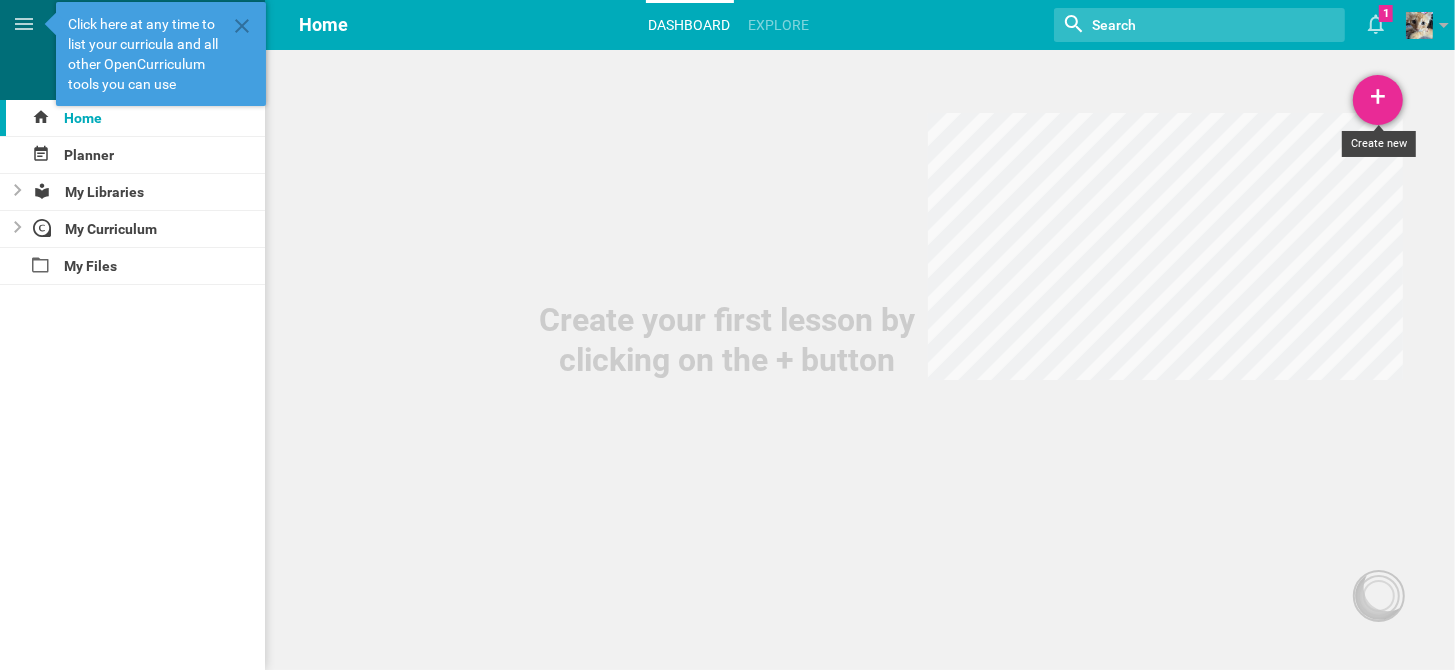 click on "+" at bounding box center (1378, 100) 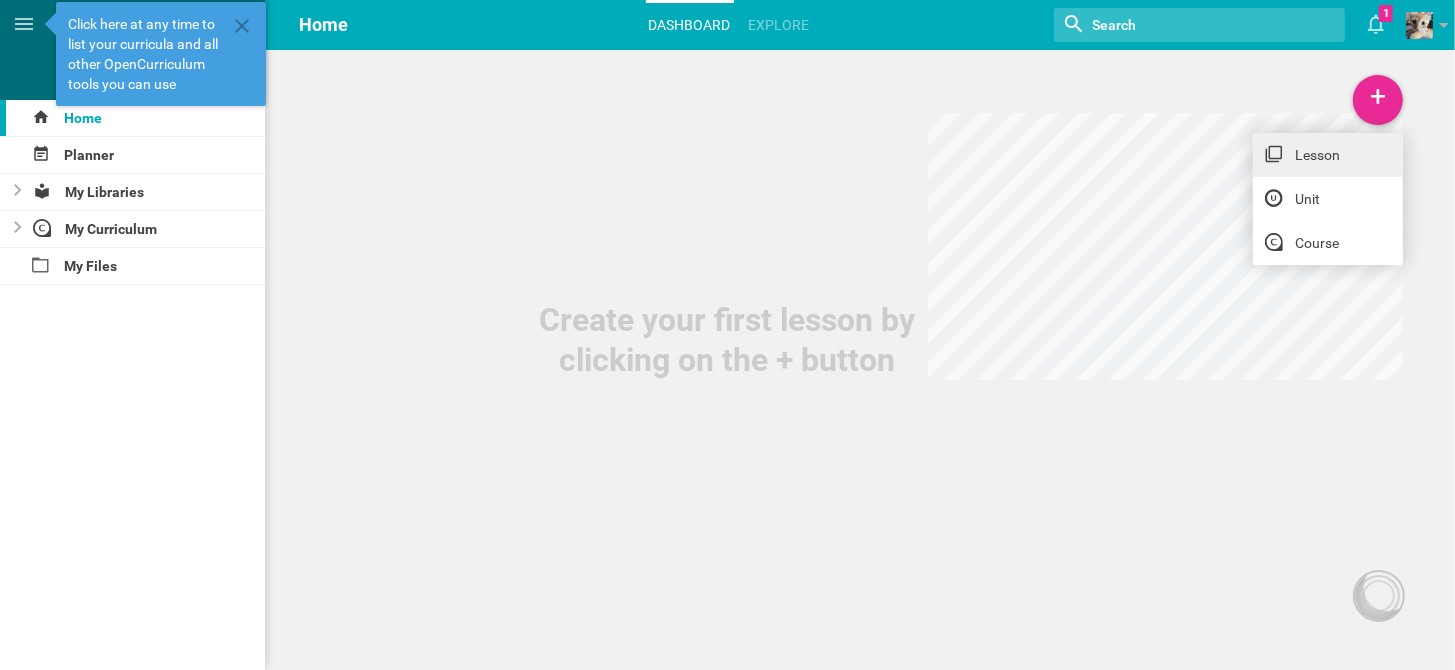 click on "Lesson" at bounding box center [1328, 155] 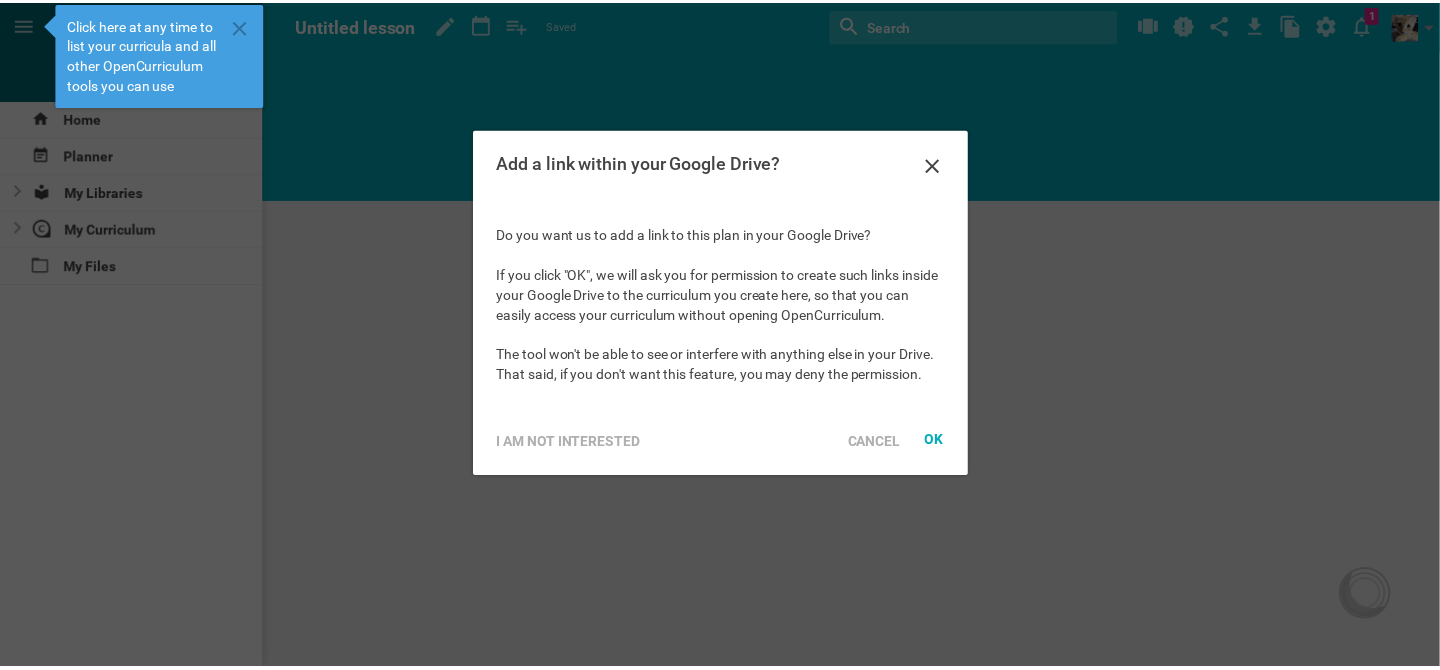scroll, scrollTop: 0, scrollLeft: 0, axis: both 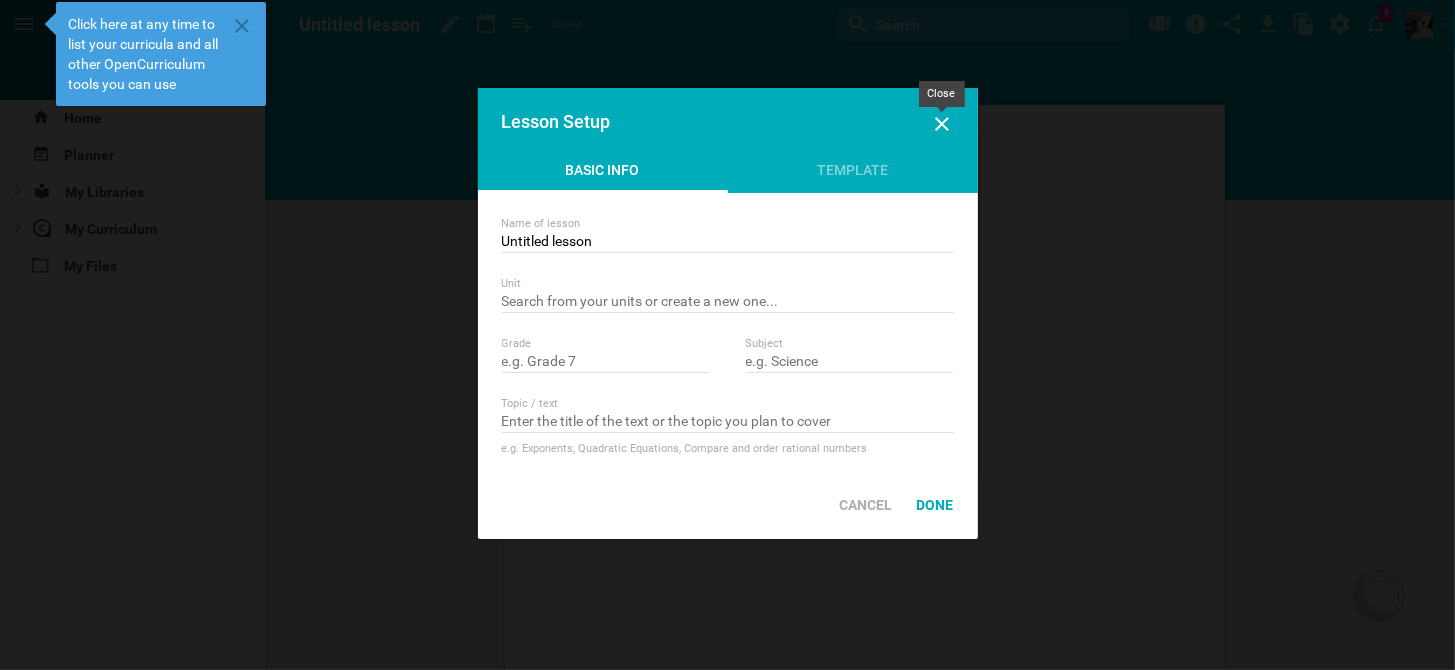 click 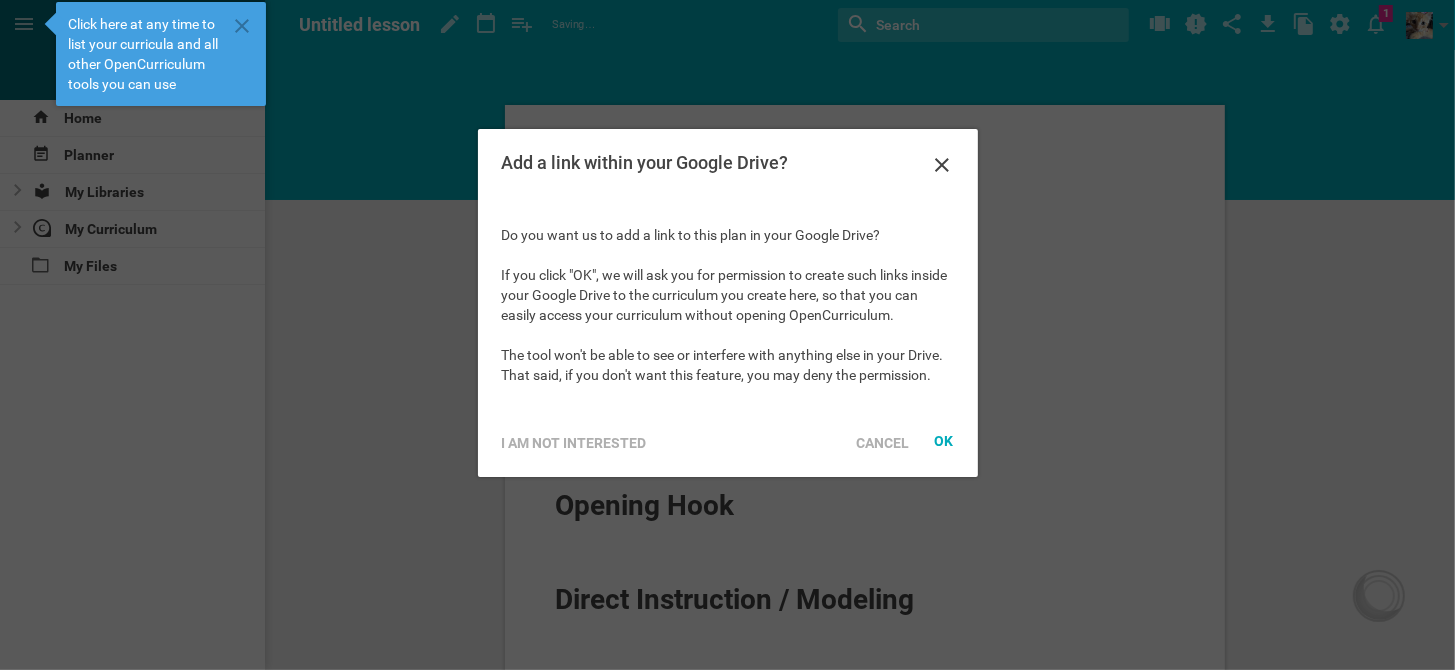 click on "Add a link within your Google Drive?" at bounding box center (728, 165) 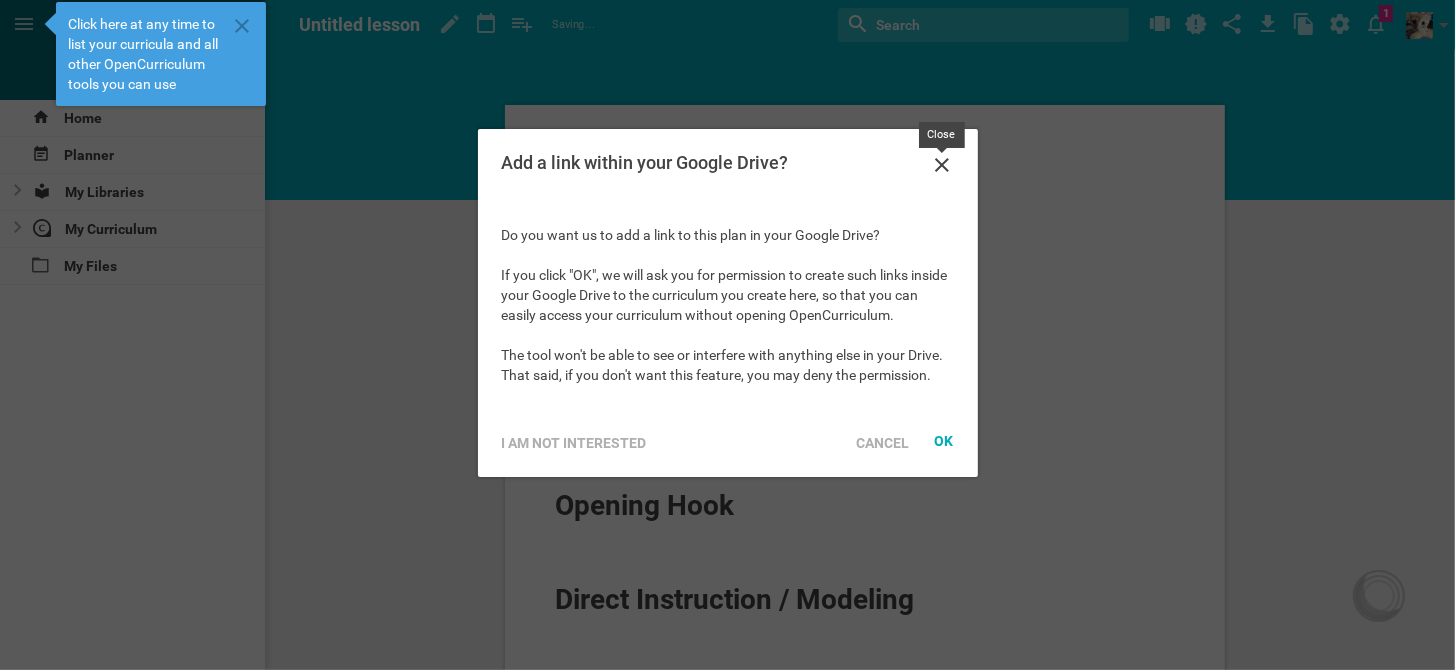 click 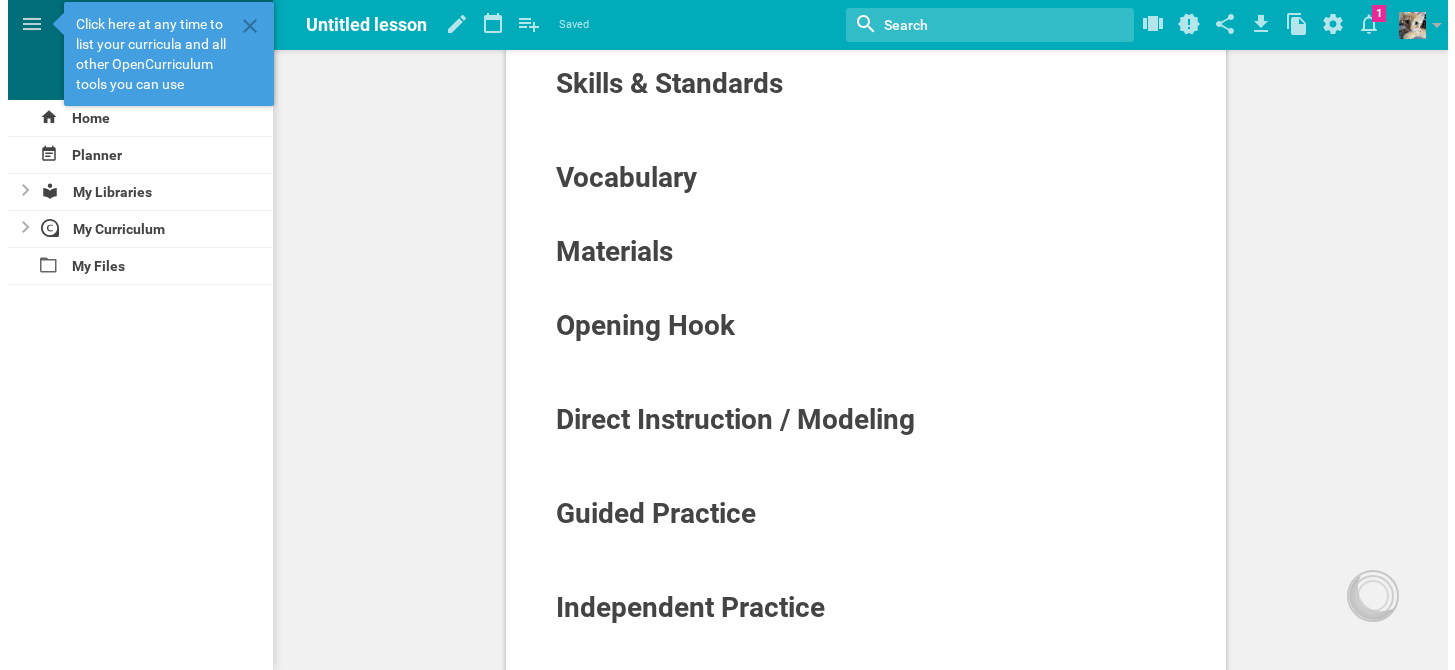 scroll, scrollTop: 0, scrollLeft: 0, axis: both 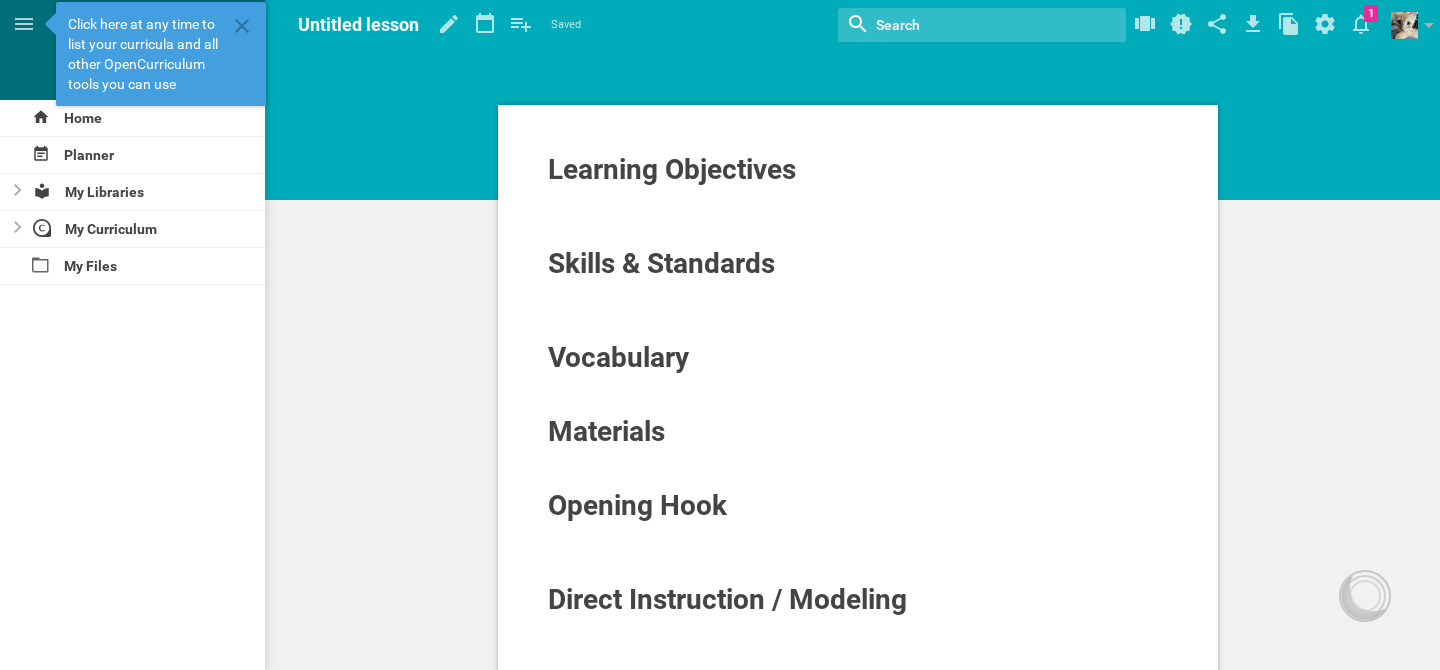 click on "Untitled lesson" at bounding box center (358, 24) 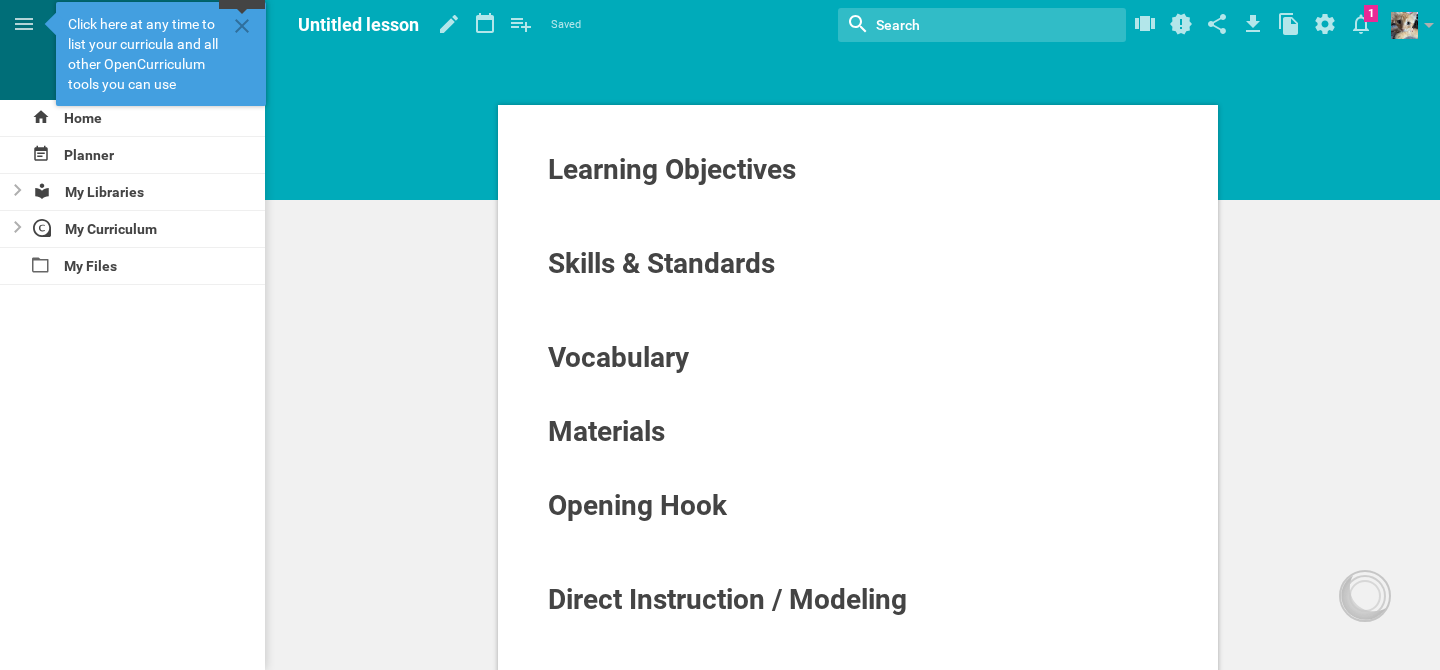 click 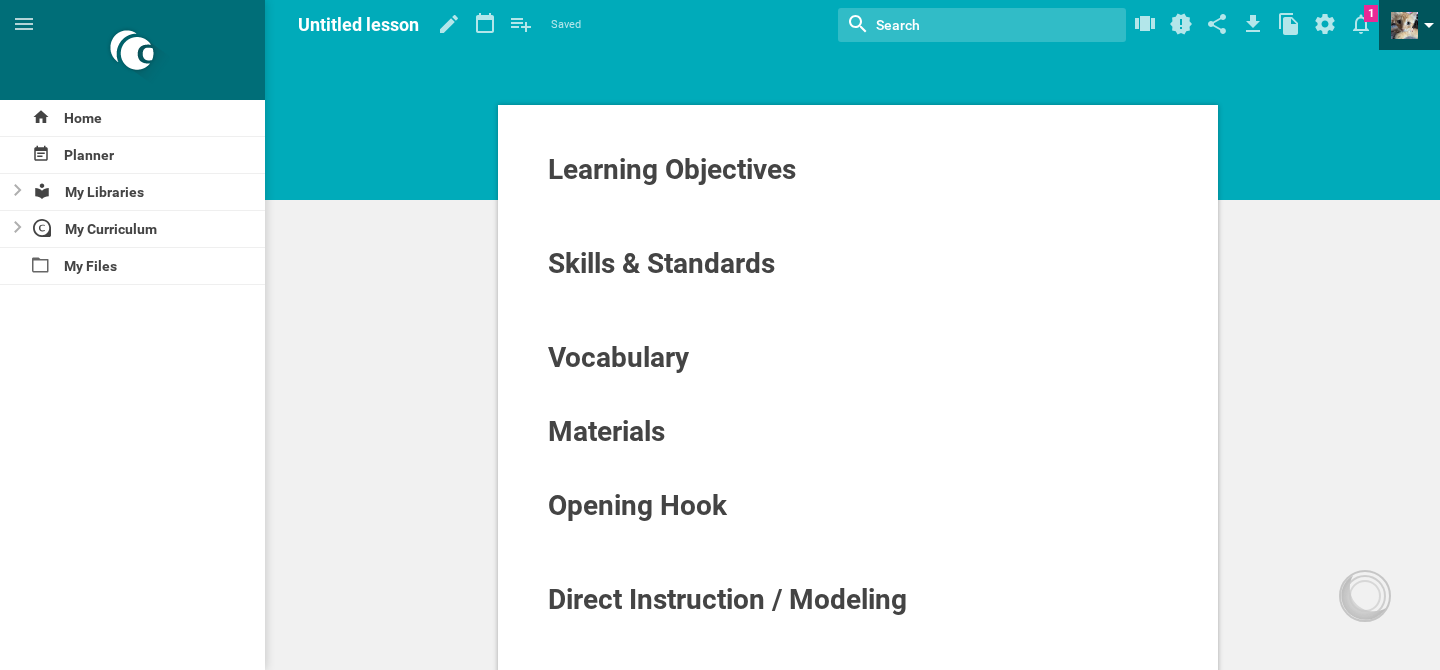 click at bounding box center [1404, 25] 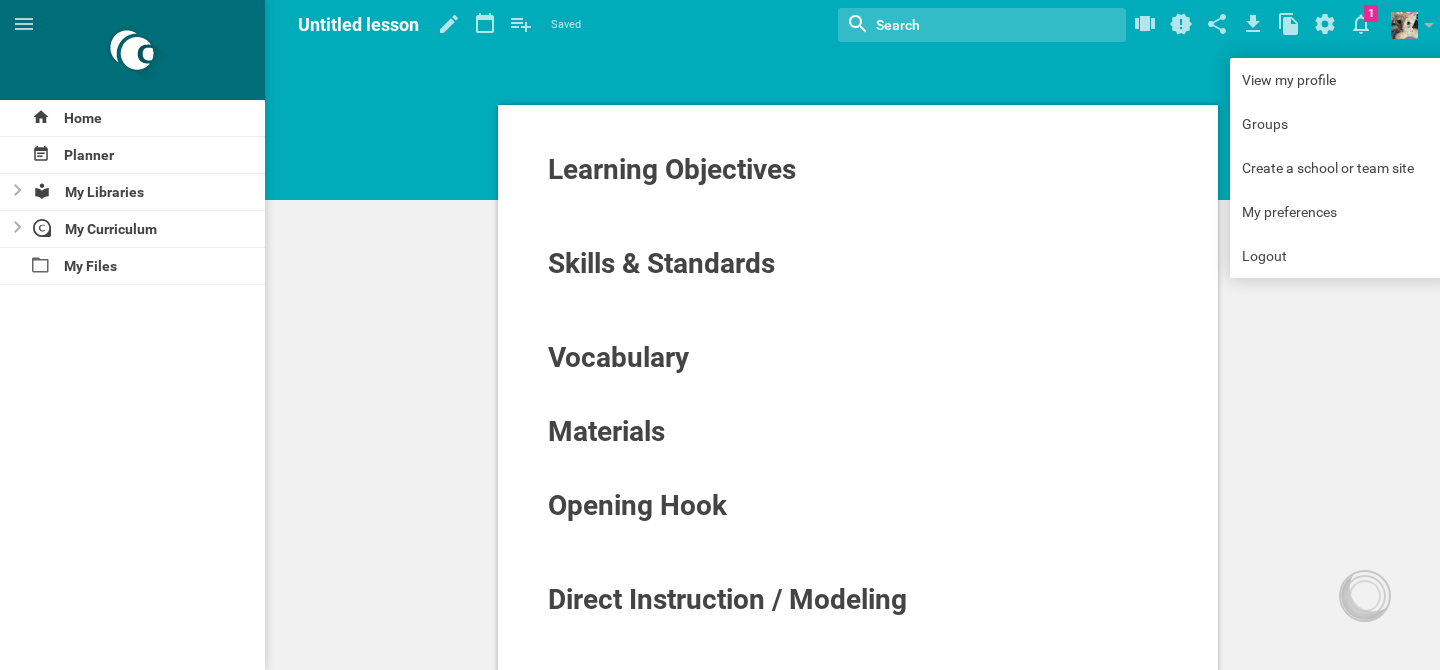 click on "Home Planner My Libraries My Curriculum My Files" at bounding box center [132, 385] 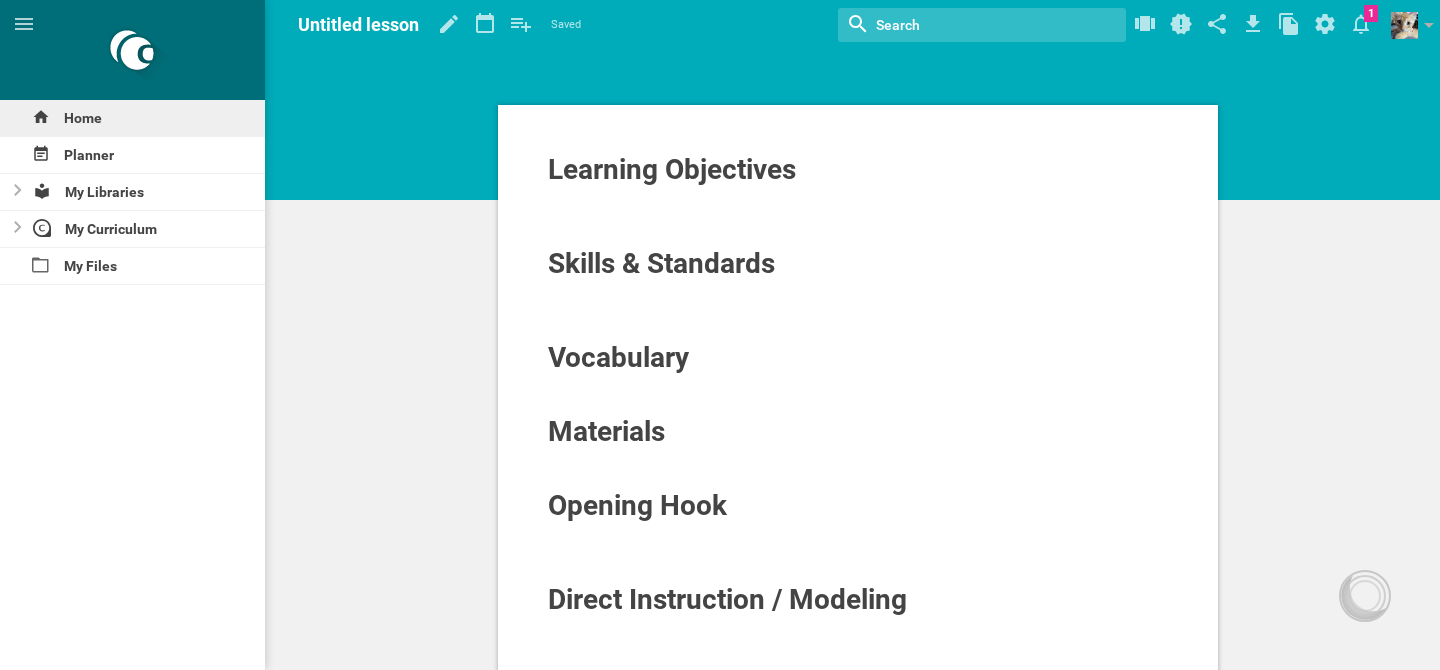 click on "Home" at bounding box center [132, 118] 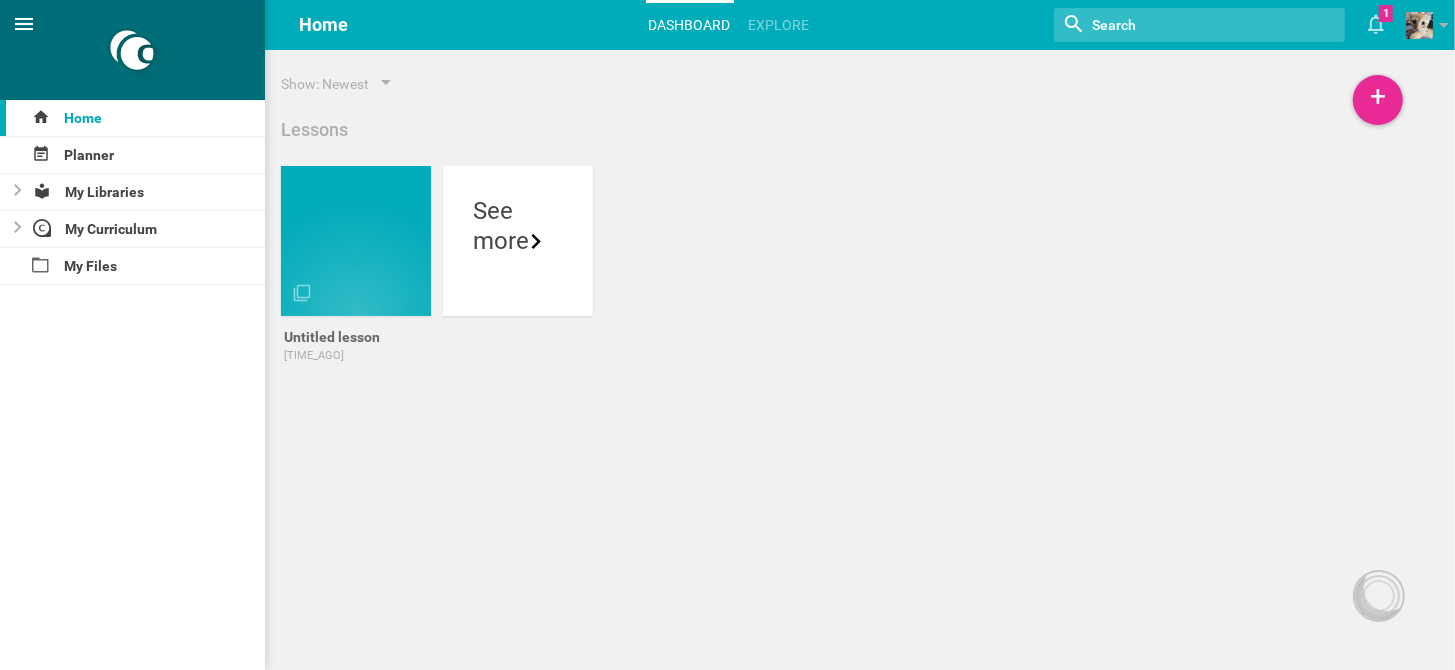 click 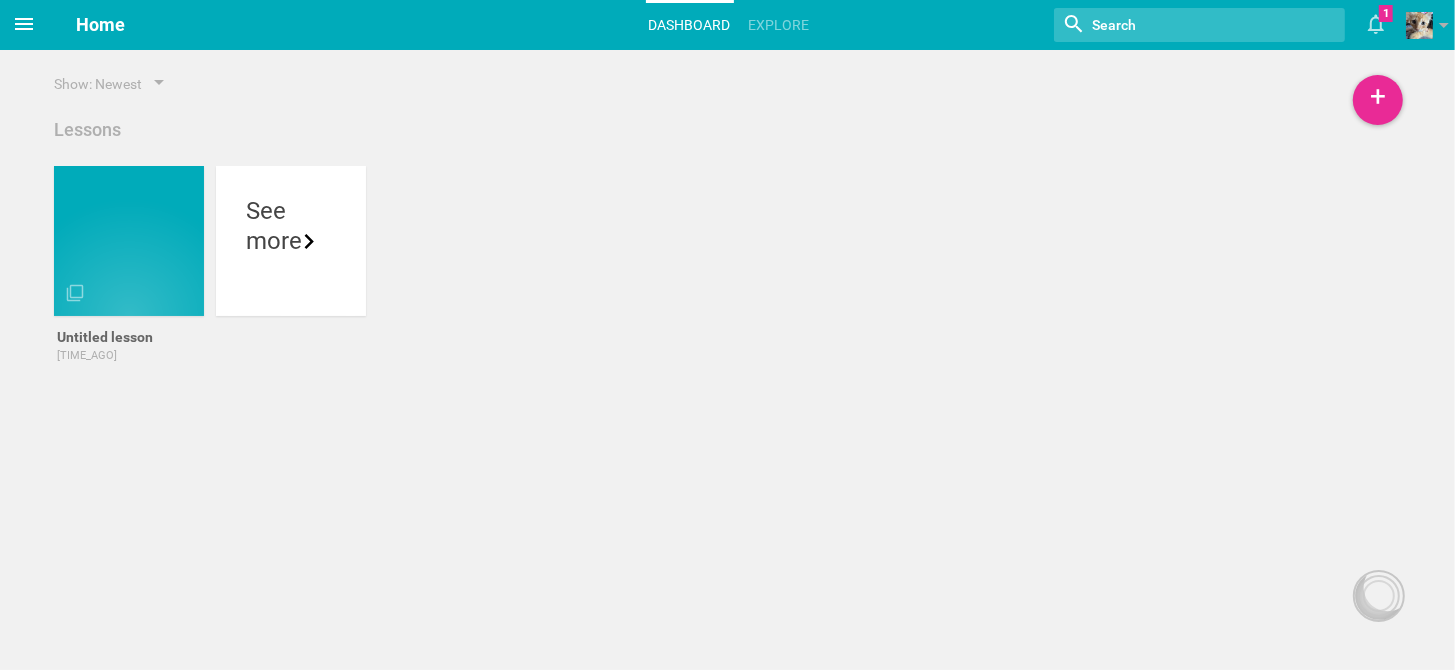 click 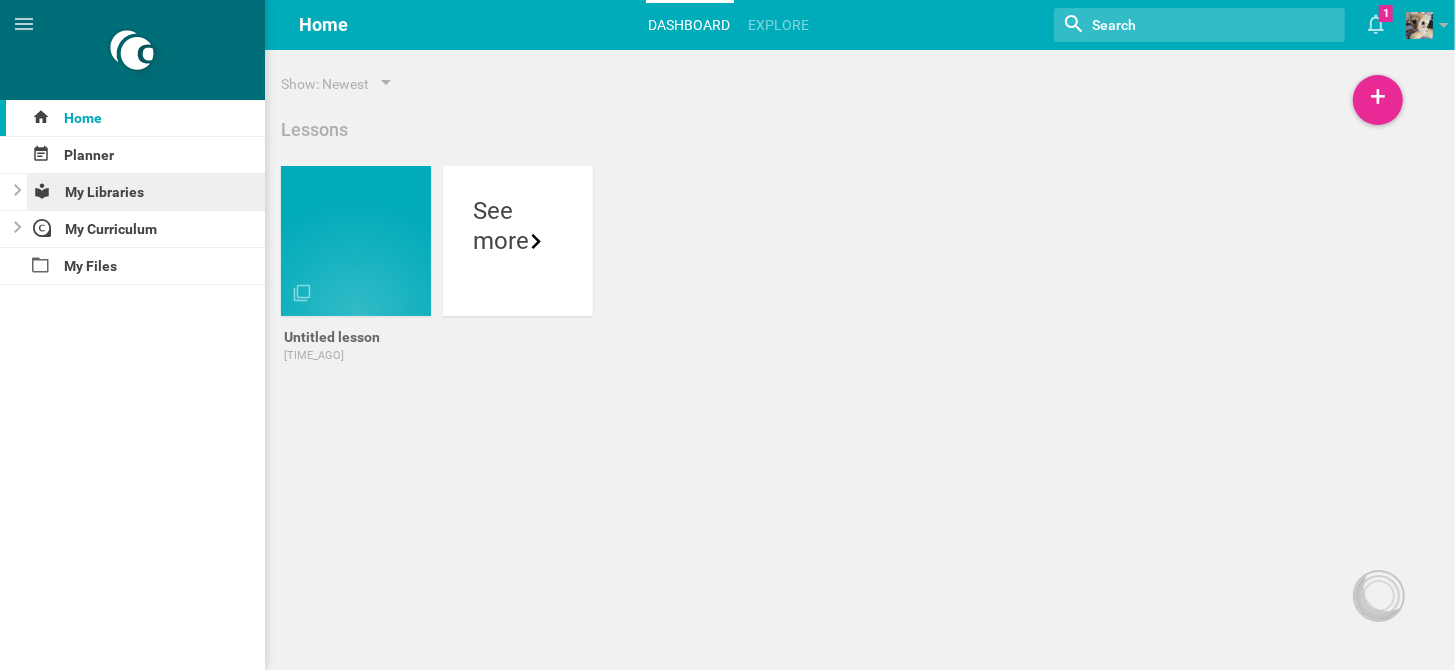 click on "My Libraries" at bounding box center [146, 192] 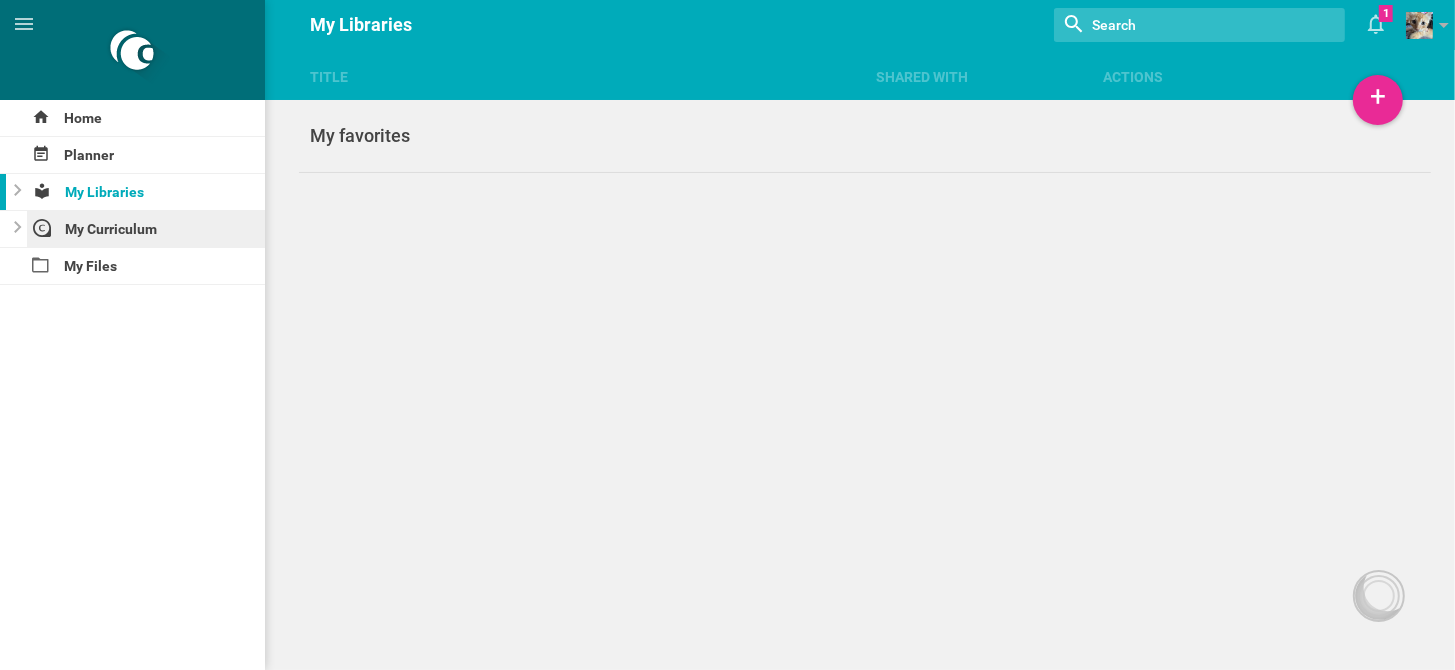 click on "My Curriculum" at bounding box center [146, 229] 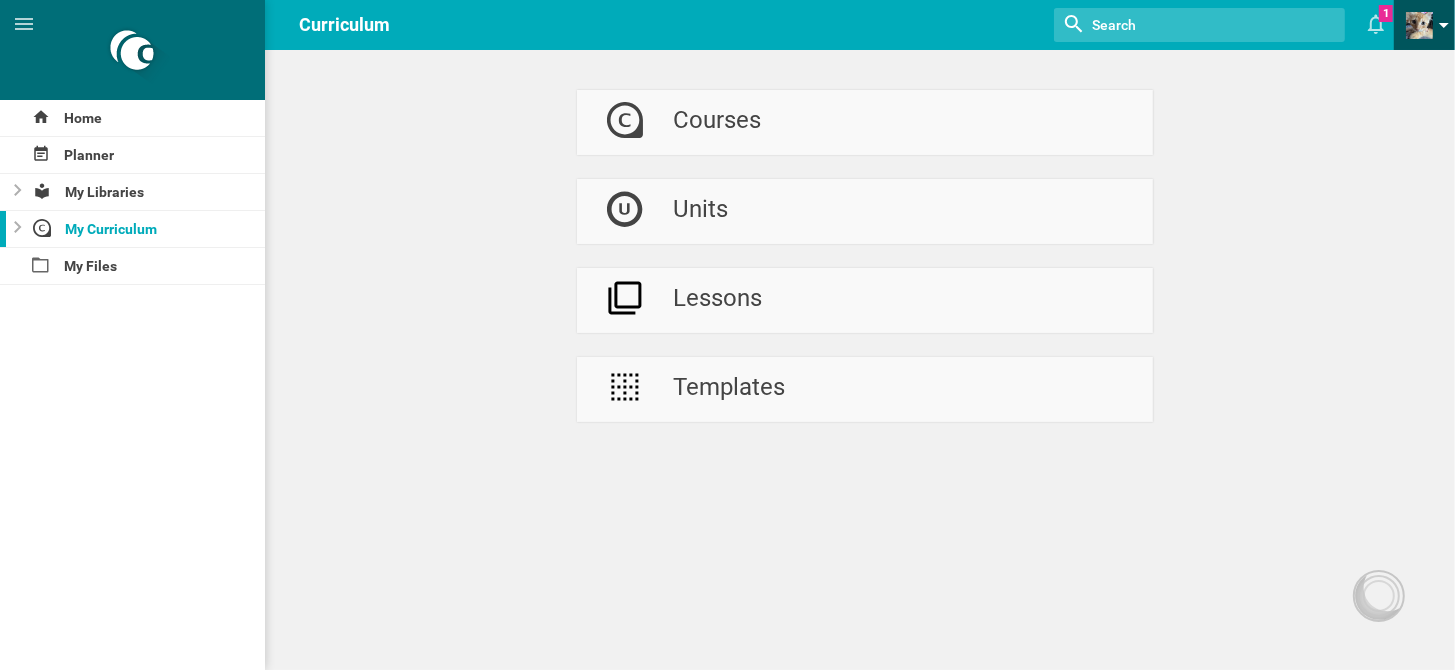 click at bounding box center [1419, 25] 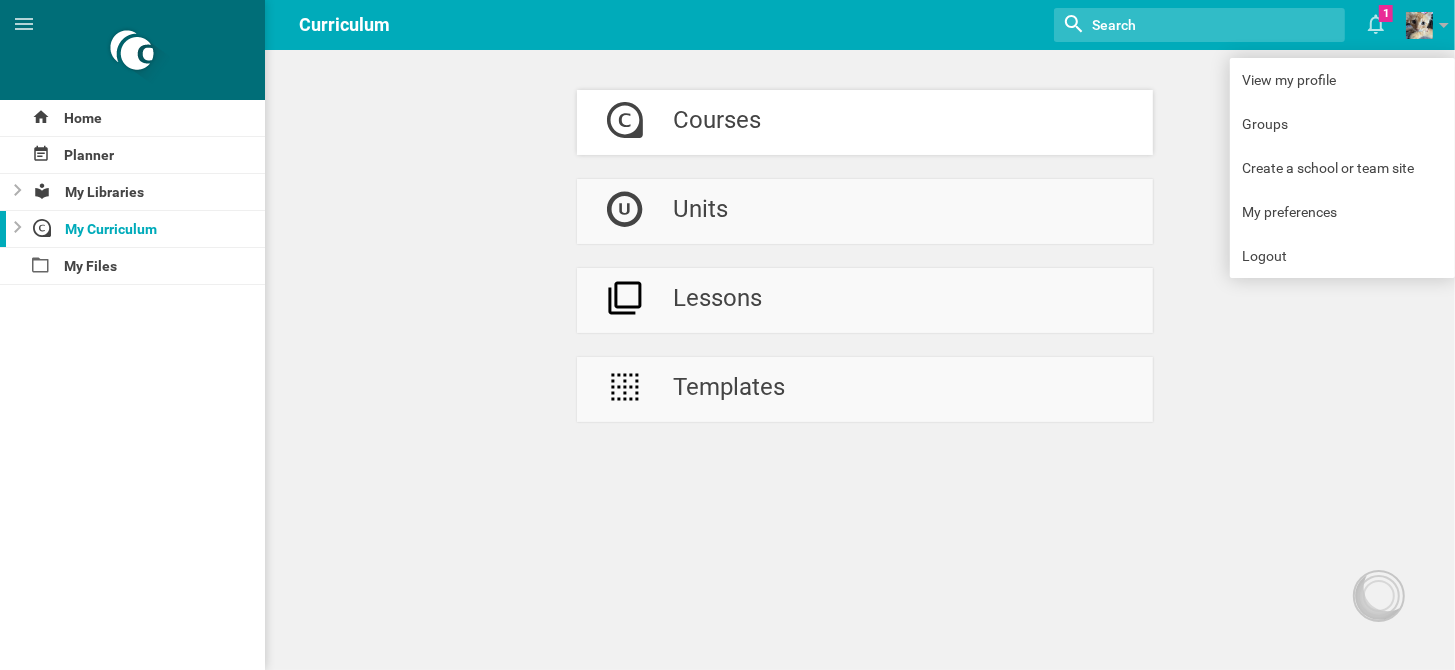 click on "Courses" at bounding box center (865, 122) 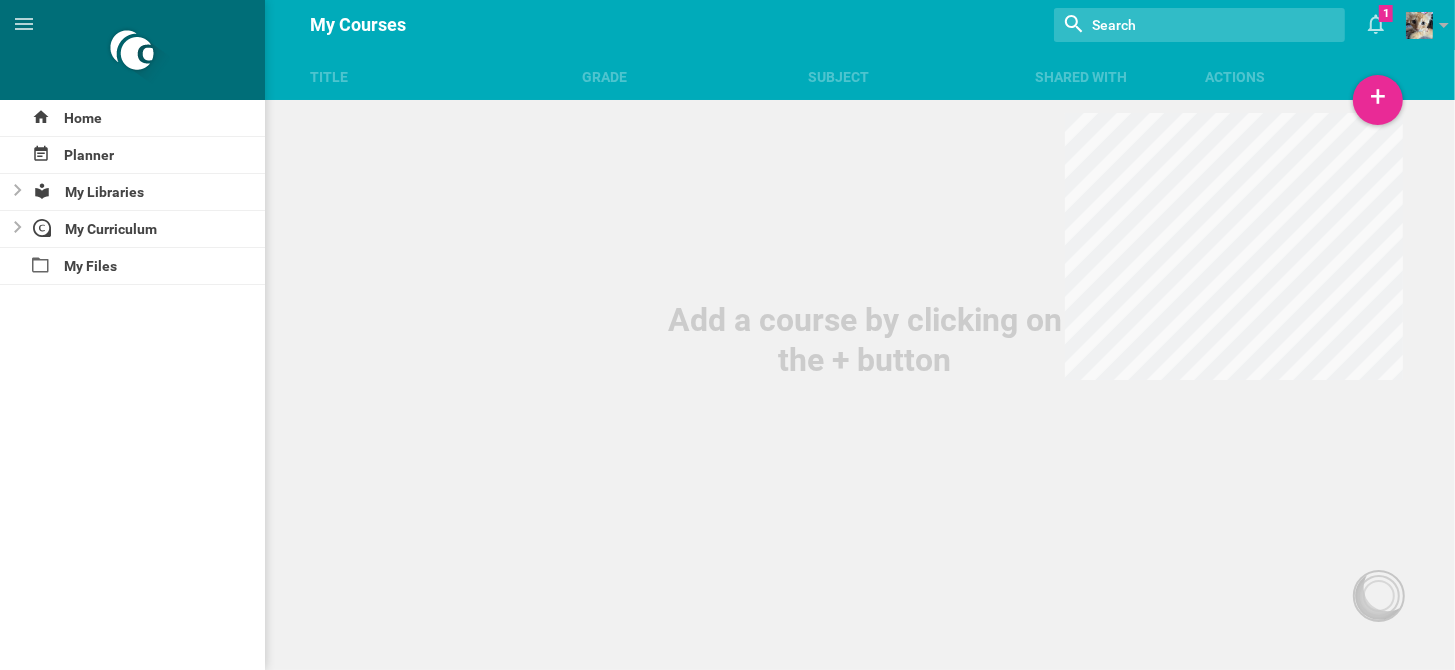 click on "Title Grade Subject Shared with Actions" at bounding box center (727, 50) 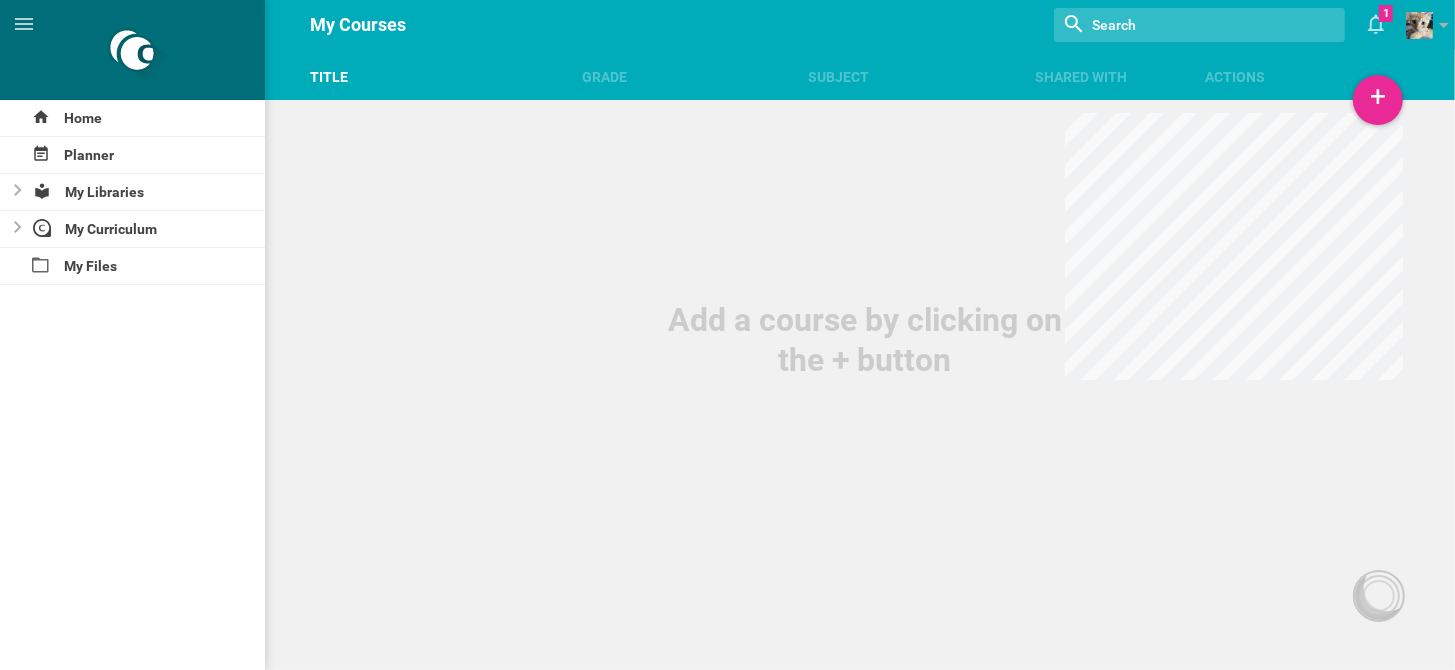 click on "Title" at bounding box center (440, 77) 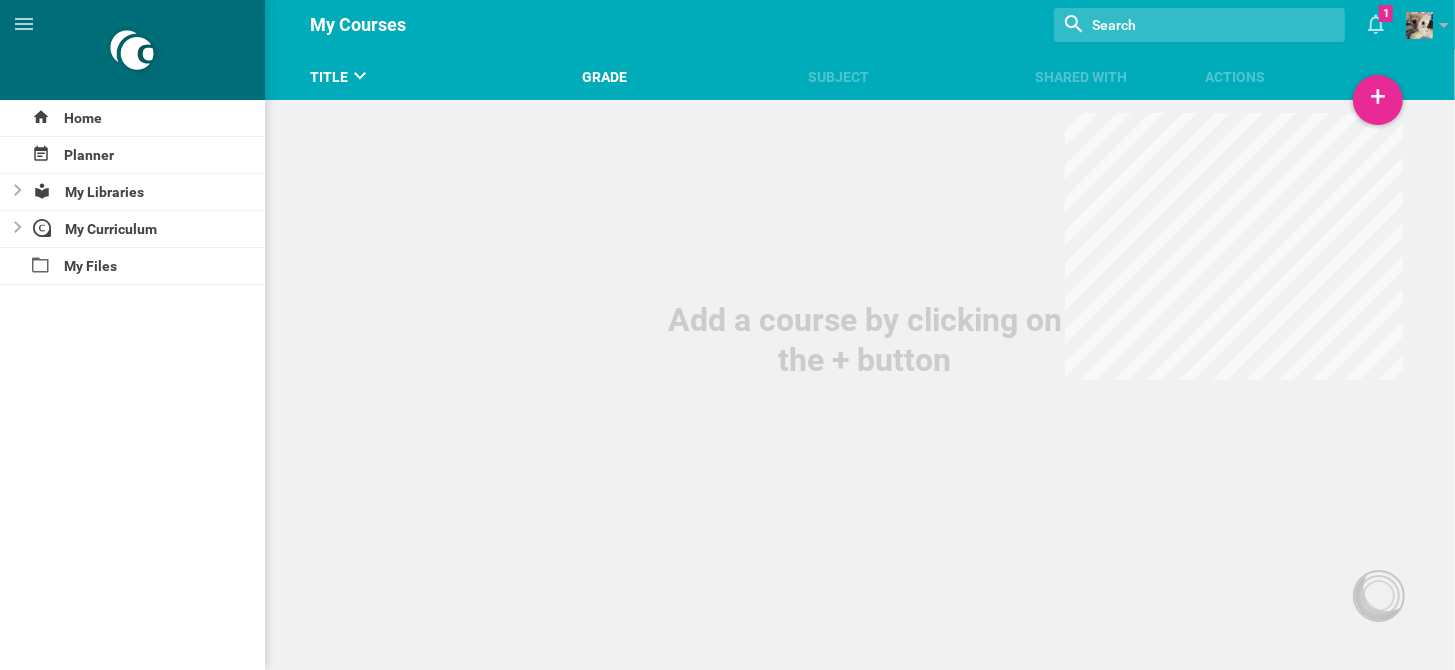click on "Grade" at bounding box center [695, 77] 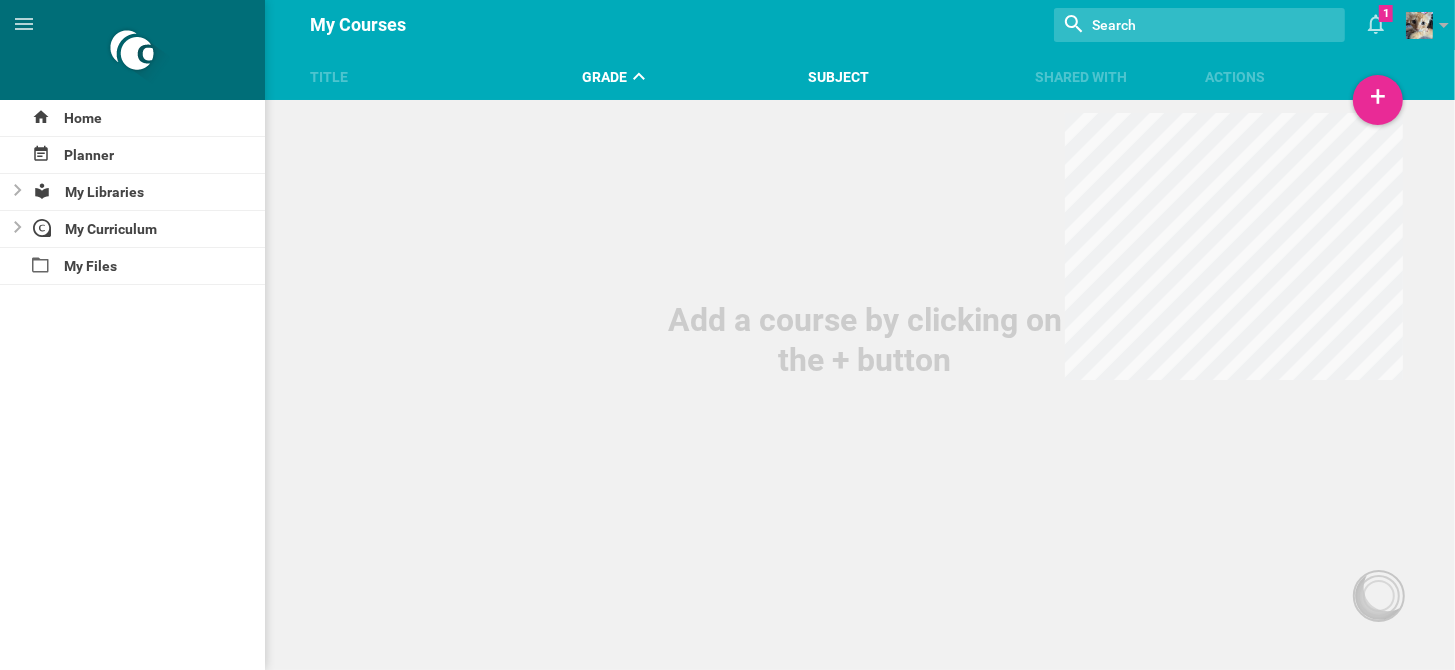 click on "Subject" at bounding box center (921, 77) 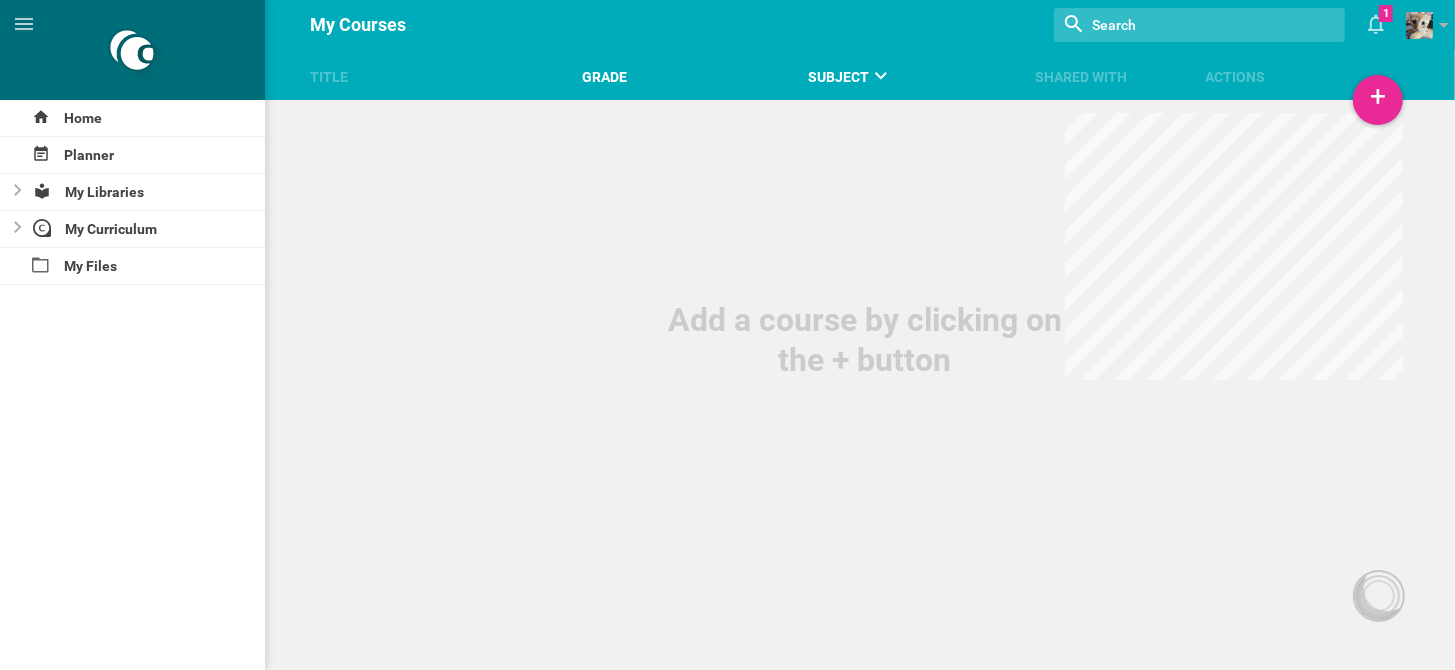 click on "Grade" at bounding box center (695, 77) 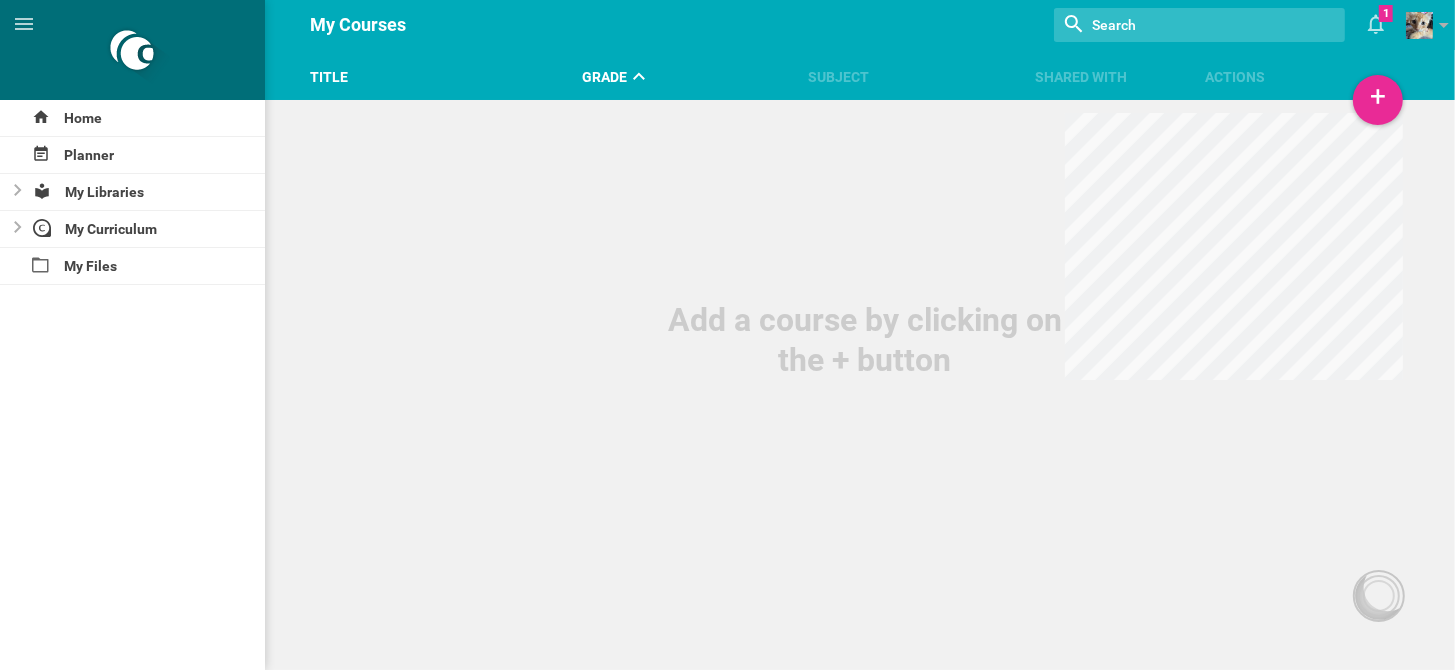 click on "Title" at bounding box center [440, 77] 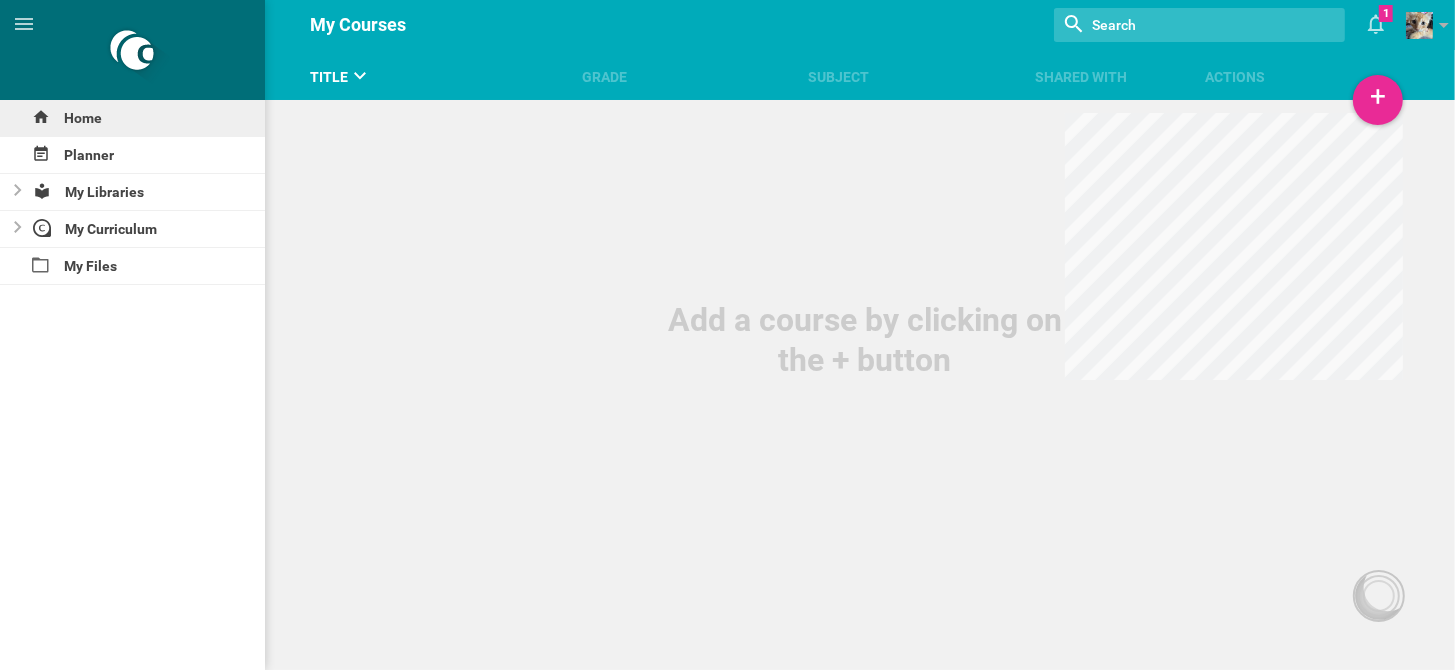 click on "Home" at bounding box center [132, 118] 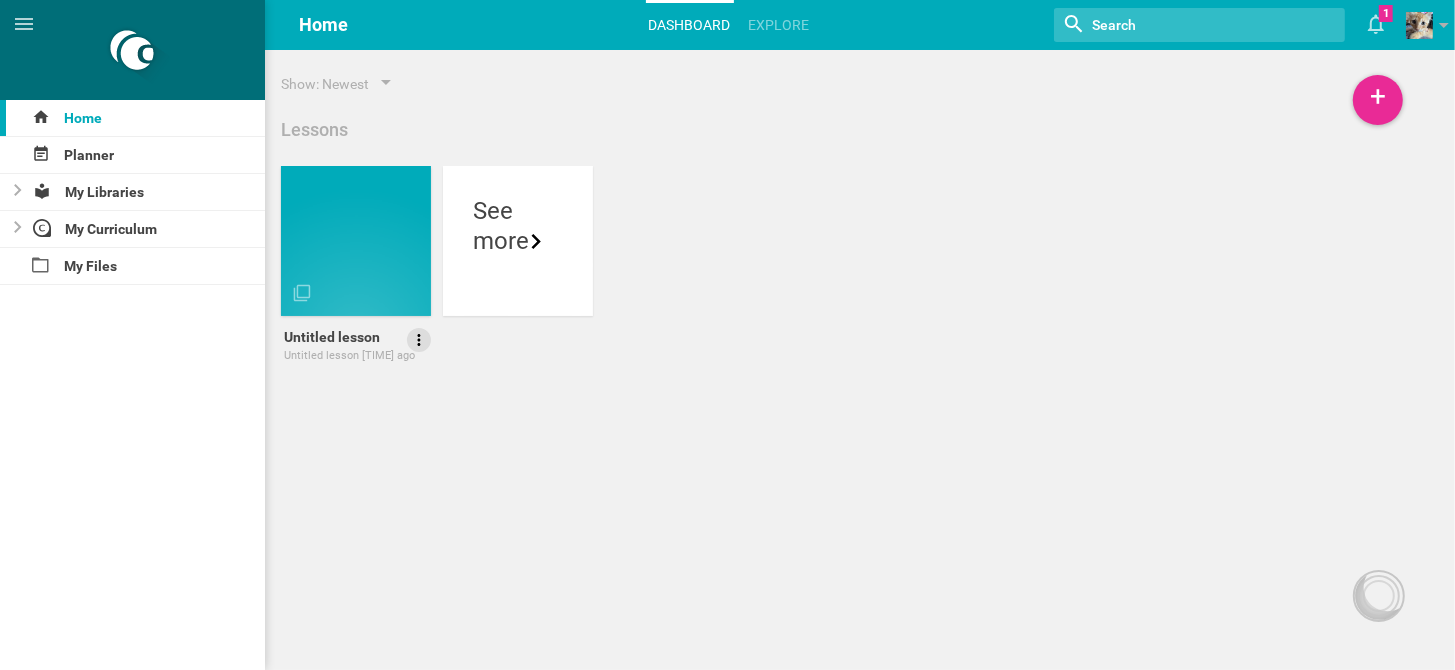 click 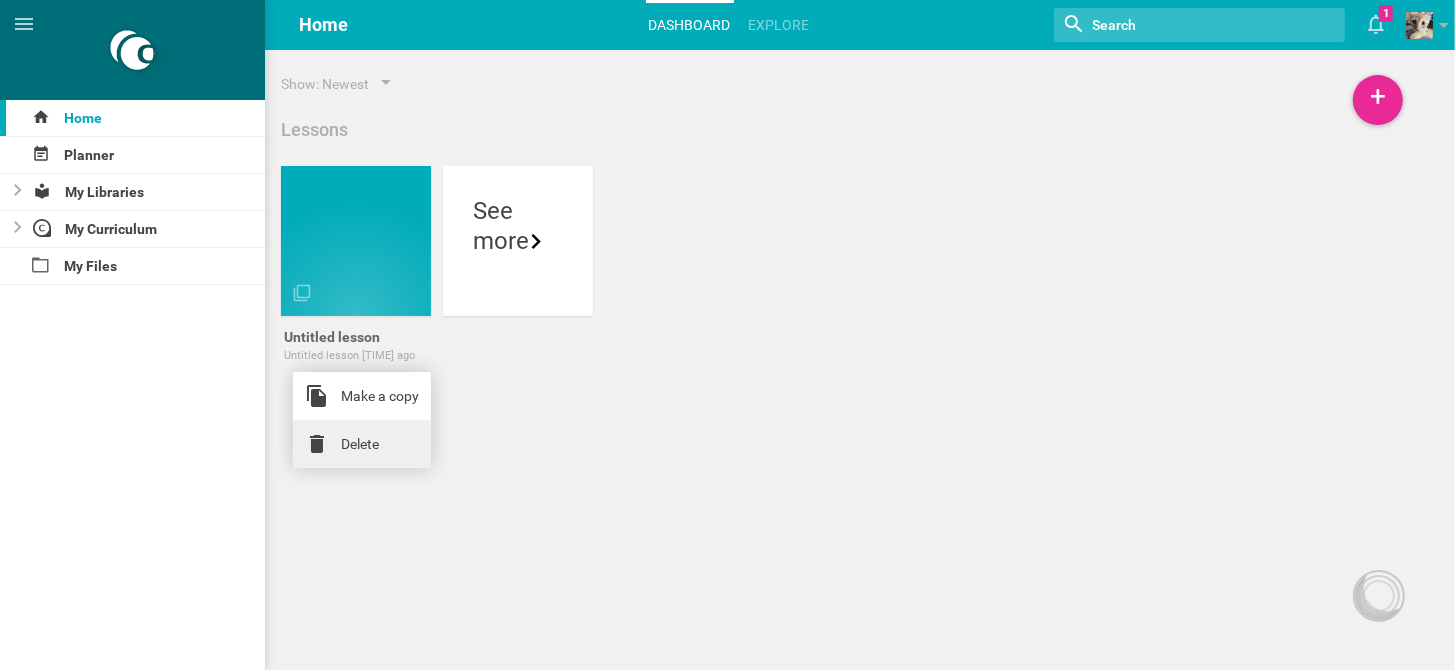 click on "Delete" at bounding box center (362, 444) 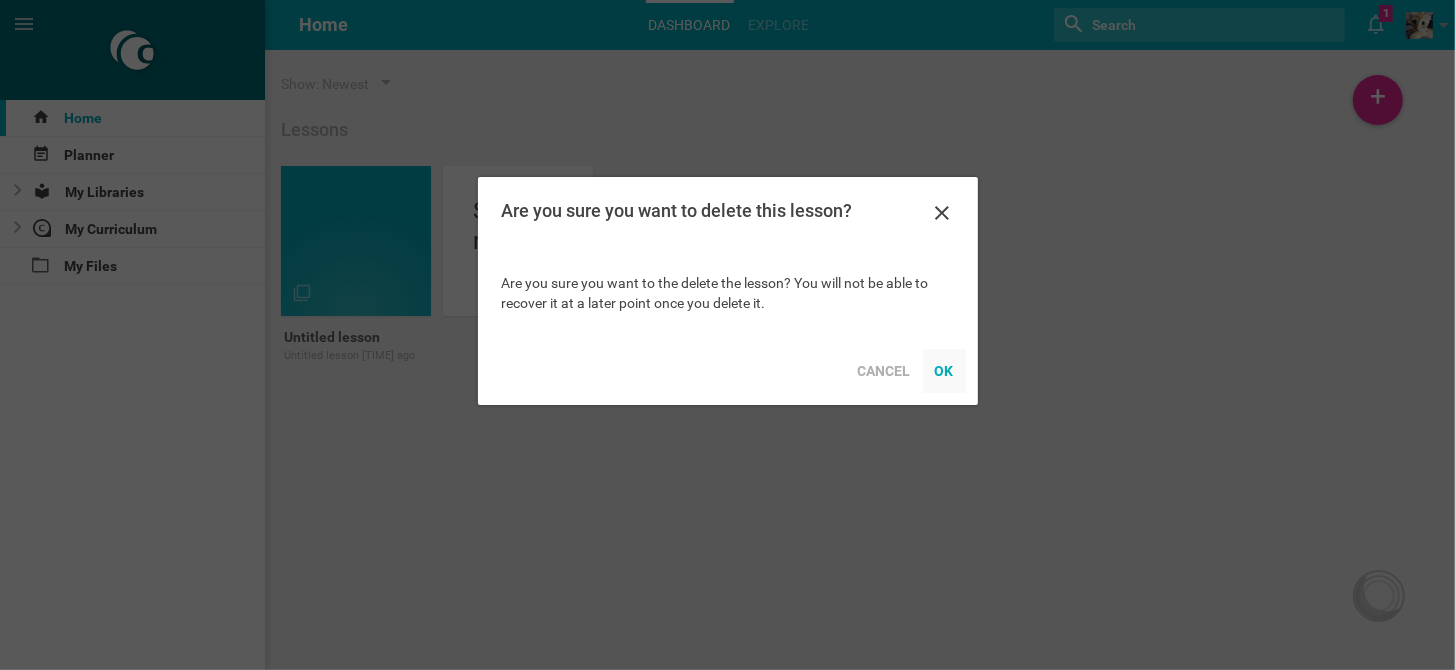 click on "OK" at bounding box center [944, 371] 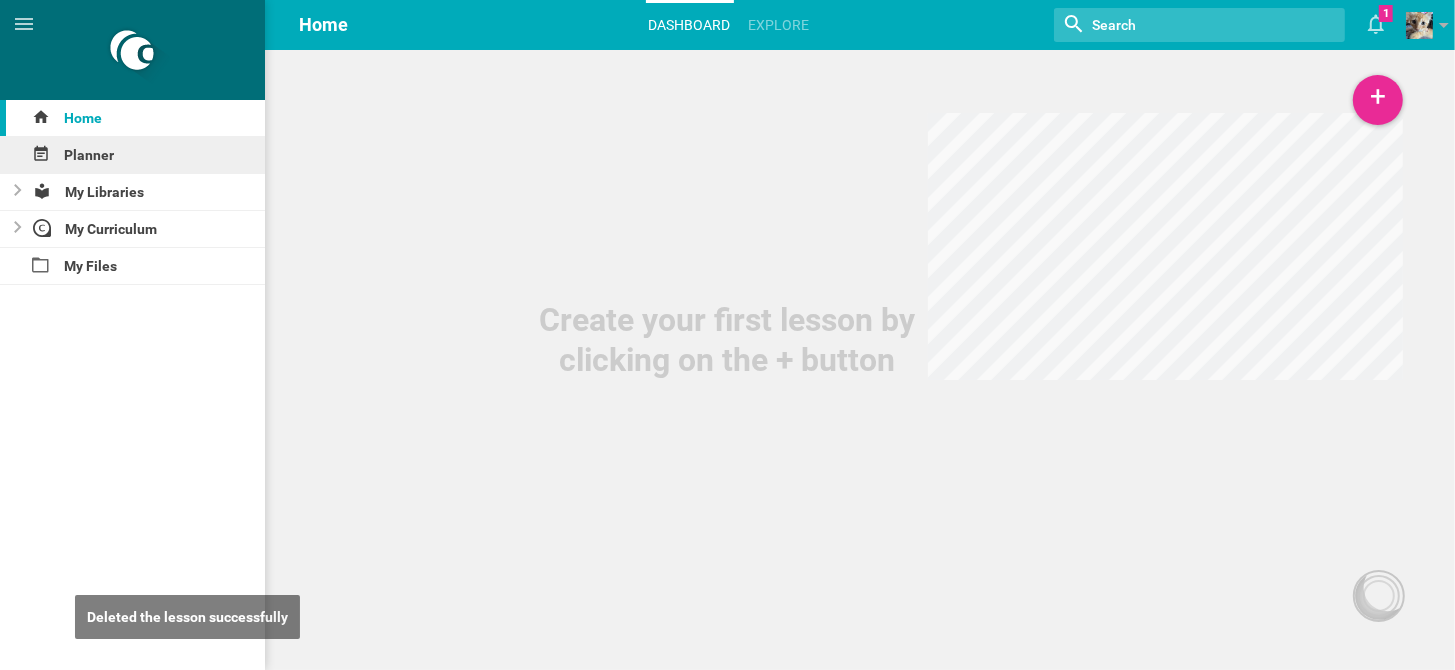 click on "Planner" at bounding box center [132, 155] 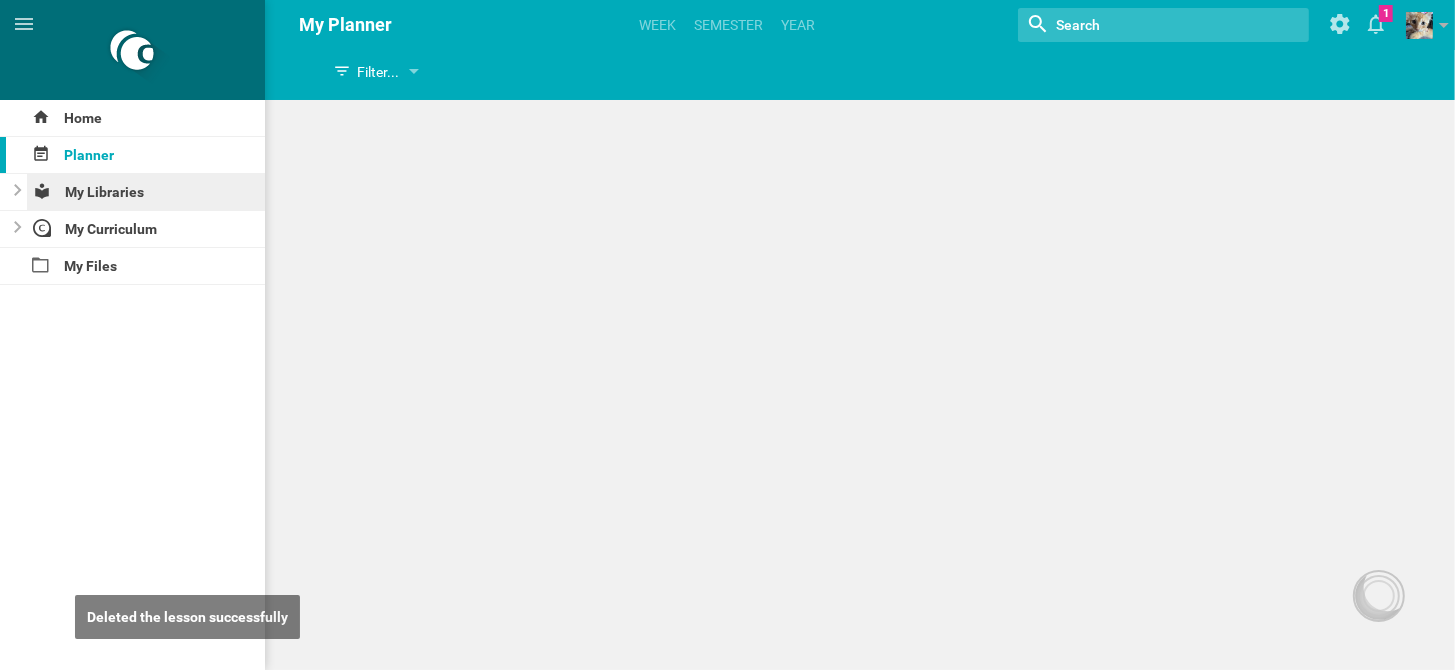 click on "My Libraries" at bounding box center [146, 192] 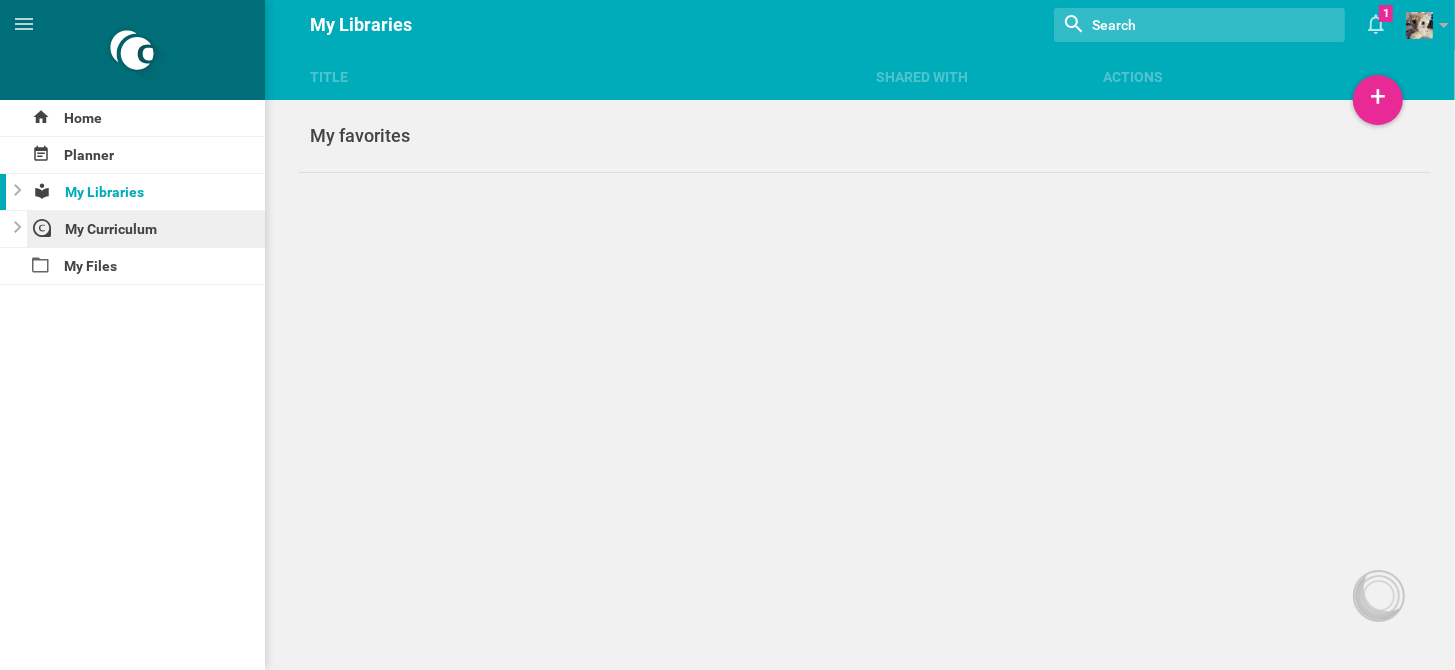 click on "My Curriculum" at bounding box center [146, 229] 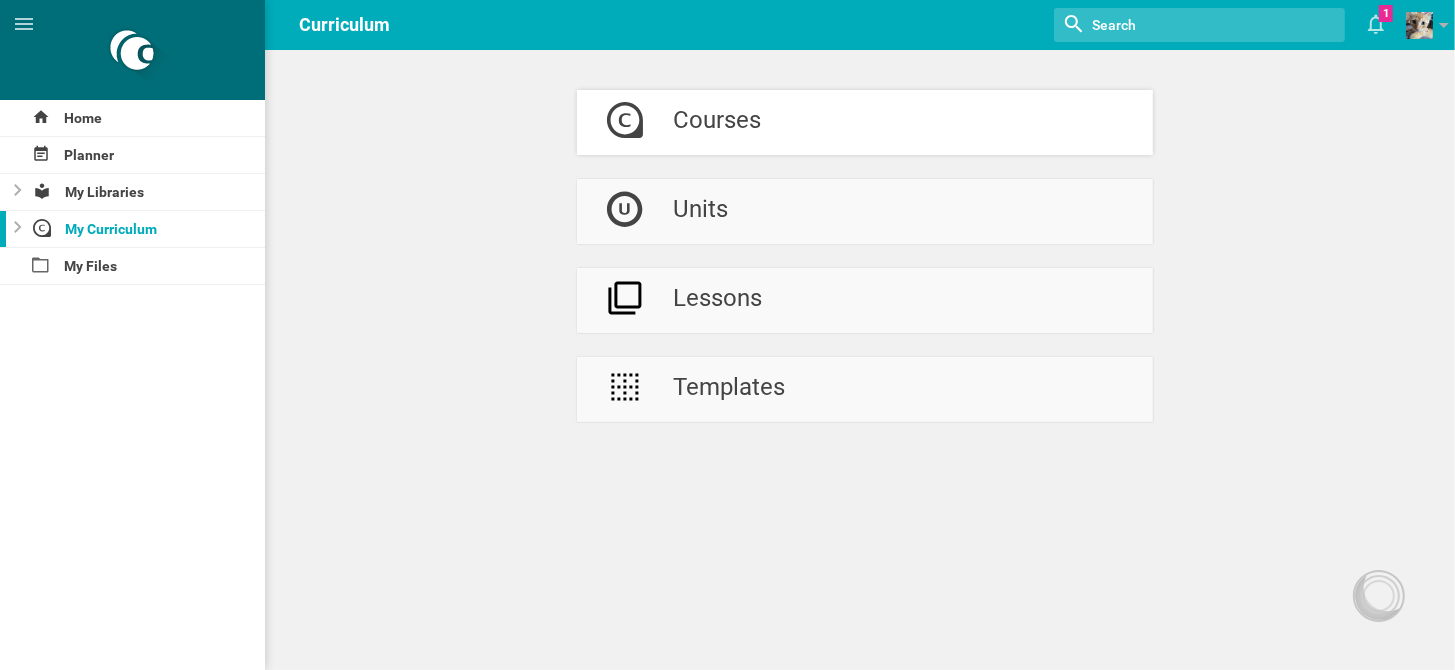 click on "Courses" at bounding box center (865, 122) 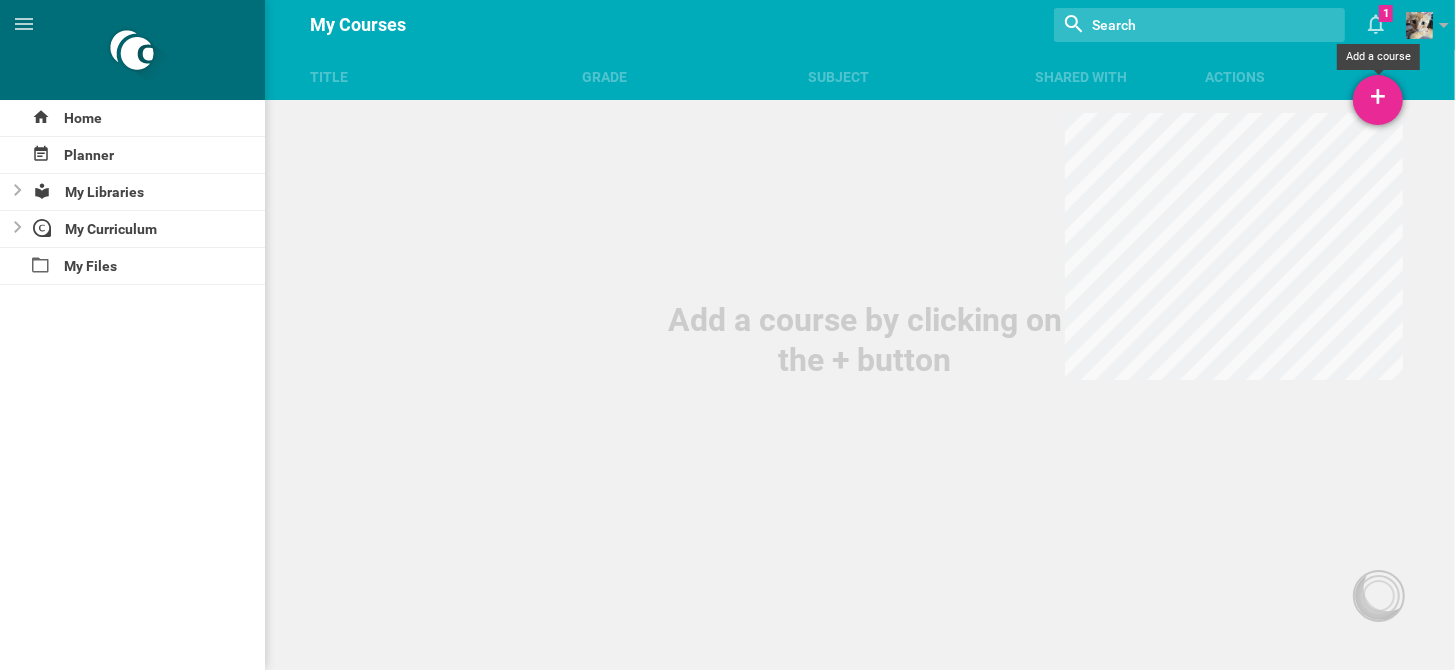 click on "+" at bounding box center [1378, 100] 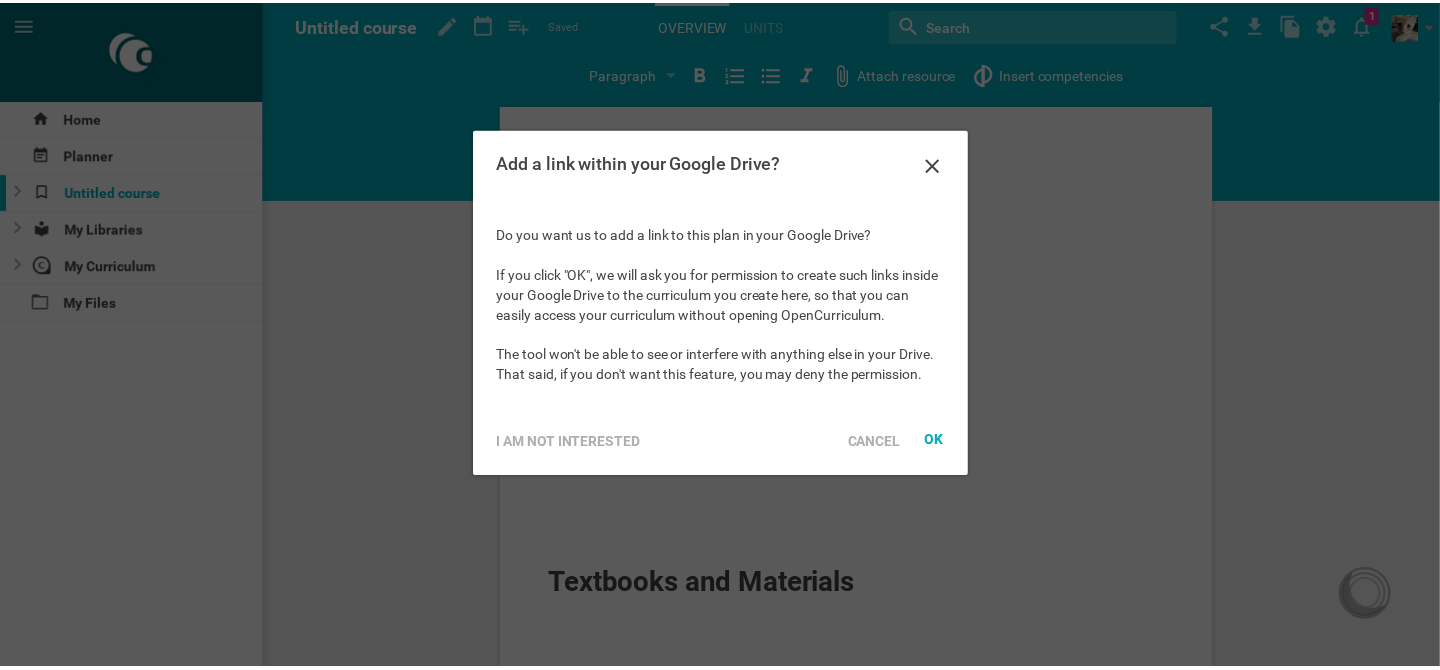 scroll, scrollTop: 0, scrollLeft: 0, axis: both 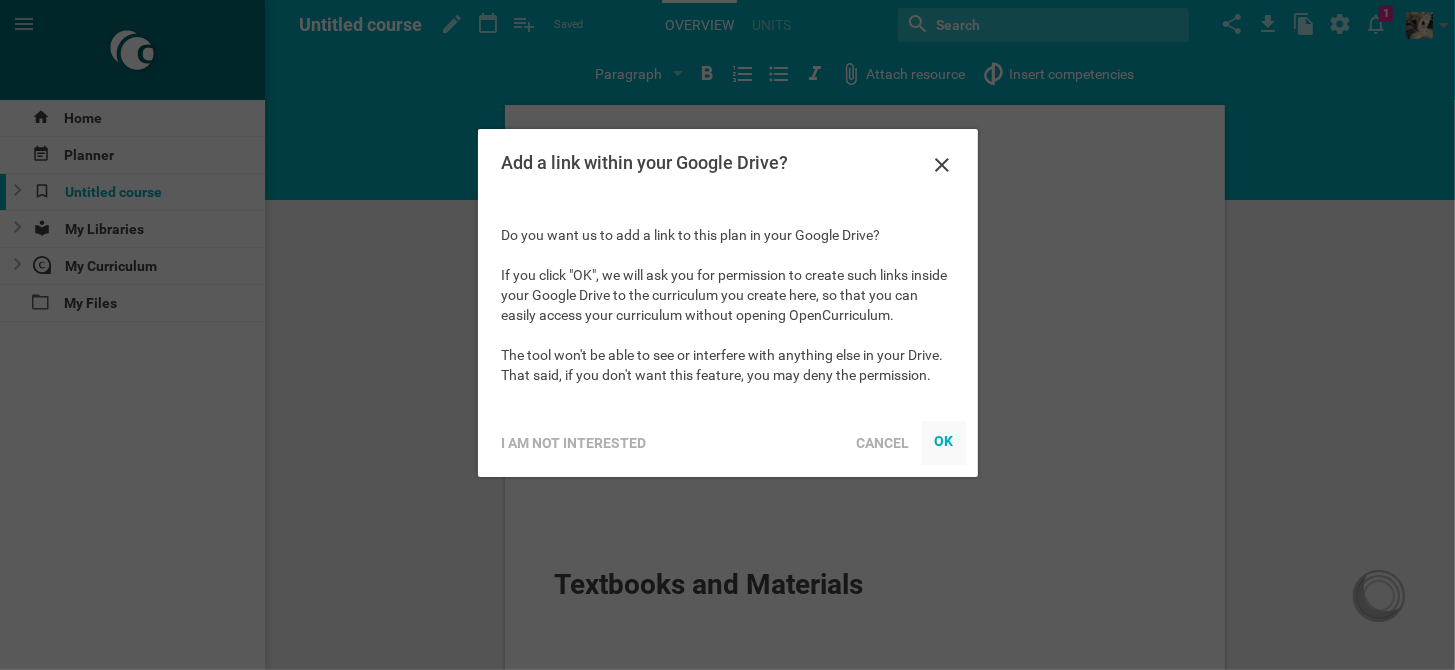 click at bounding box center (944, 443) 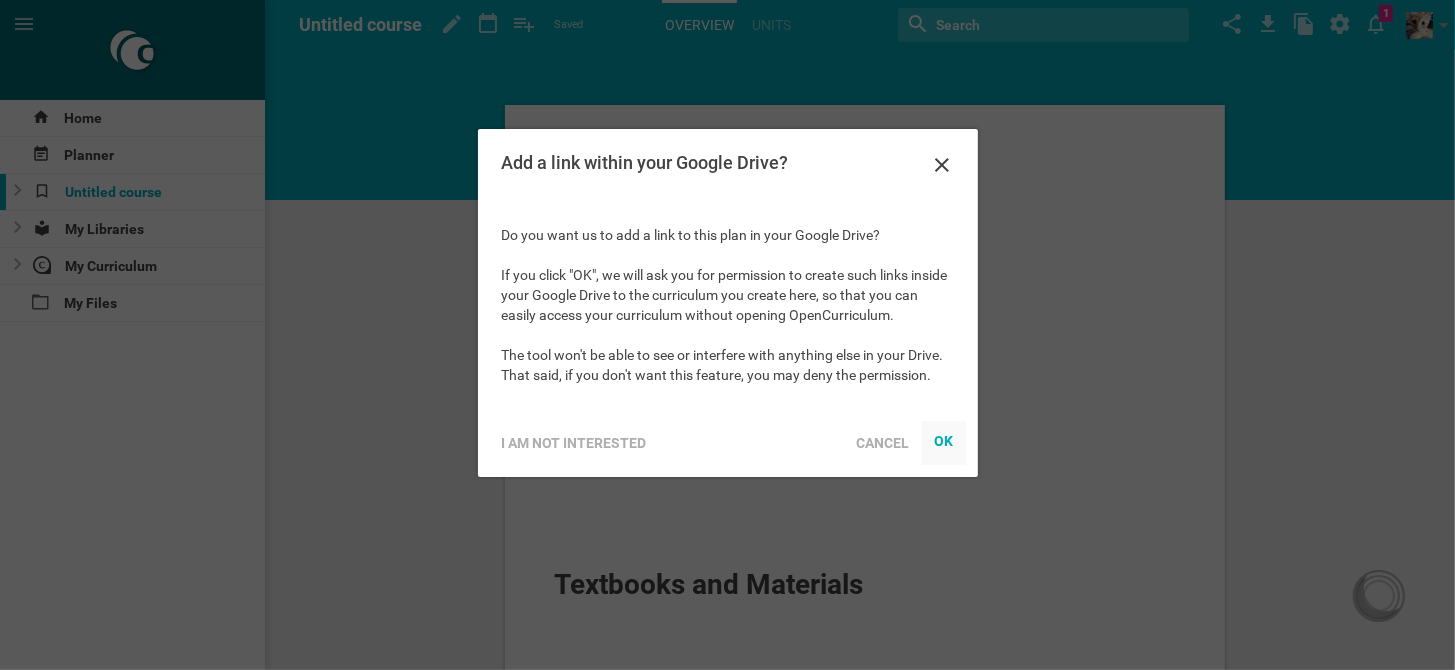 click at bounding box center [944, 443] 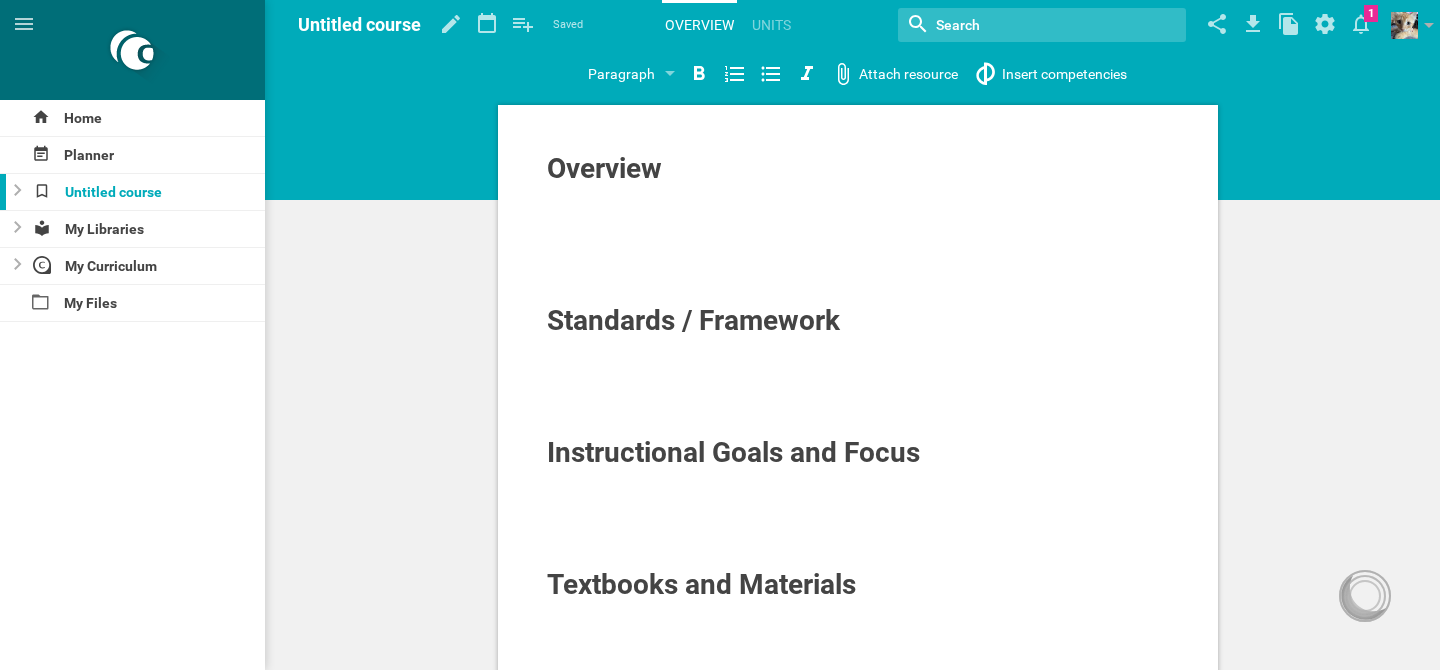 click on "Overview" at bounding box center (858, 169) 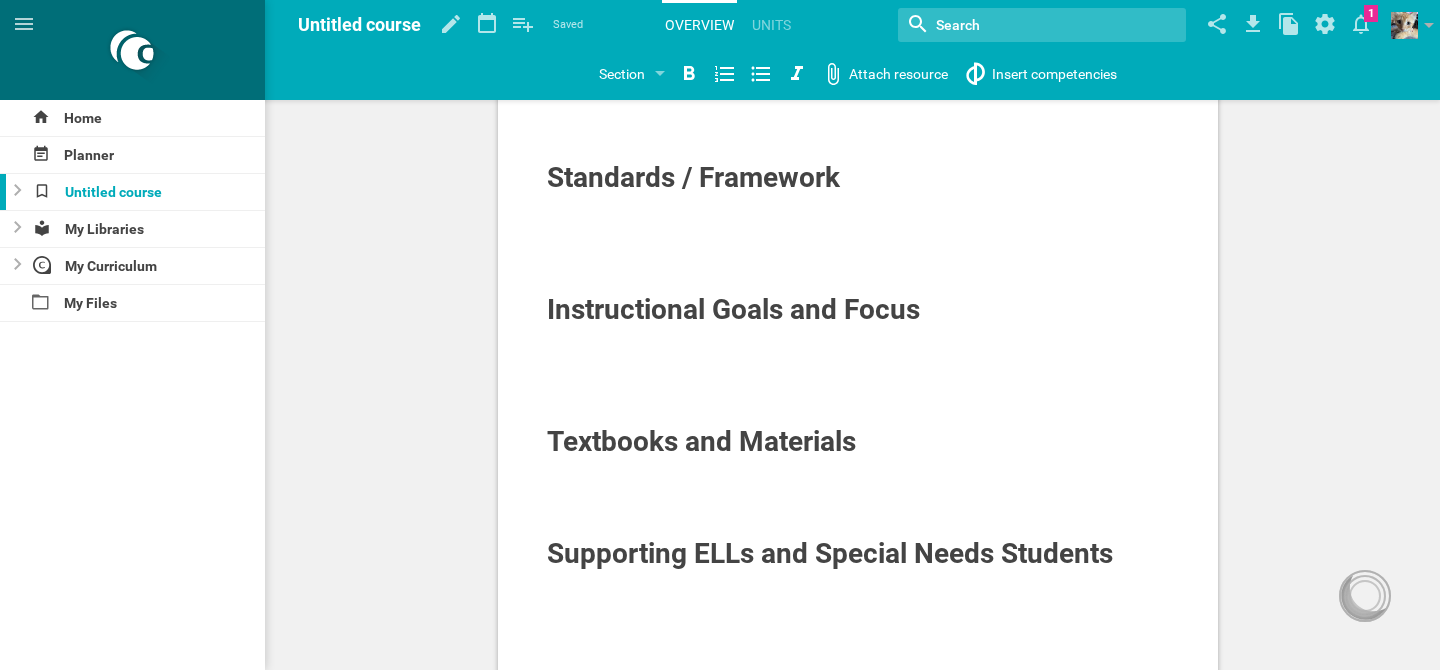 scroll, scrollTop: 0, scrollLeft: 0, axis: both 